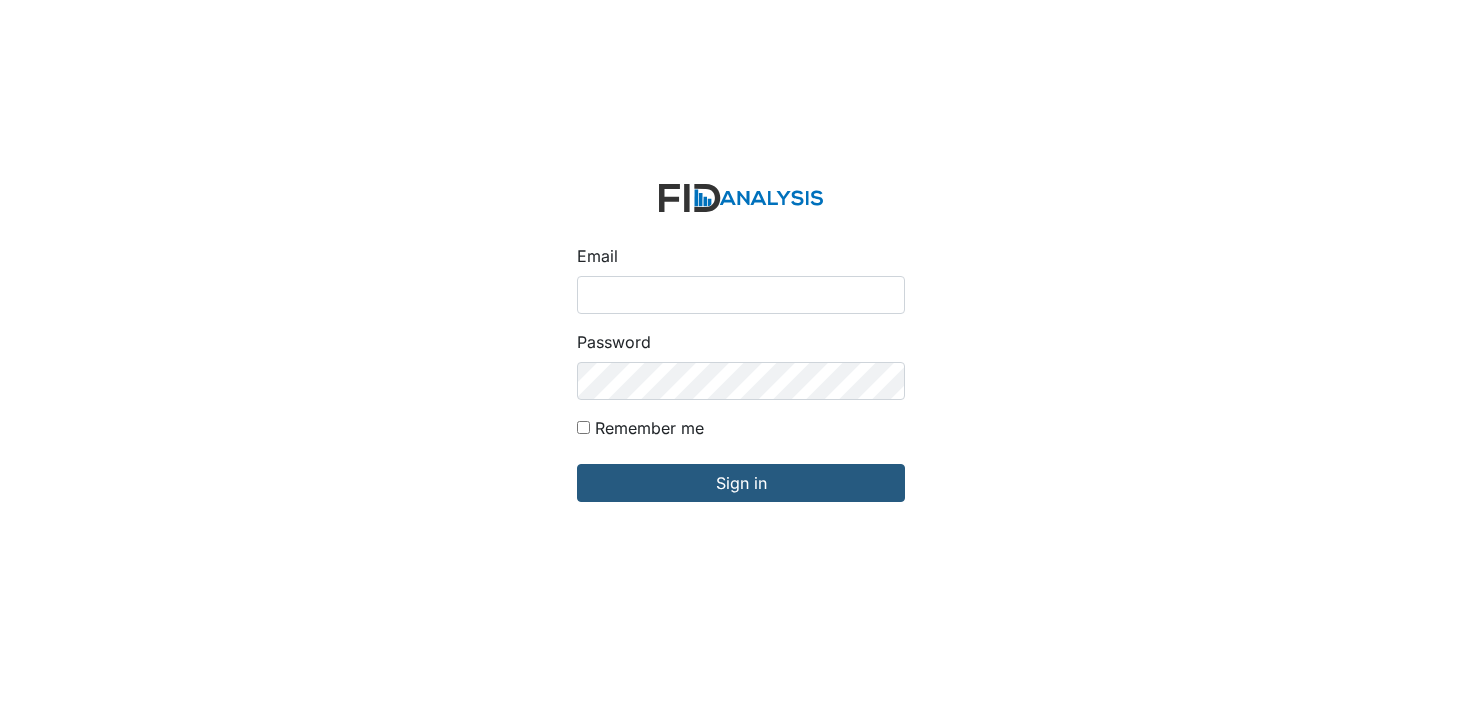 scroll, scrollTop: 0, scrollLeft: 0, axis: both 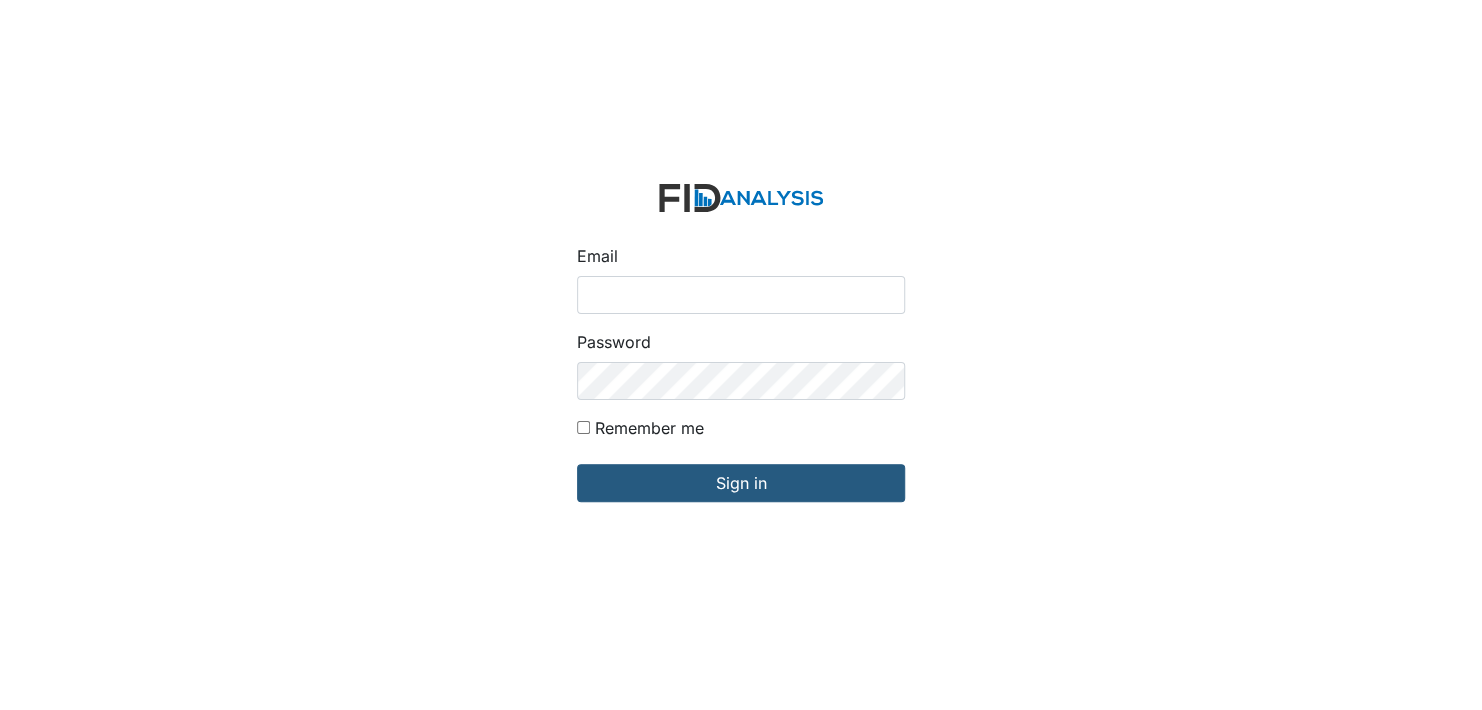 click on "Email" at bounding box center [741, 295] 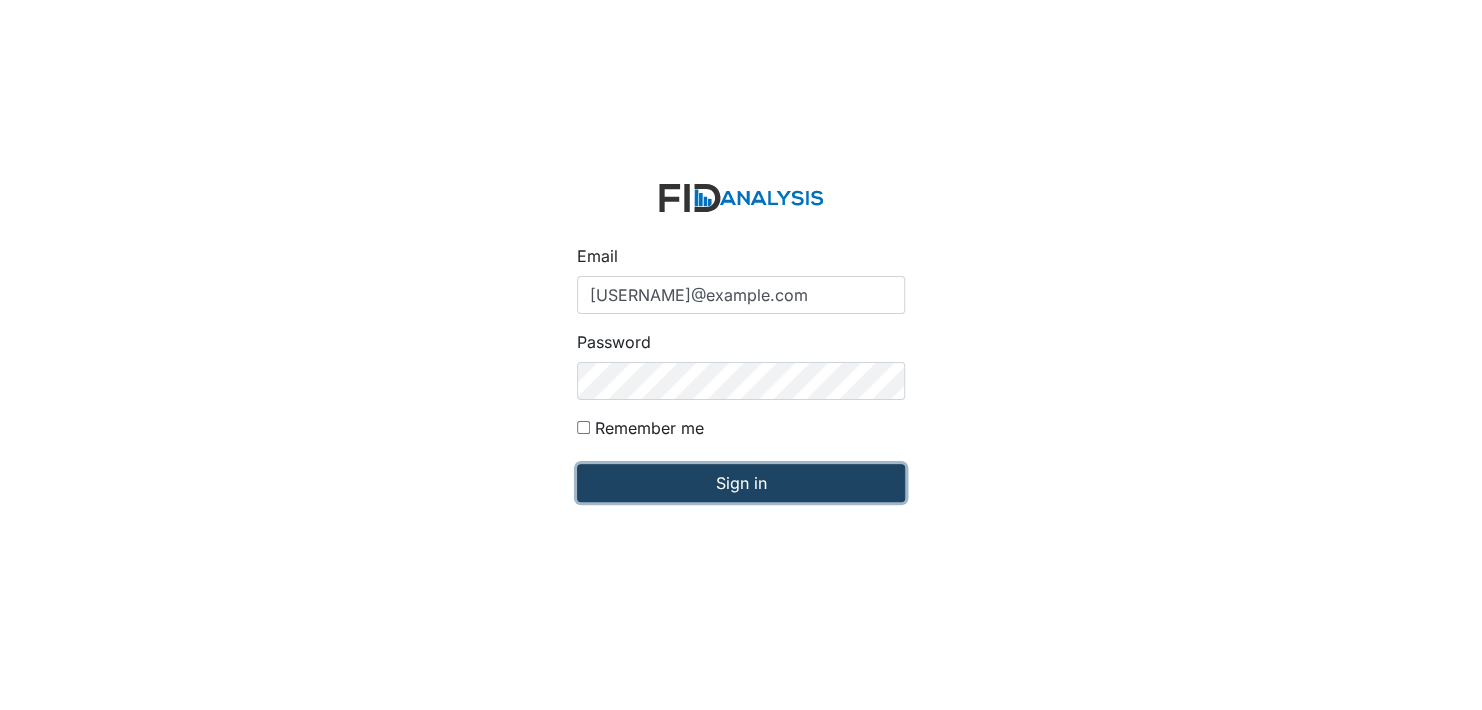 click on "Sign in" at bounding box center (741, 483) 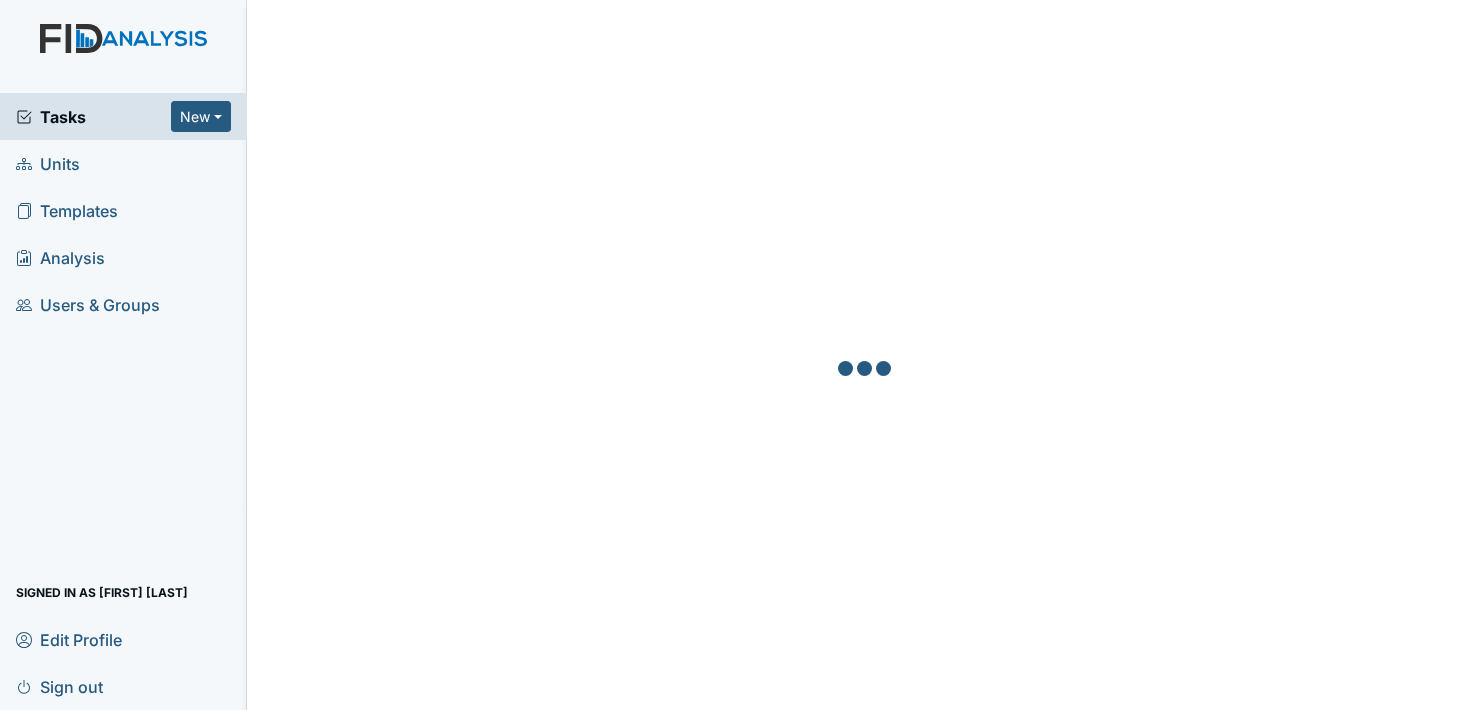 scroll, scrollTop: 0, scrollLeft: 0, axis: both 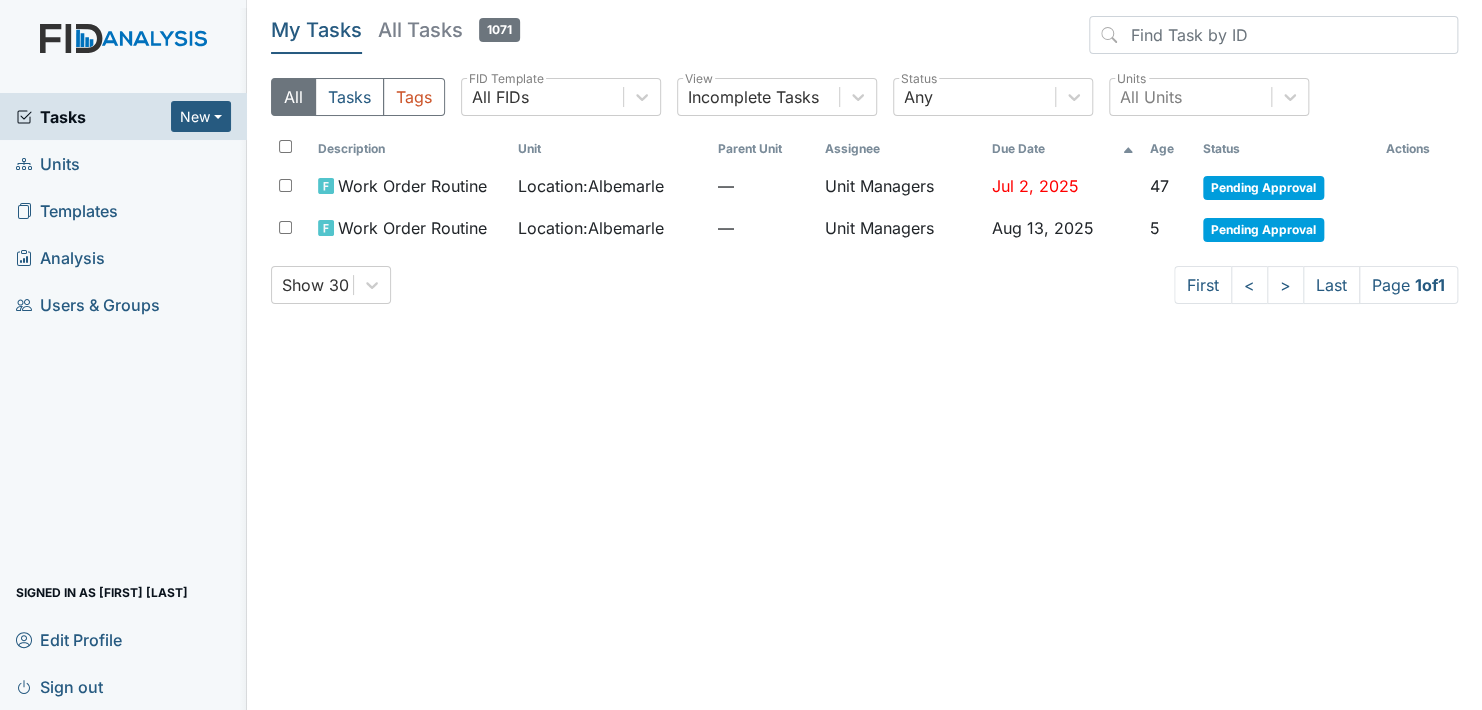 click on "Units" at bounding box center (48, 163) 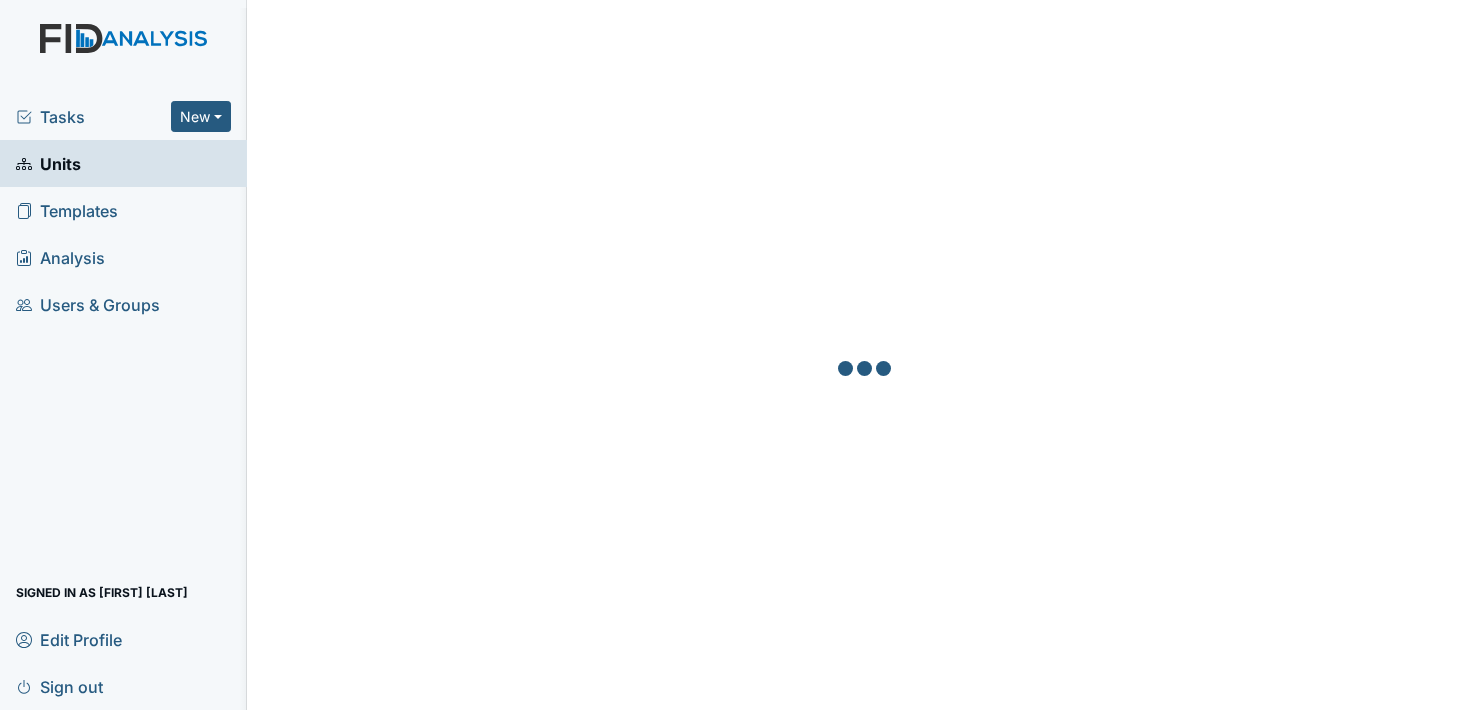 scroll, scrollTop: 0, scrollLeft: 0, axis: both 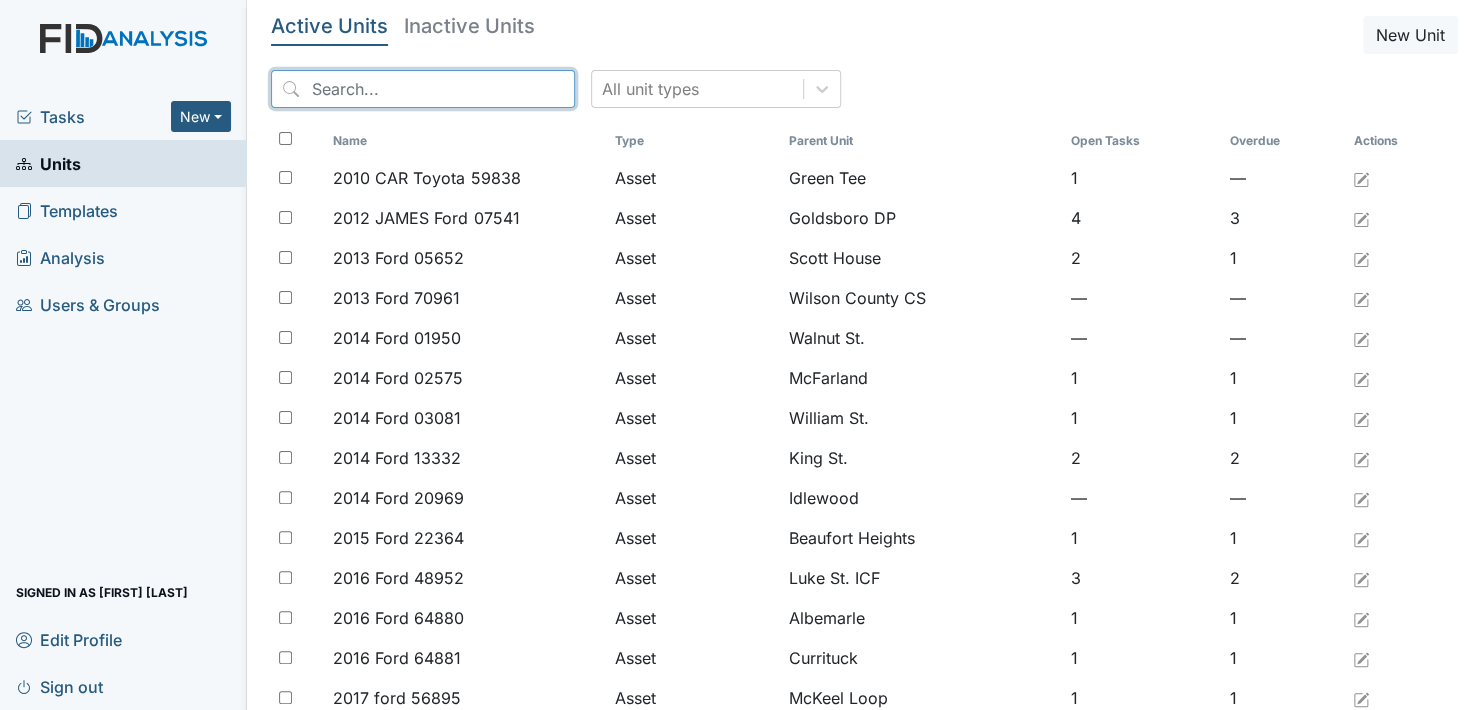 click at bounding box center (423, 89) 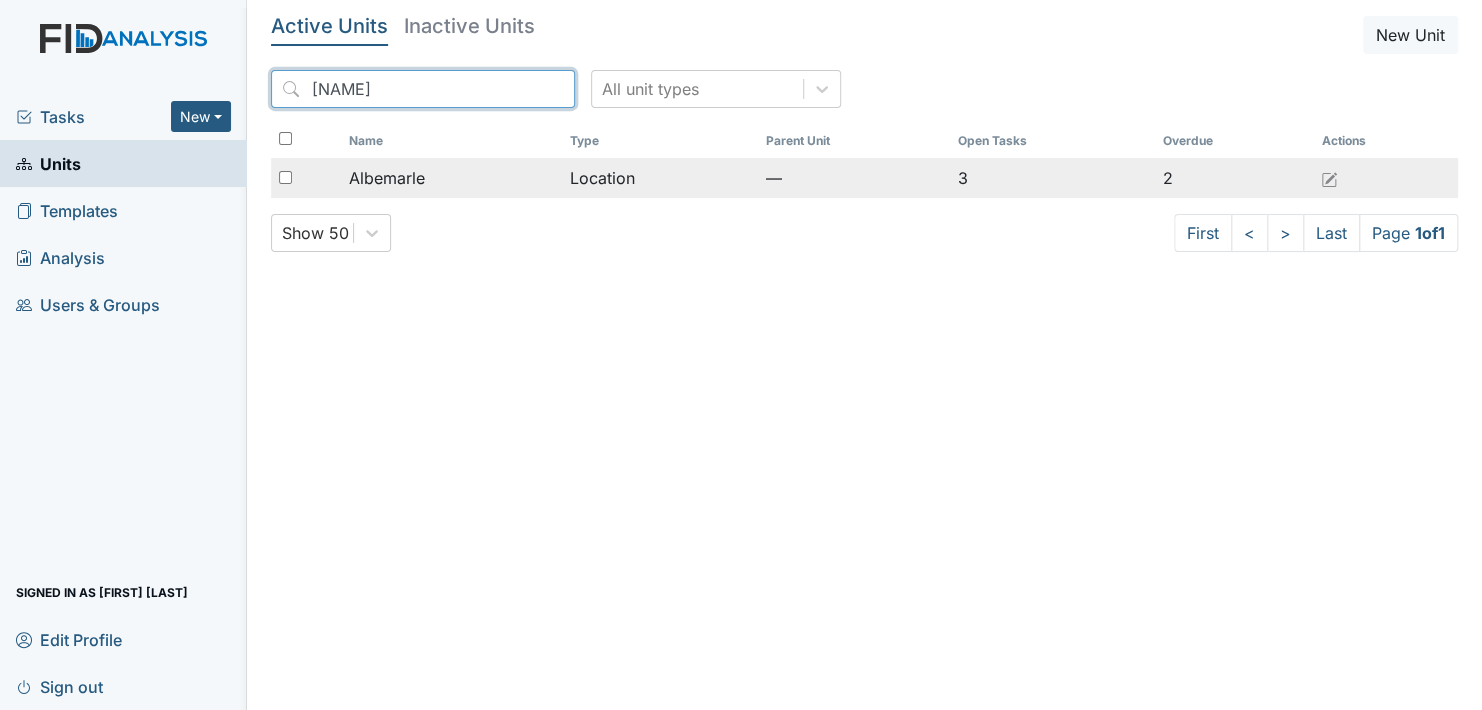 type on "[NAME]" 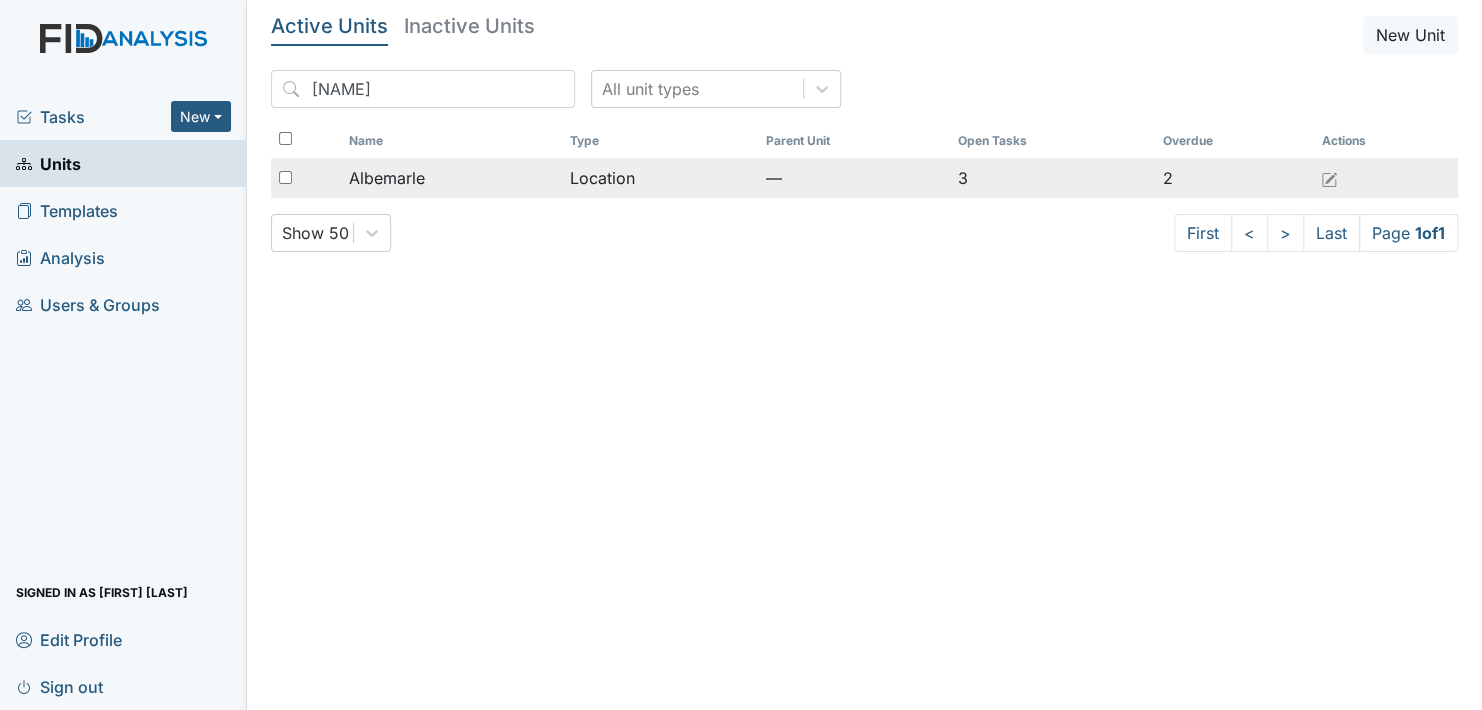click on "Albemarle" at bounding box center [387, 178] 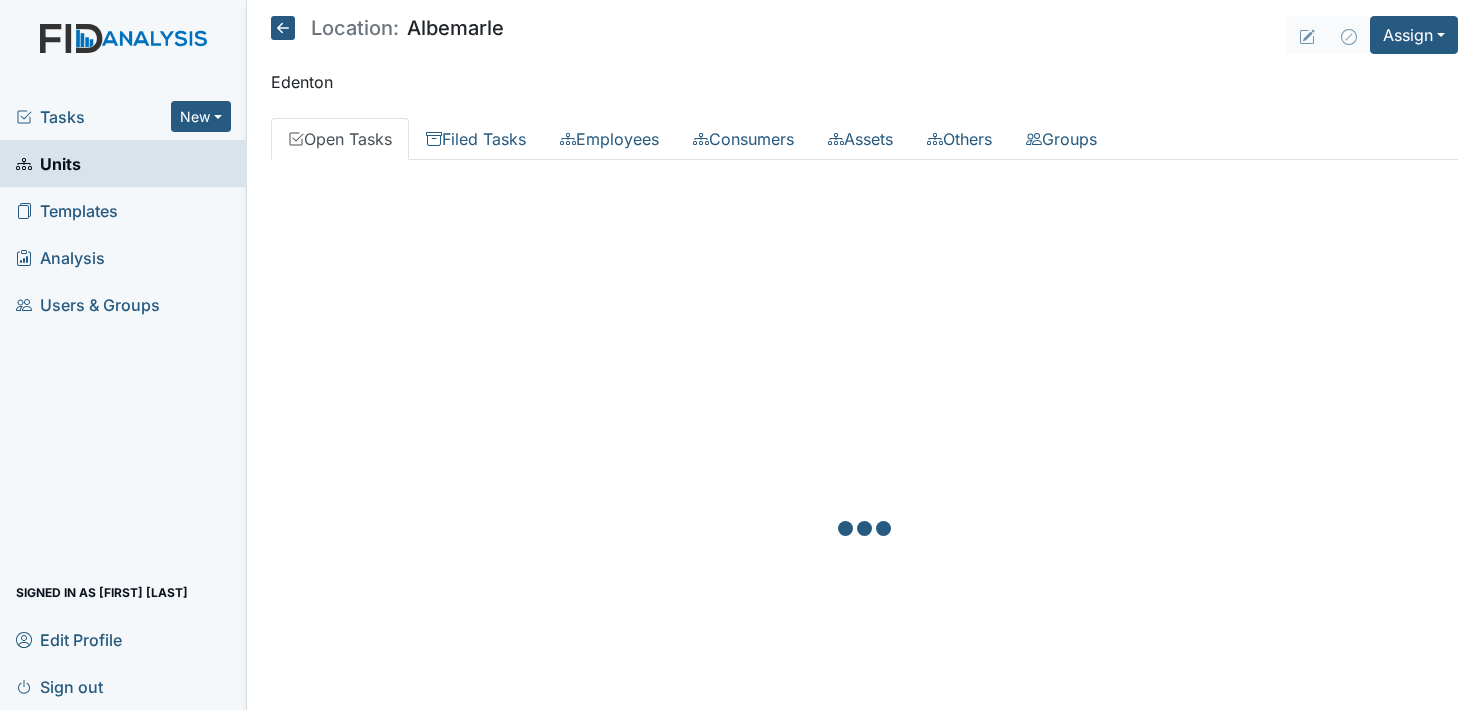 scroll, scrollTop: 0, scrollLeft: 0, axis: both 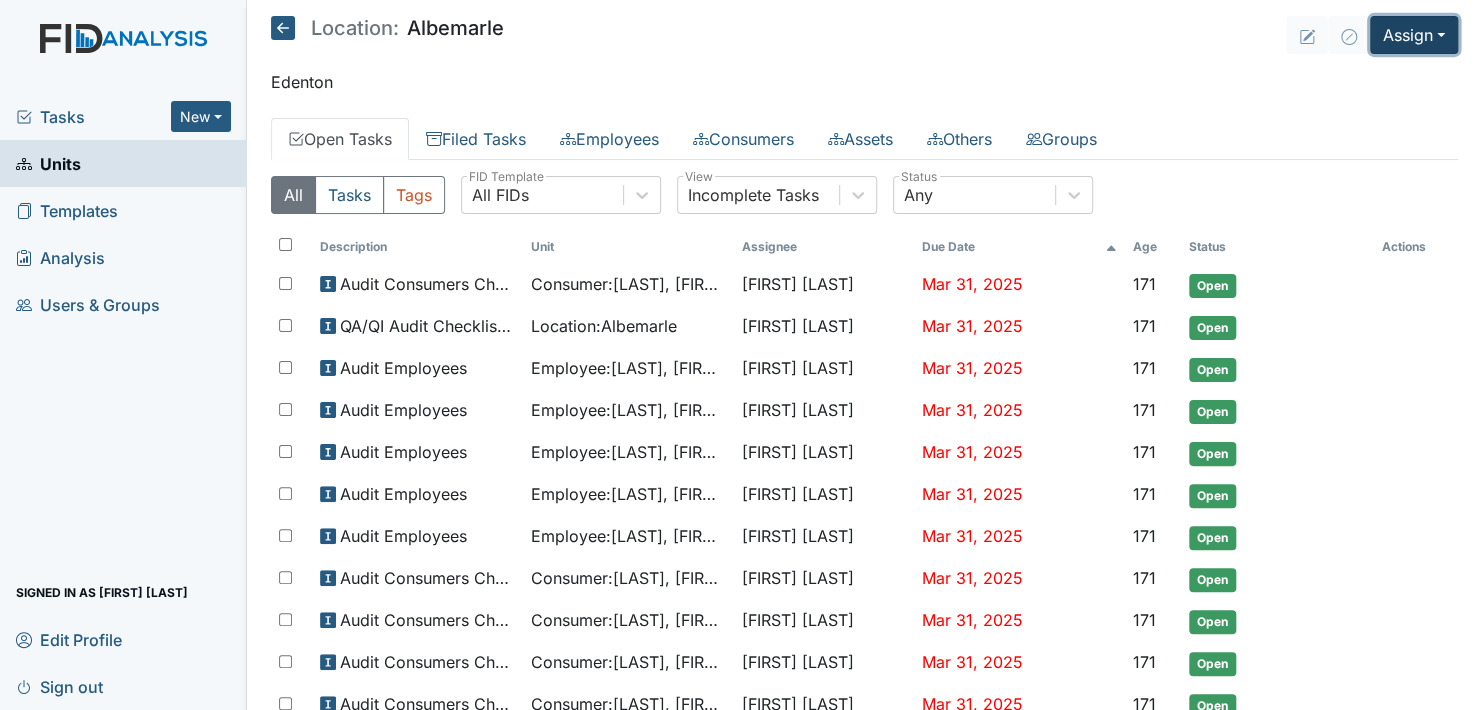 click on "Assign" at bounding box center (1414, 35) 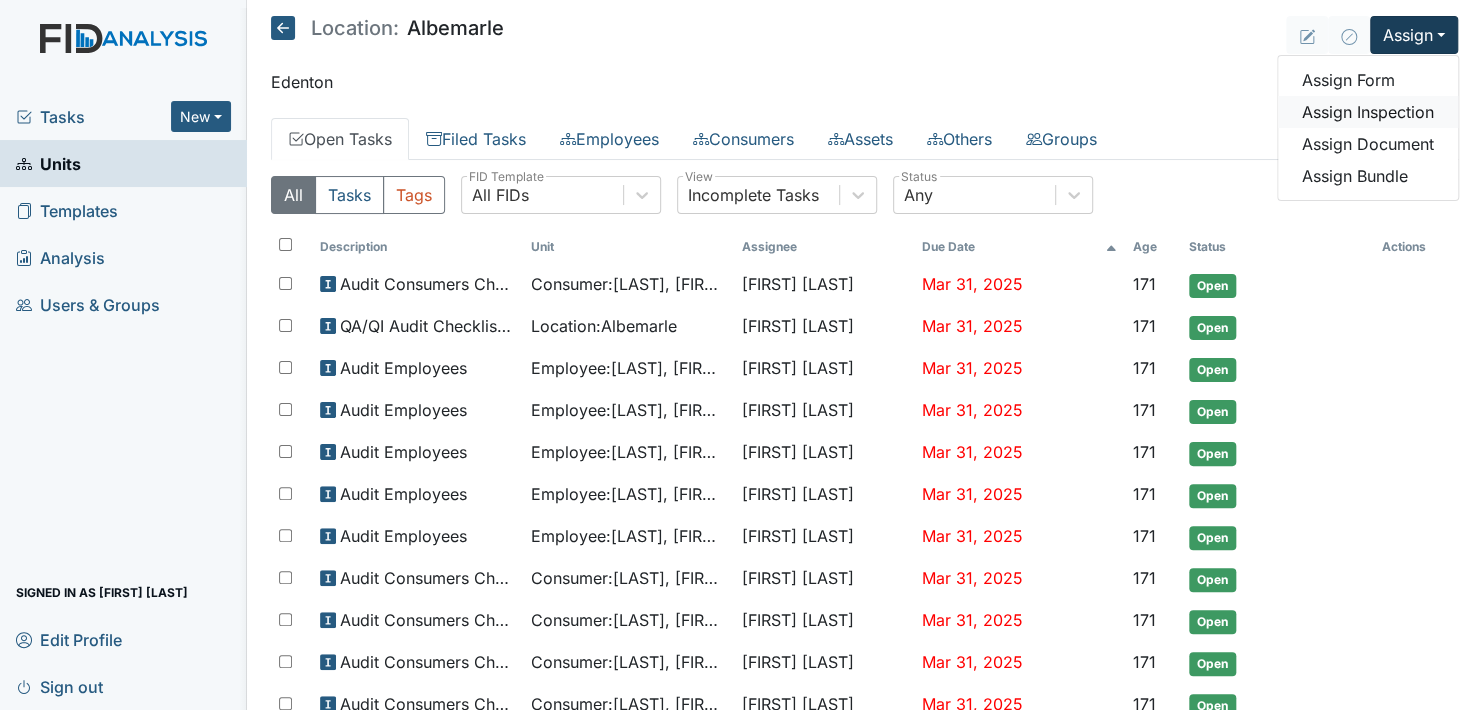 click on "Assign Inspection" at bounding box center (1368, 112) 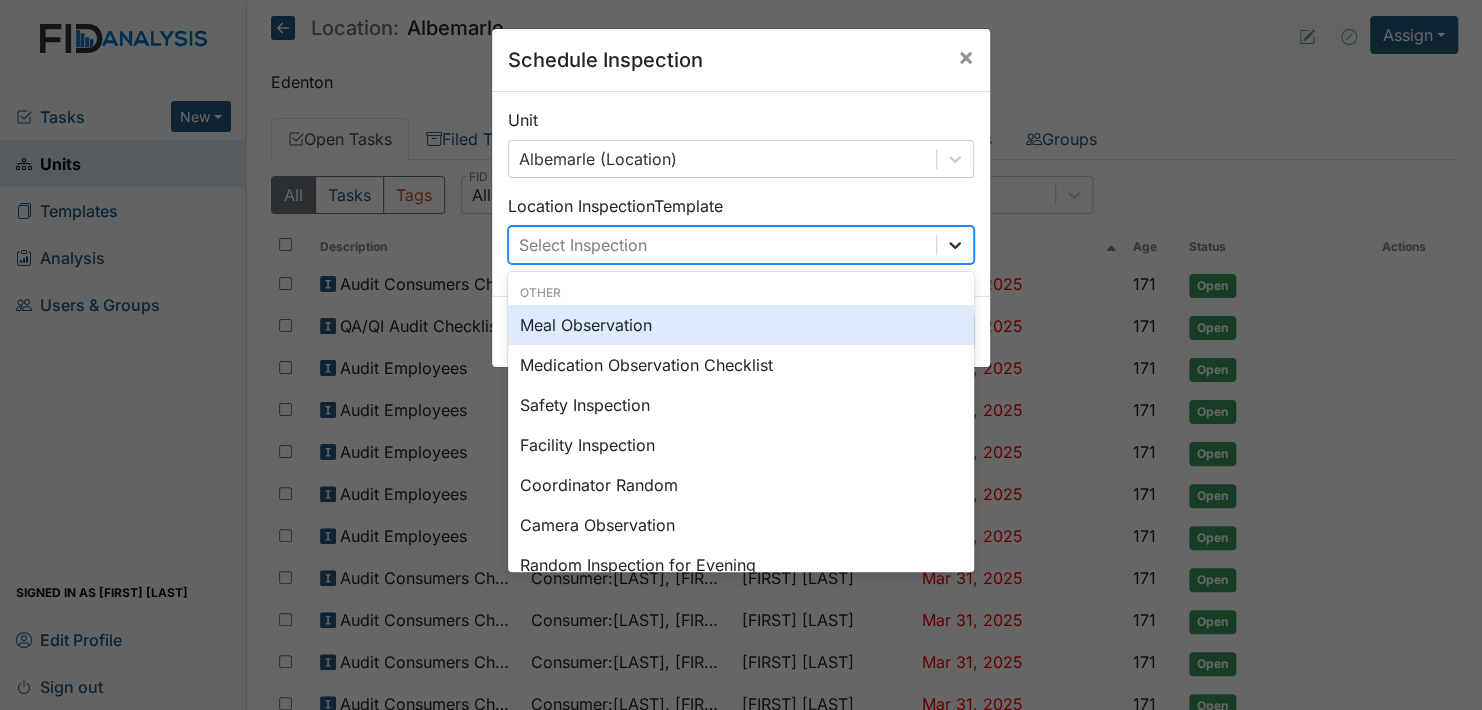 click 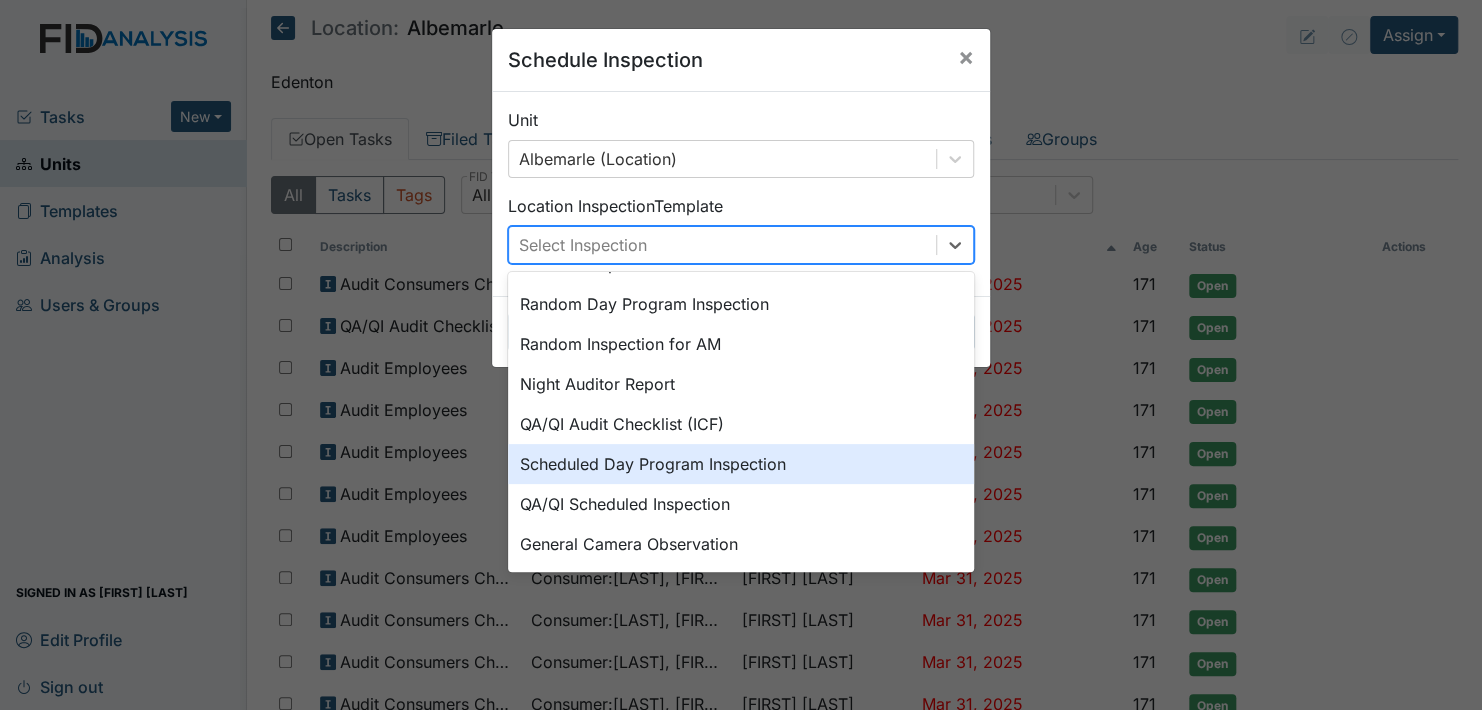 scroll, scrollTop: 344, scrollLeft: 0, axis: vertical 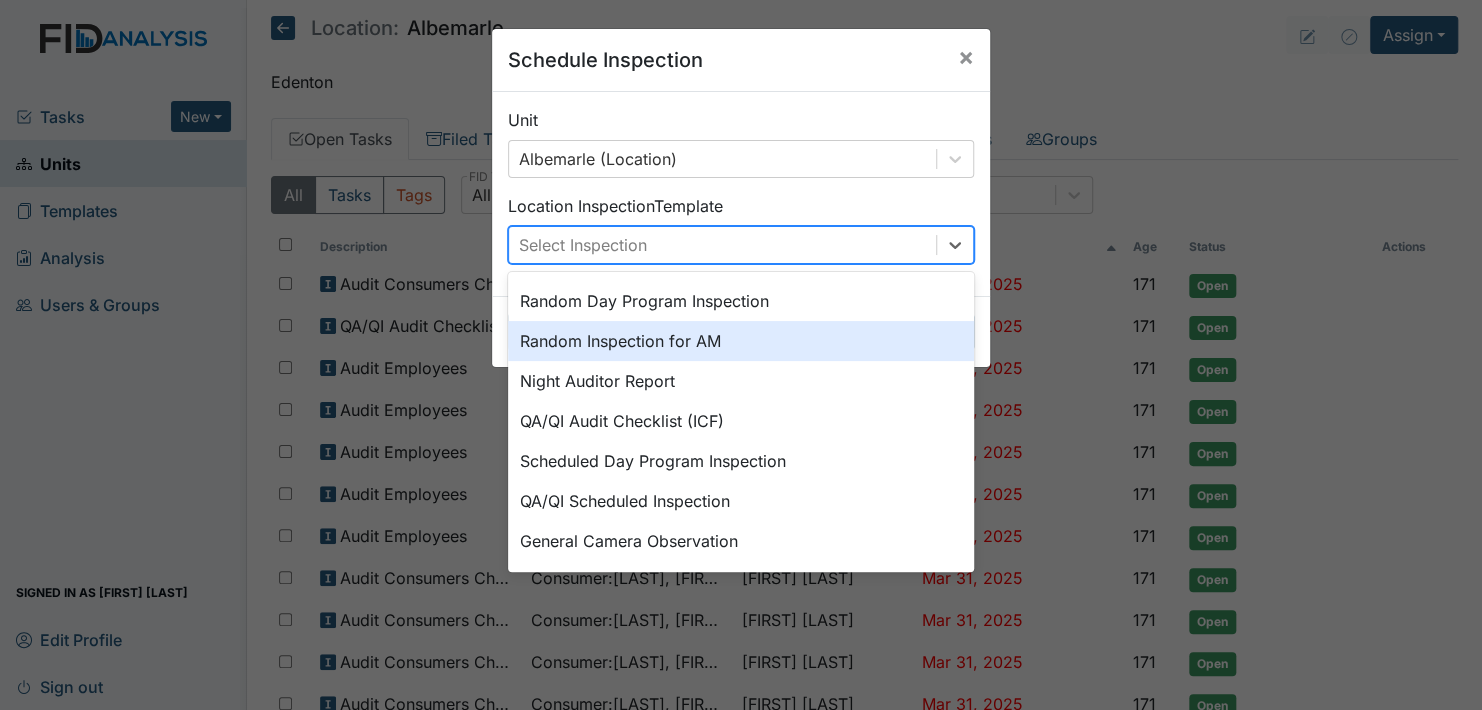 click on "Random Inspection for AM" at bounding box center [741, 341] 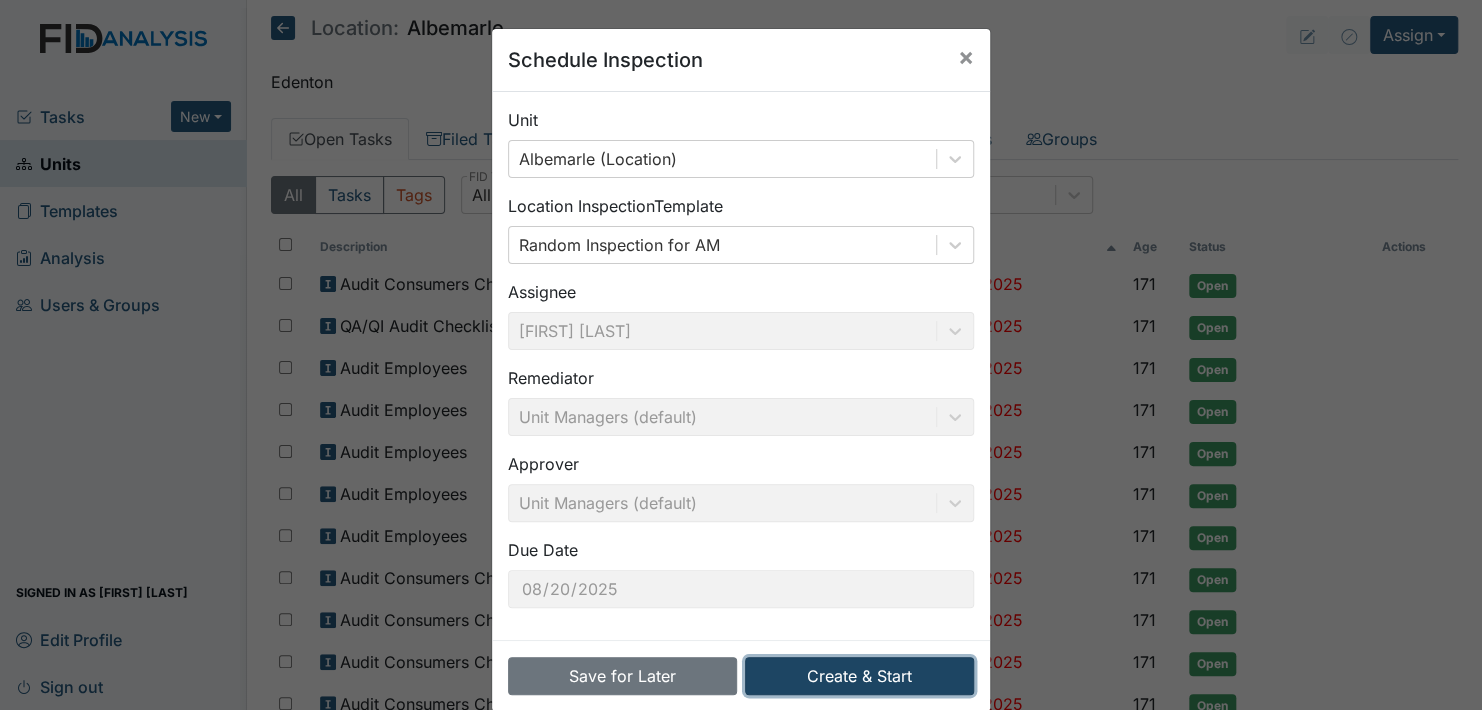 click on "Create & Start" at bounding box center [859, 676] 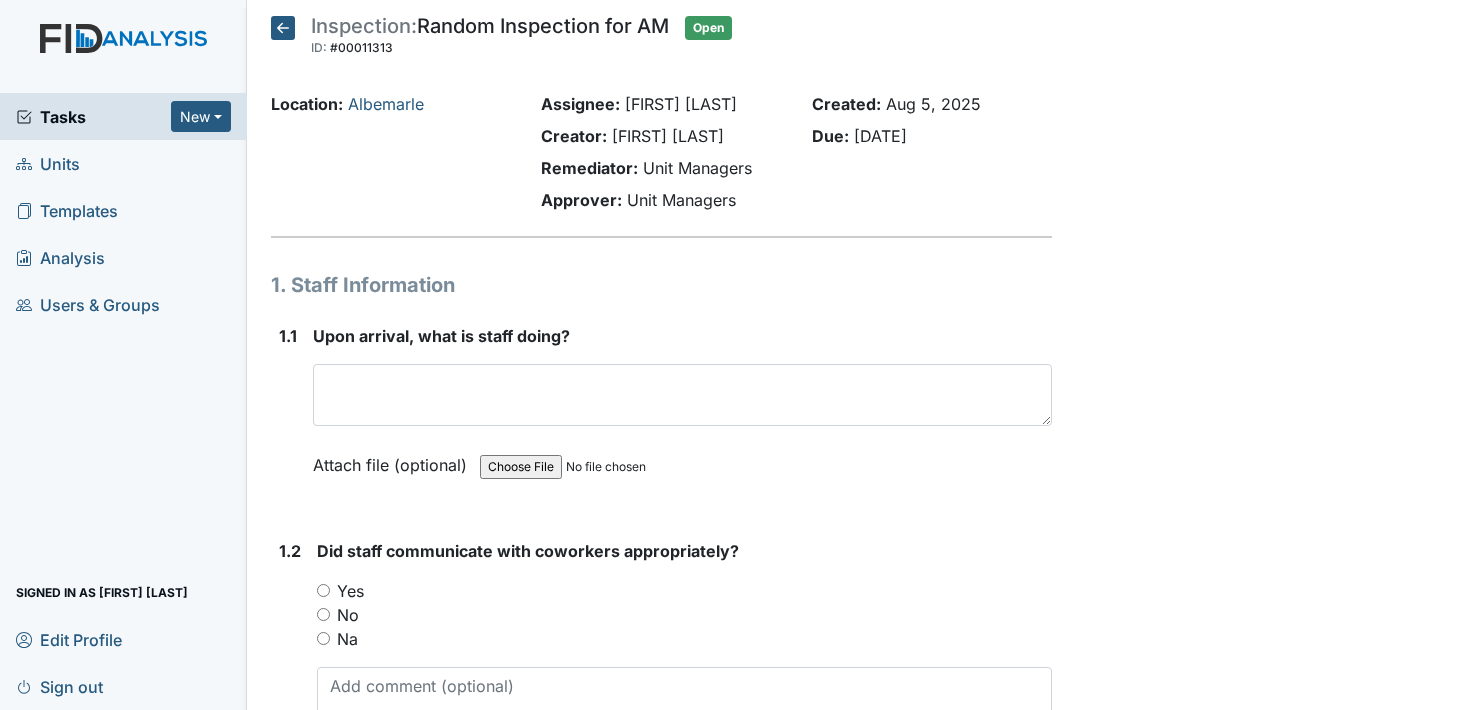 scroll, scrollTop: 0, scrollLeft: 0, axis: both 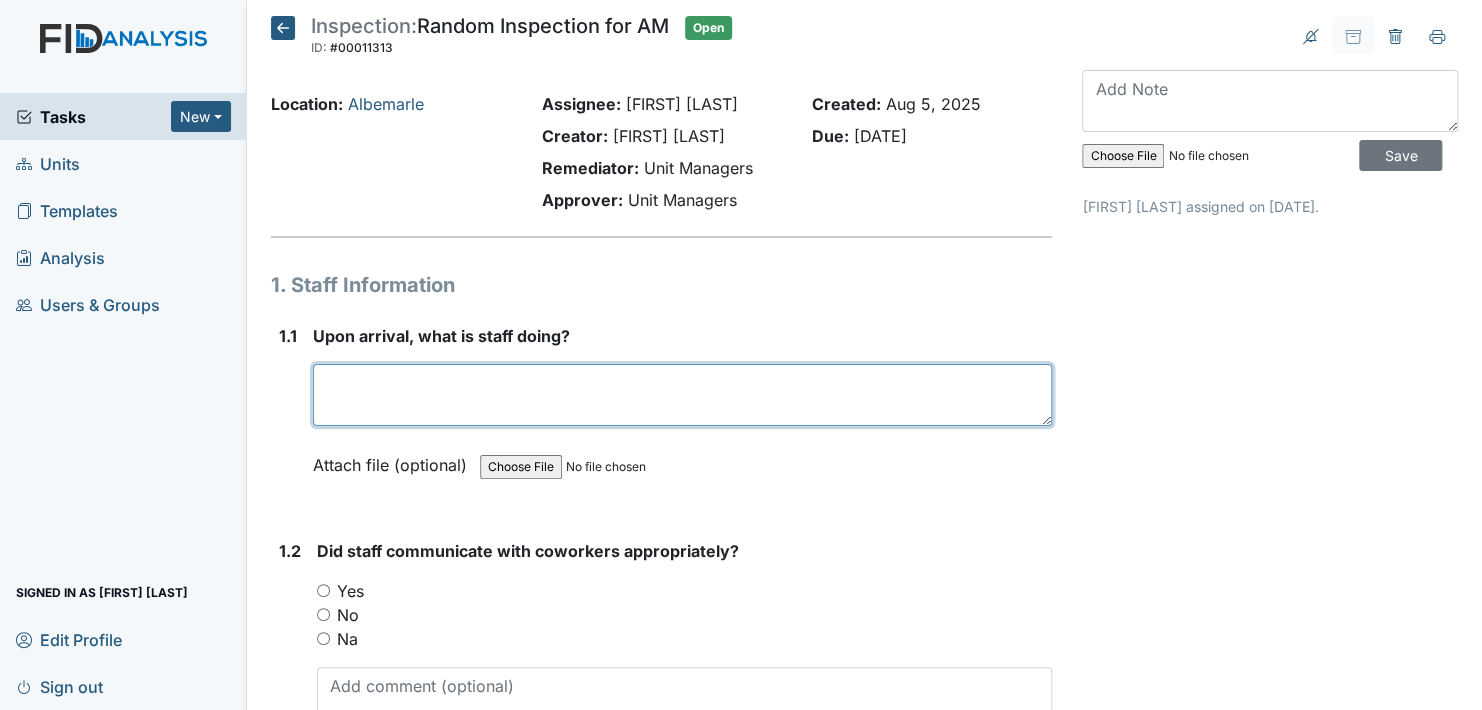 click at bounding box center [682, 395] 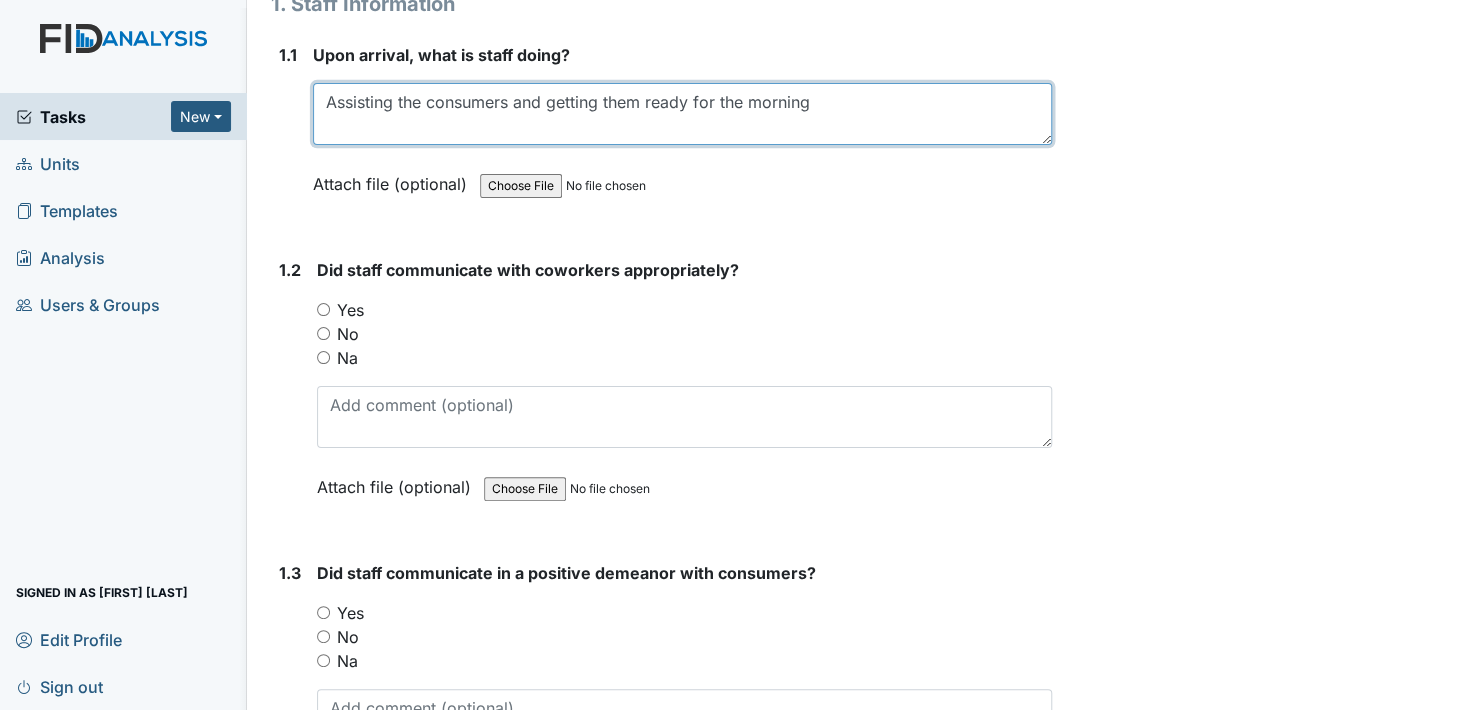 scroll, scrollTop: 300, scrollLeft: 0, axis: vertical 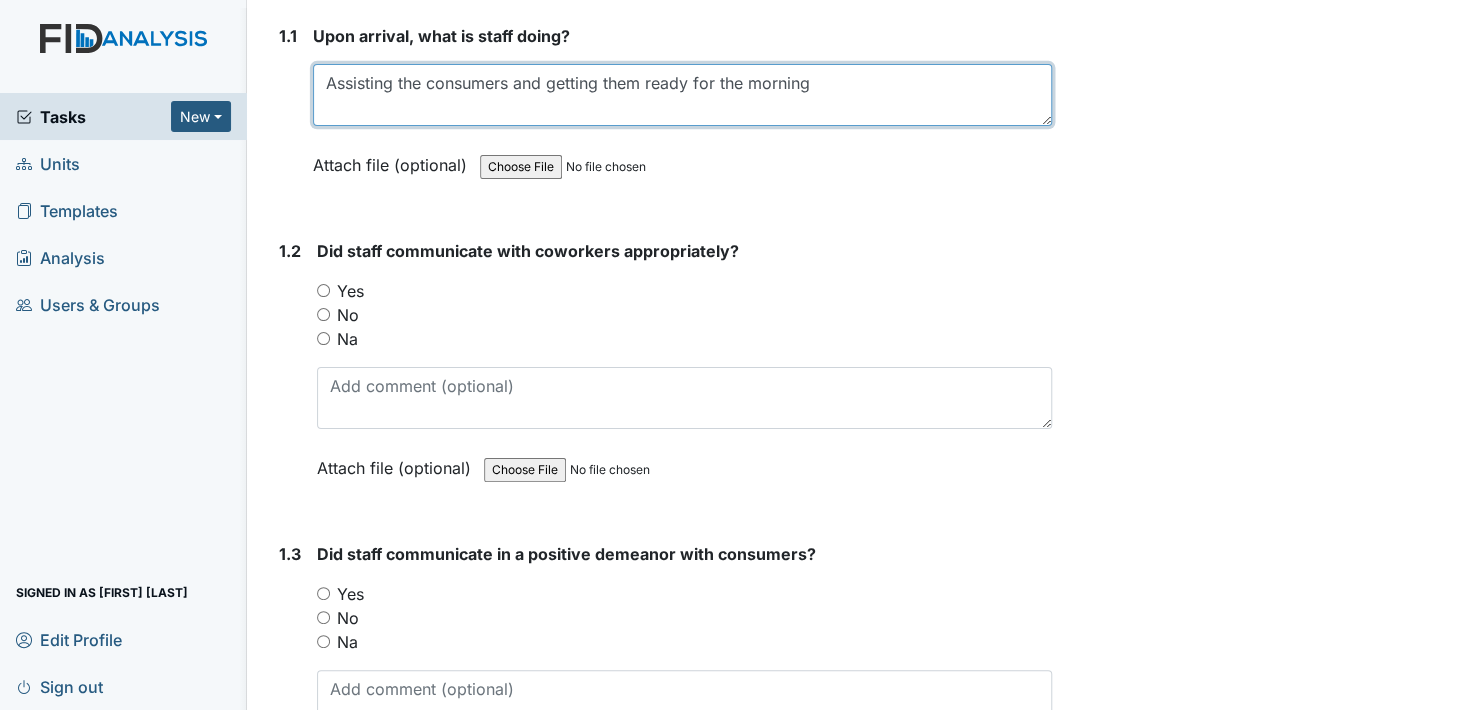 type on "Assisting the consumers and getting them ready for the morning" 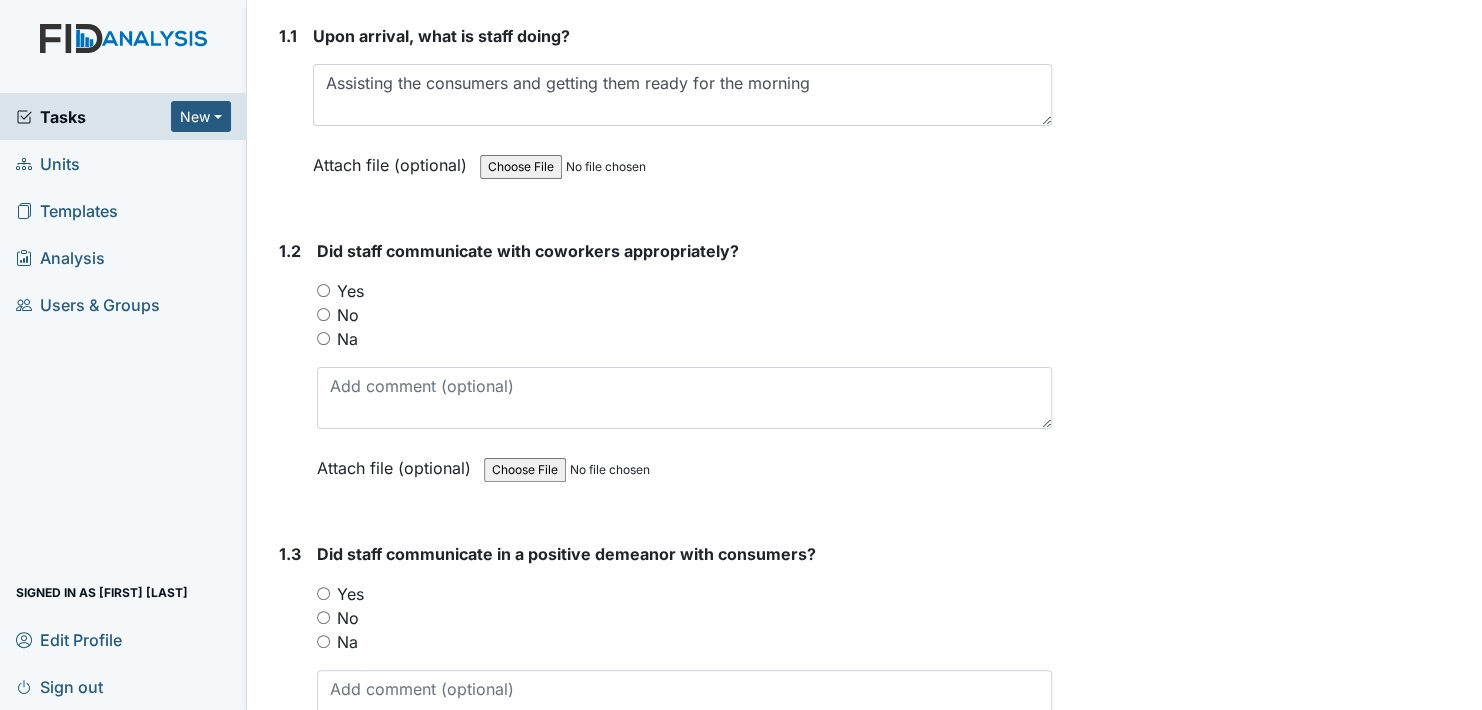 click on "Yes" at bounding box center [323, 290] 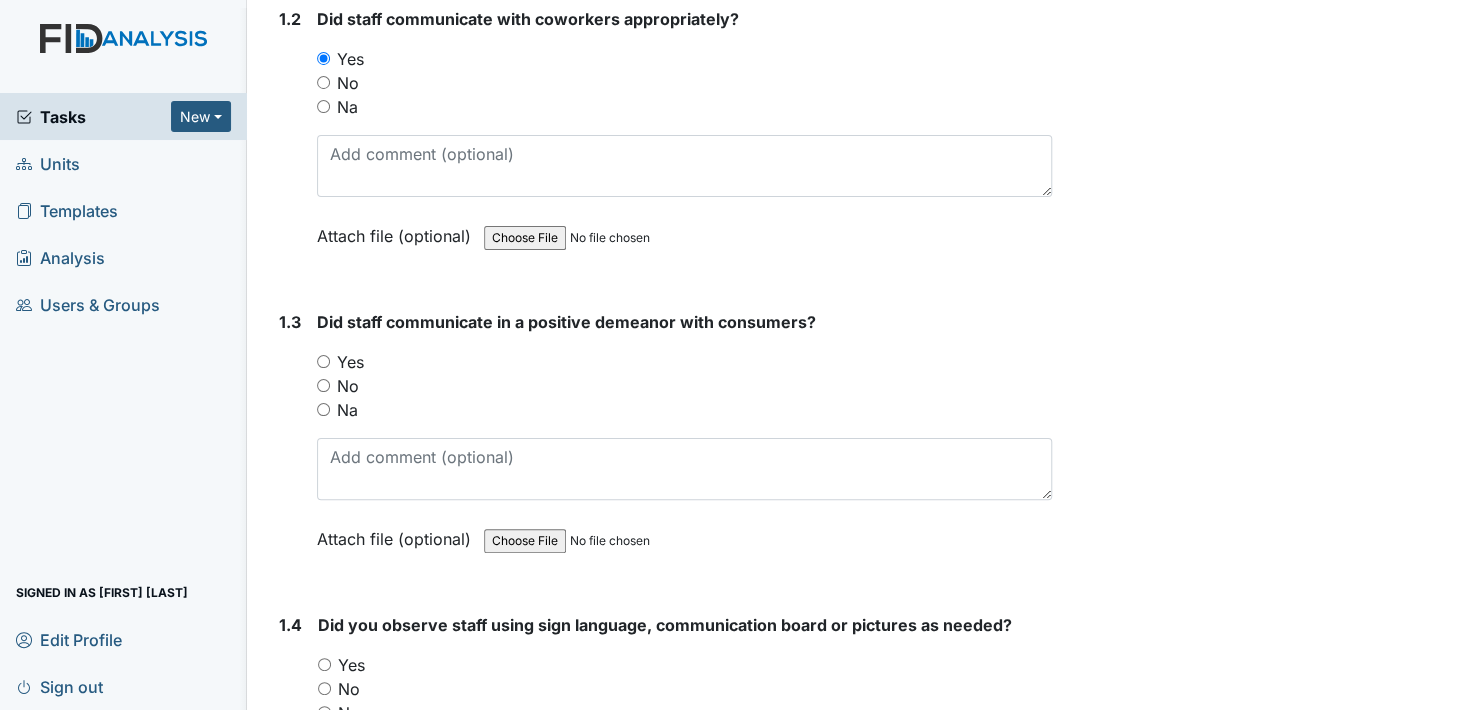 scroll, scrollTop: 600, scrollLeft: 0, axis: vertical 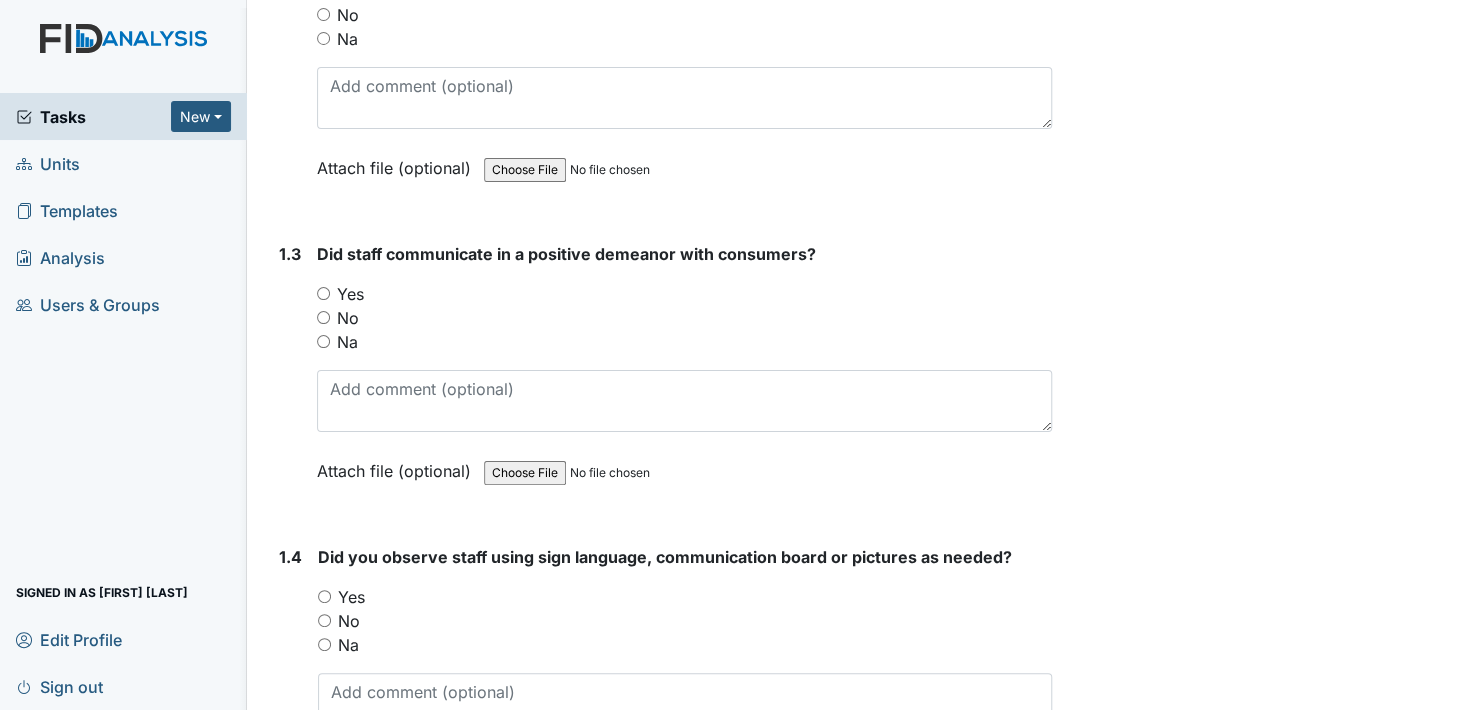 click on "Yes" at bounding box center [323, 293] 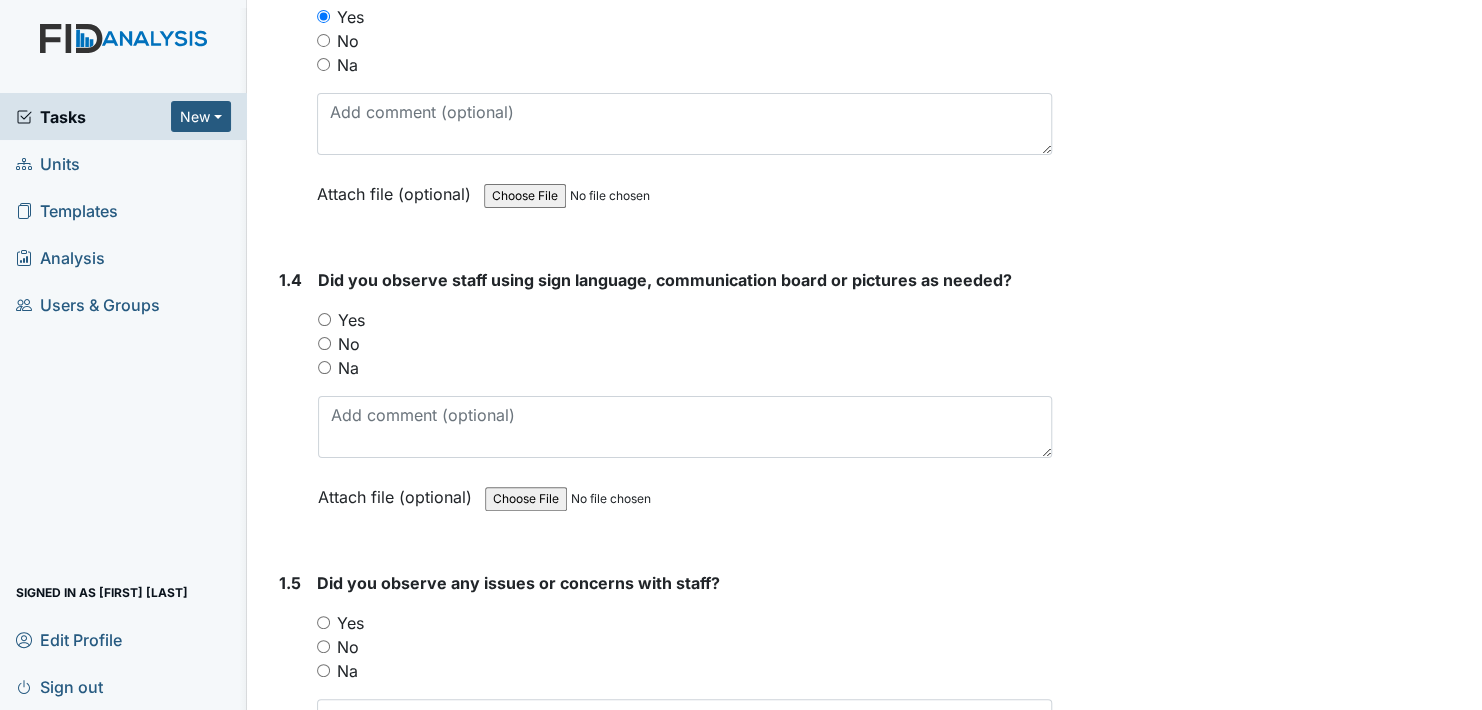 scroll, scrollTop: 900, scrollLeft: 0, axis: vertical 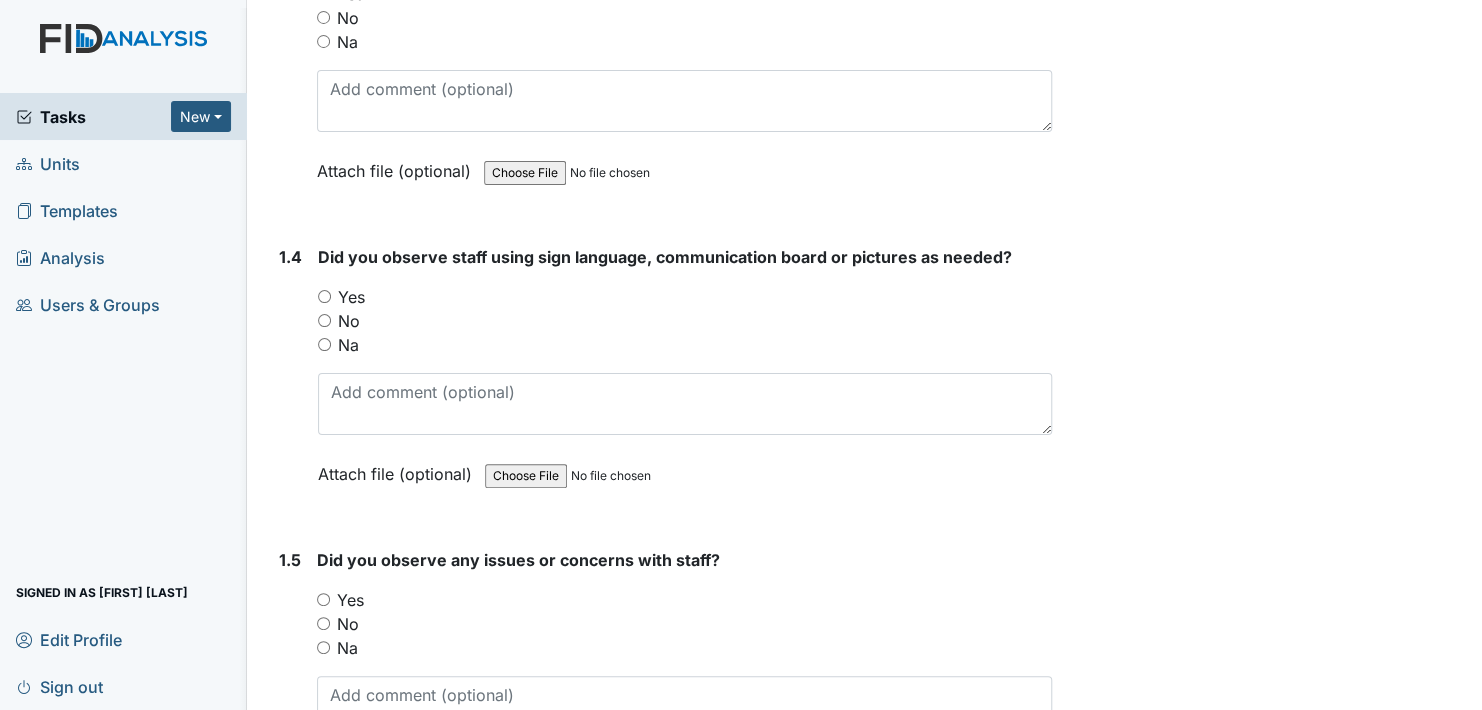 click on "Yes" at bounding box center (324, 296) 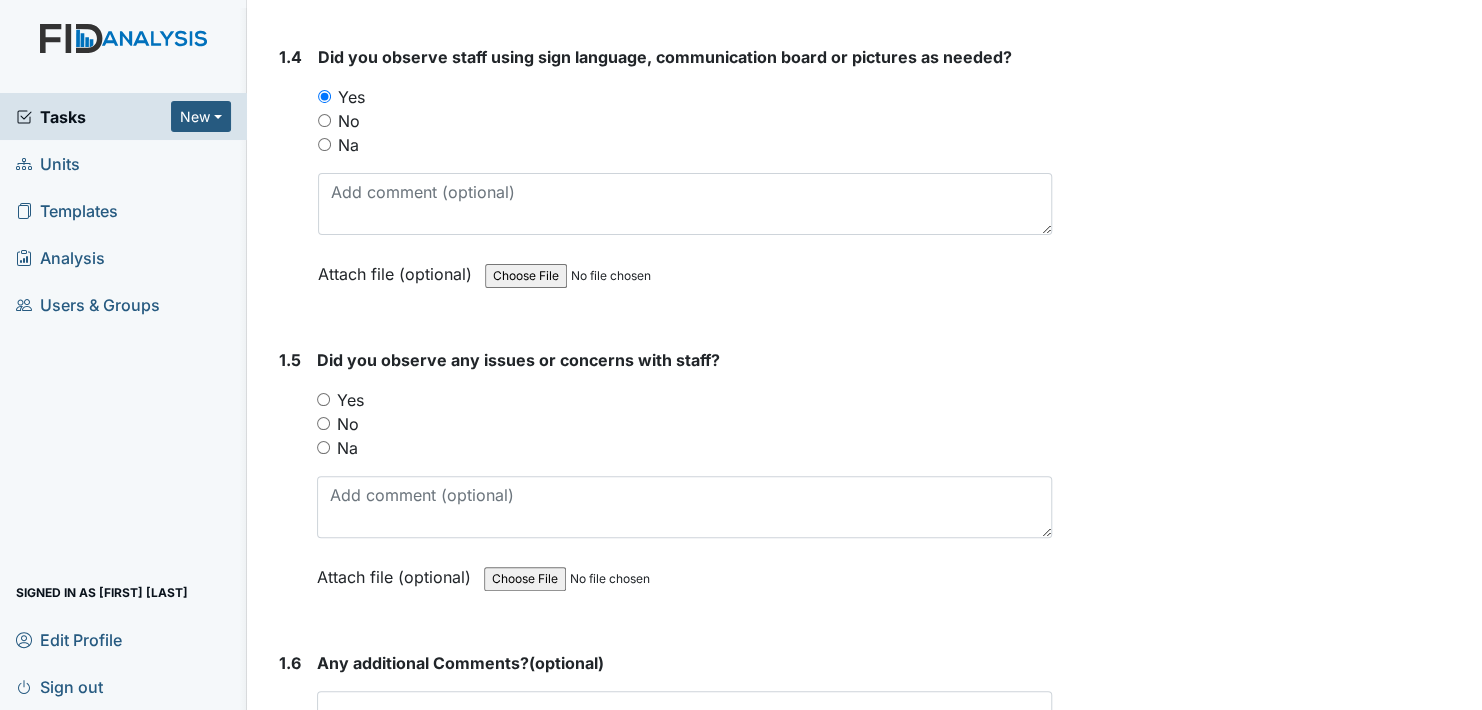 scroll, scrollTop: 1200, scrollLeft: 0, axis: vertical 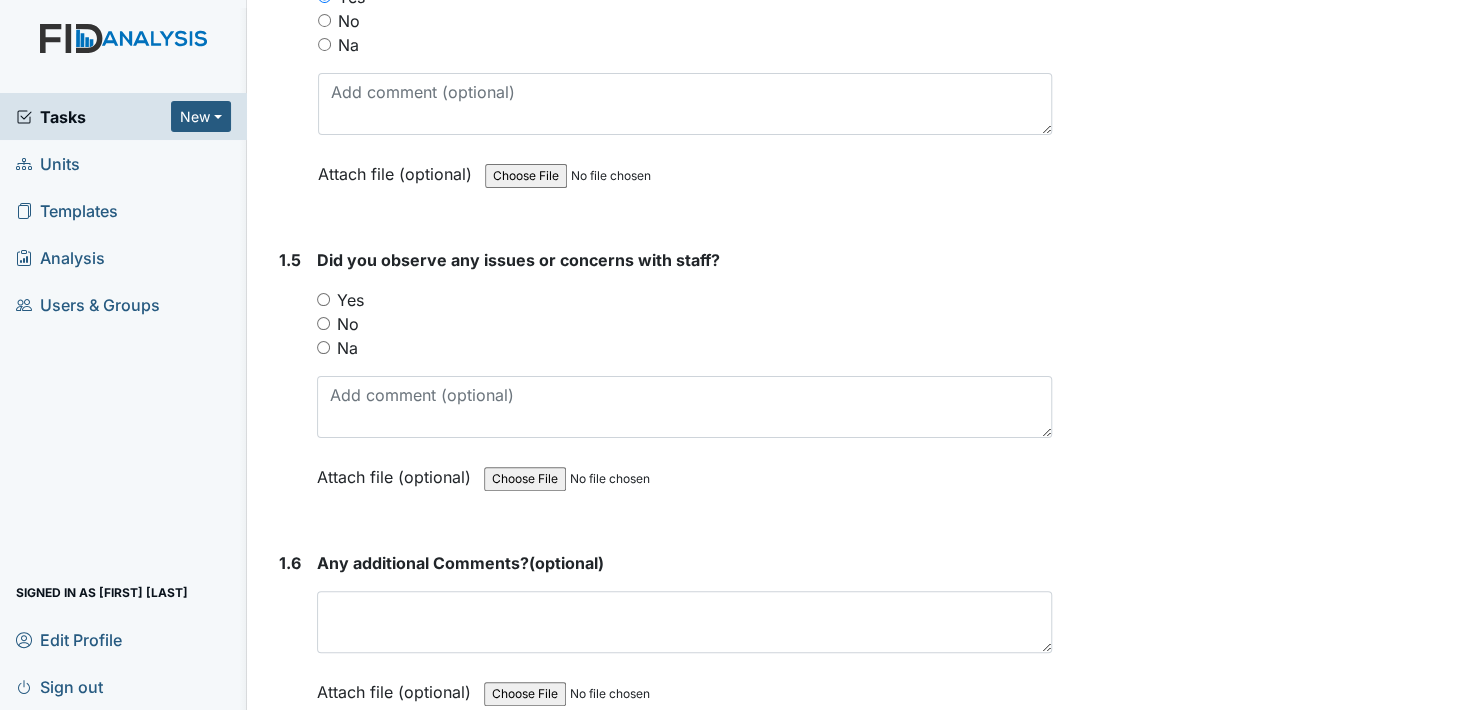 click on "No" at bounding box center [323, 323] 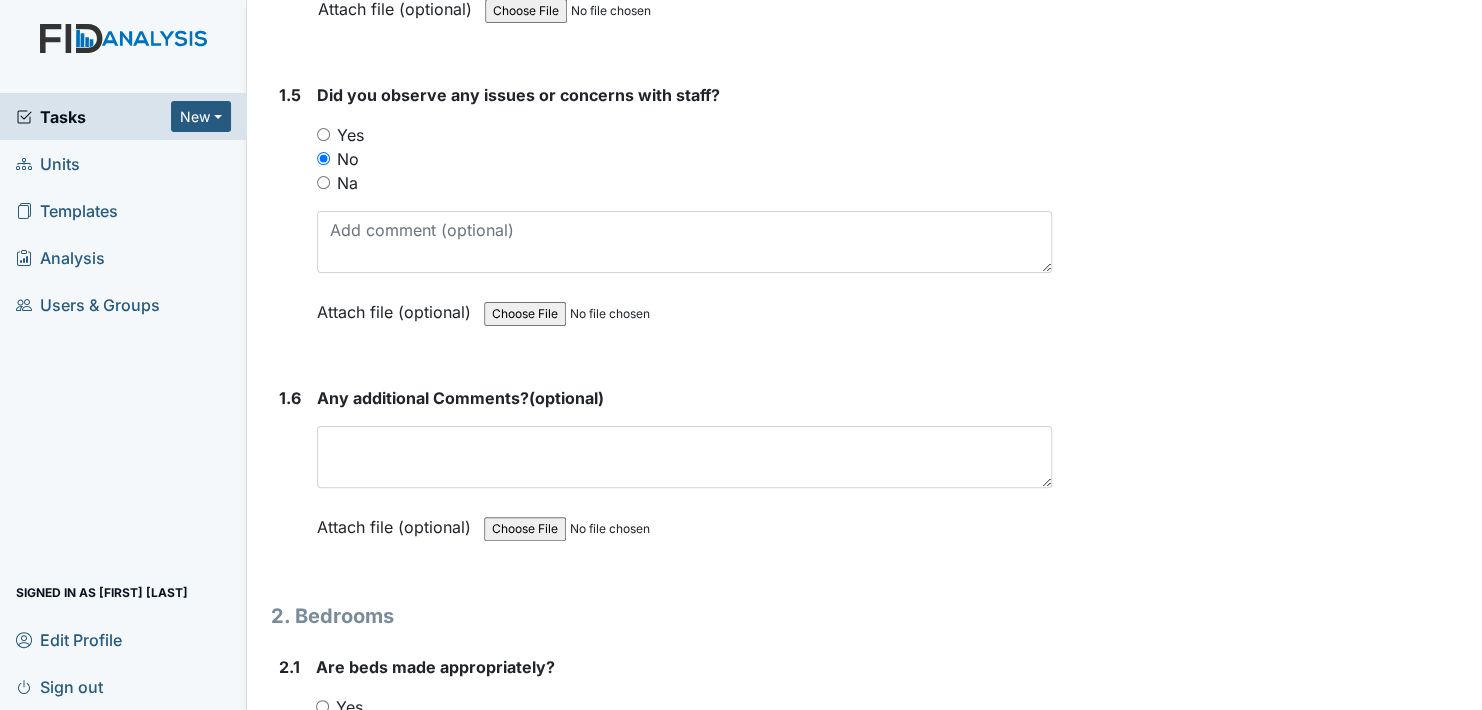scroll, scrollTop: 1400, scrollLeft: 0, axis: vertical 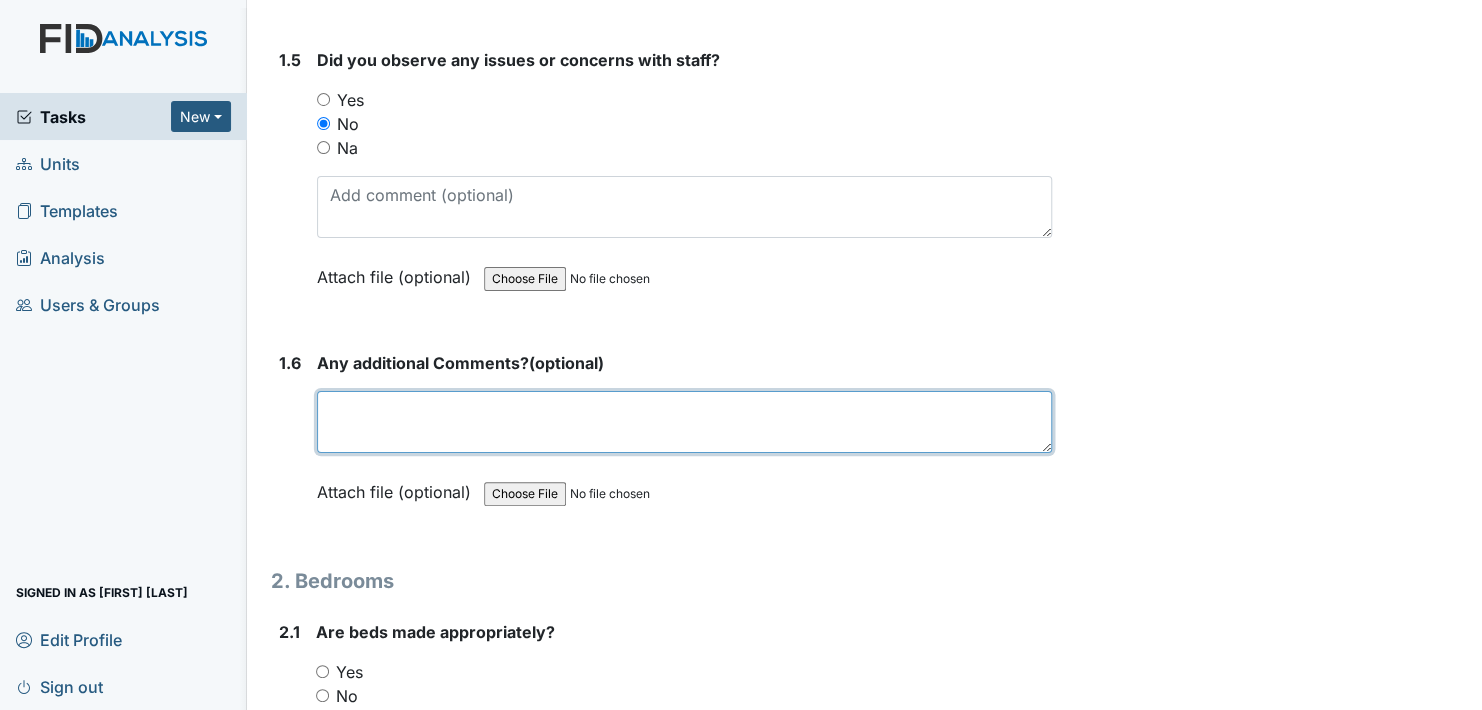 click at bounding box center [684, 422] 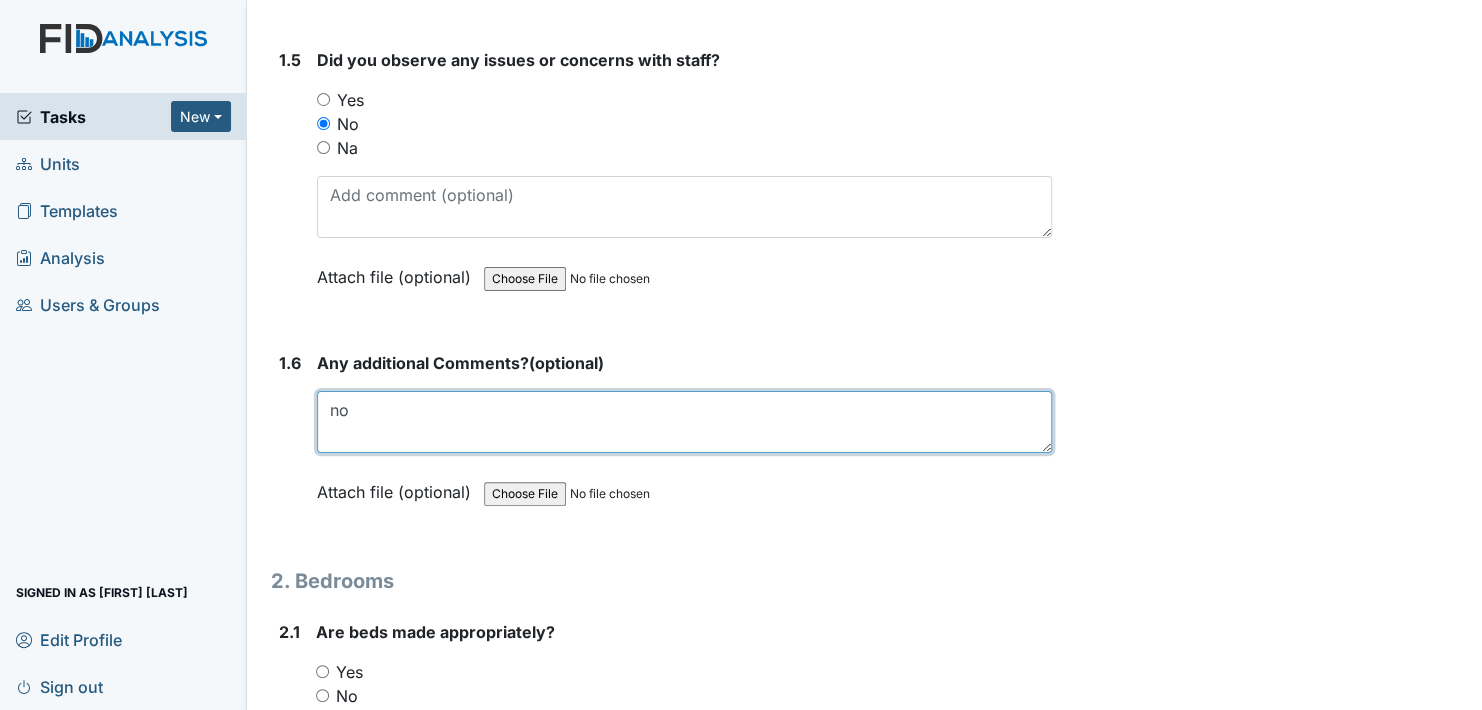 type on "n" 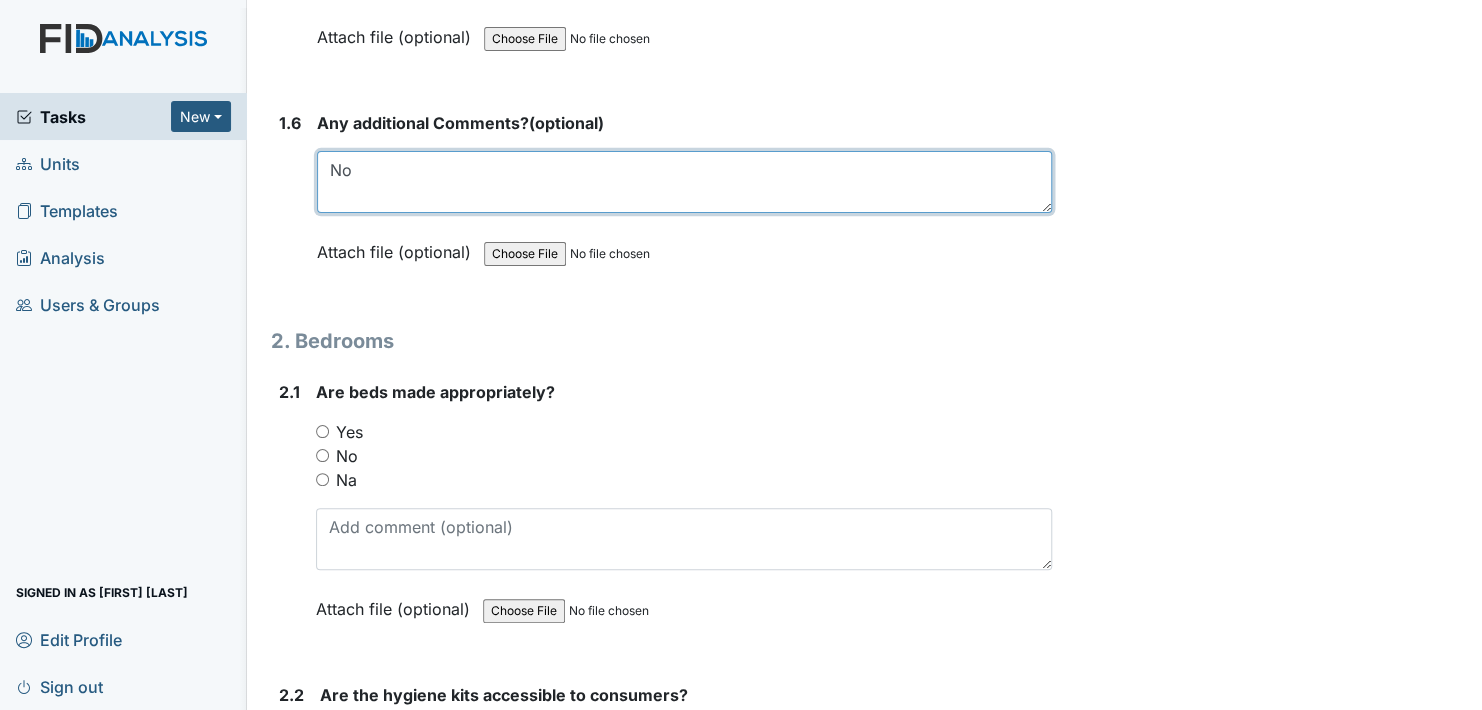 scroll, scrollTop: 1700, scrollLeft: 0, axis: vertical 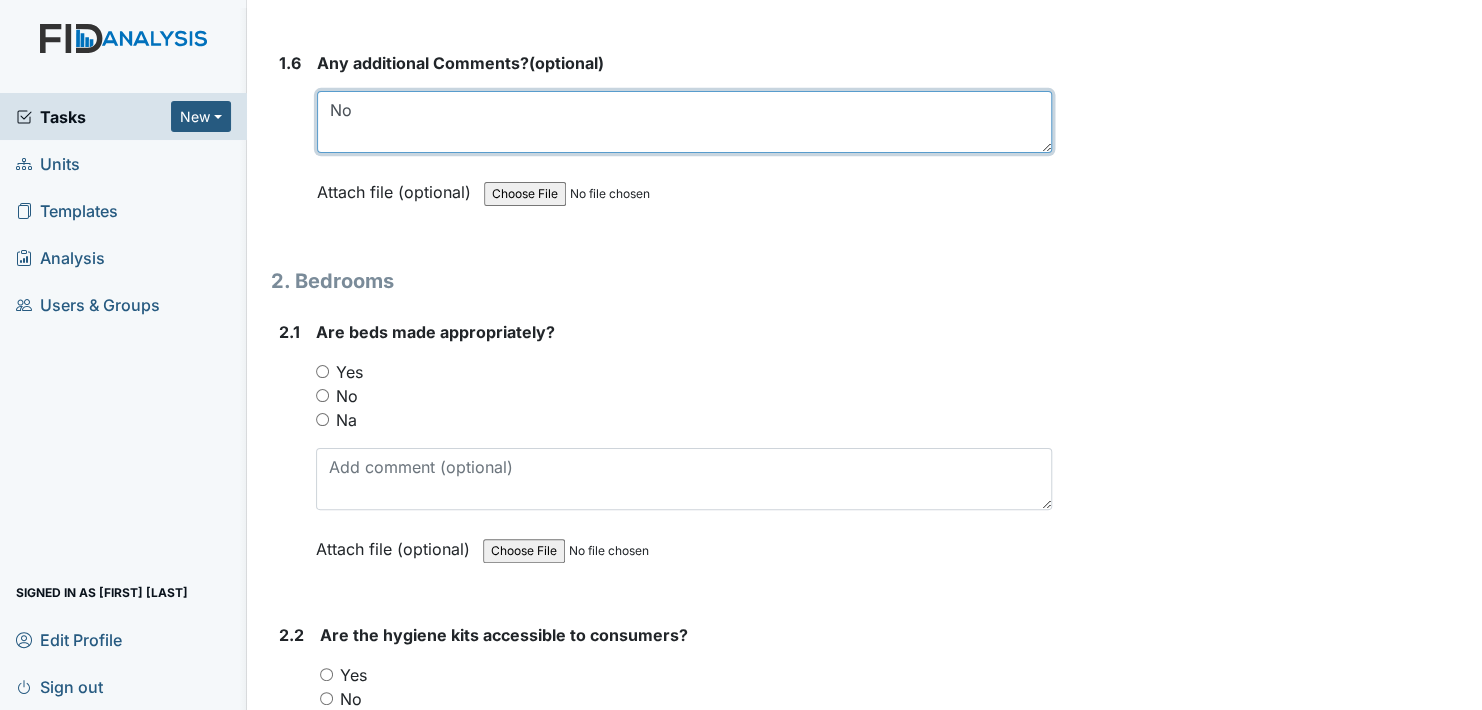 type on "No" 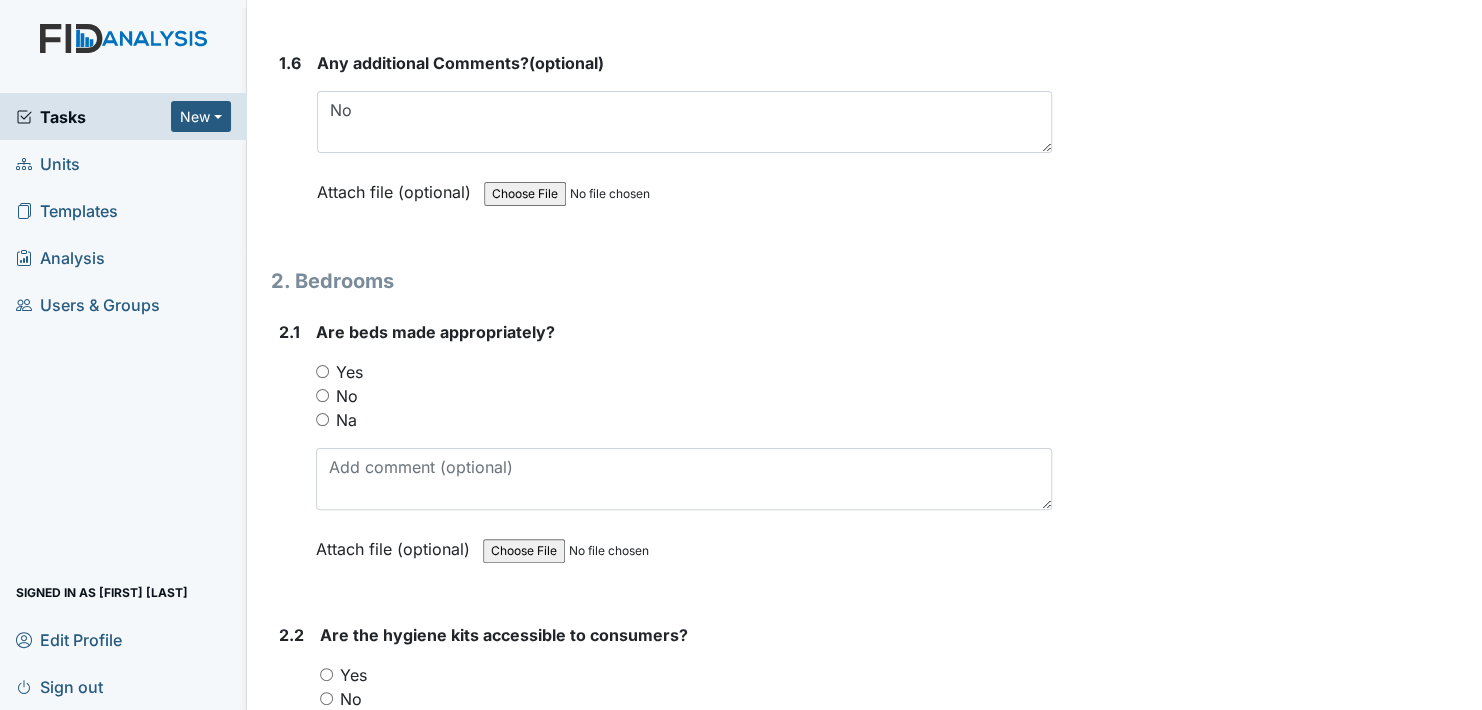 click on "Yes" at bounding box center [322, 371] 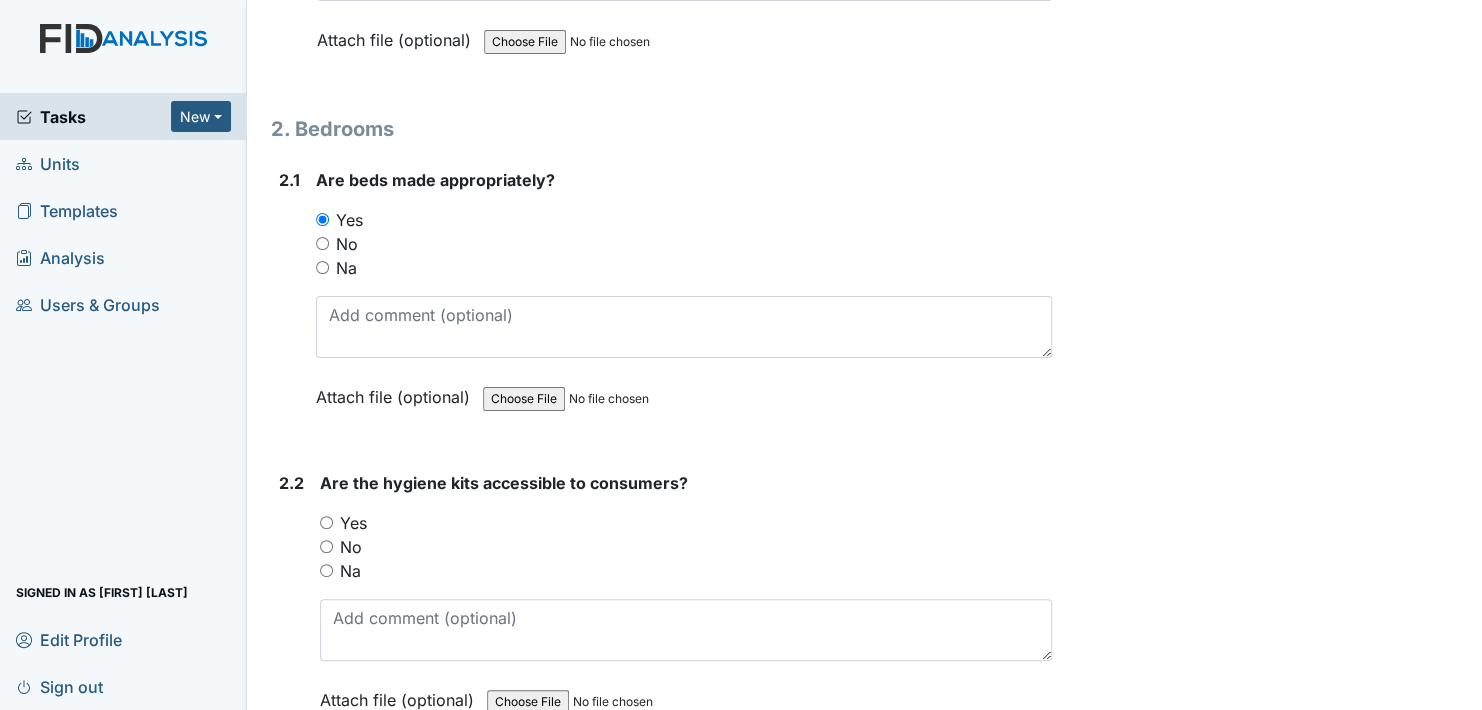 scroll, scrollTop: 1900, scrollLeft: 0, axis: vertical 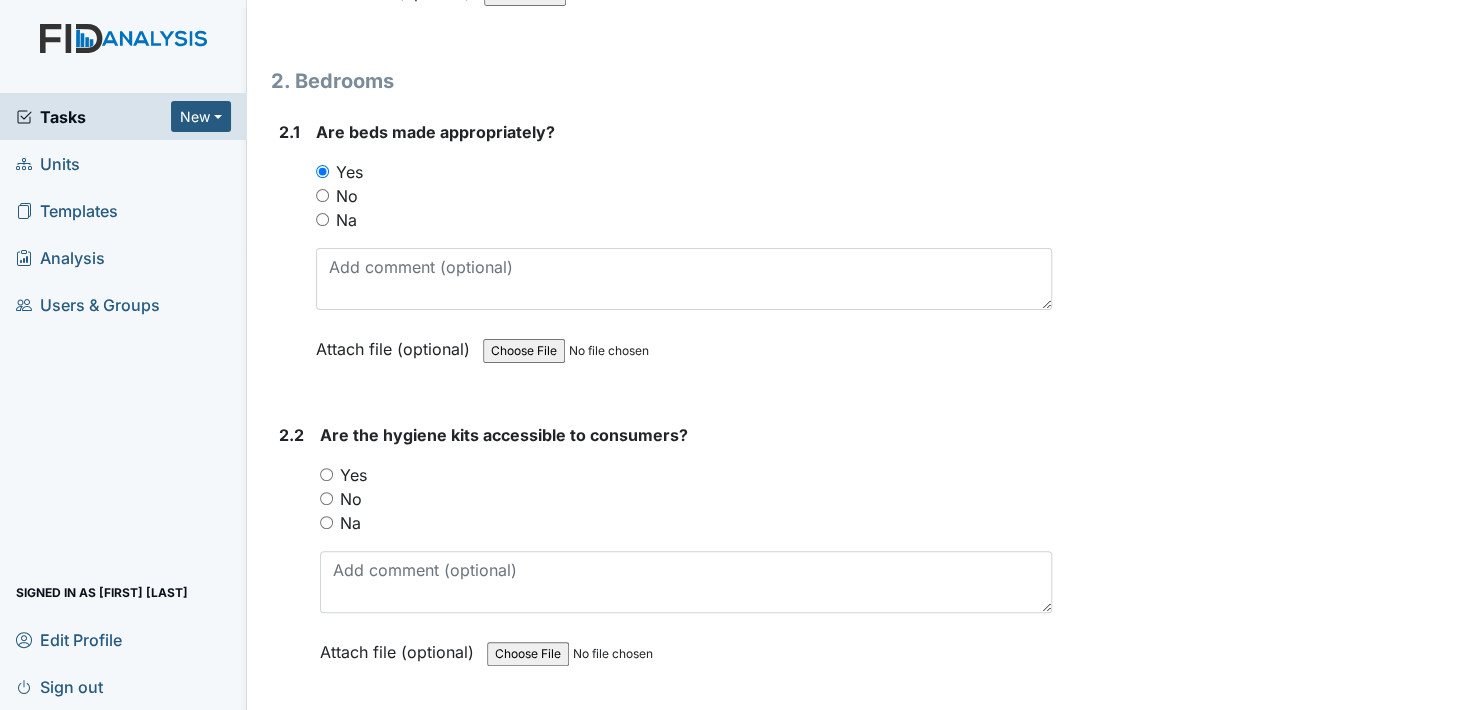 click on "Yes" at bounding box center (326, 474) 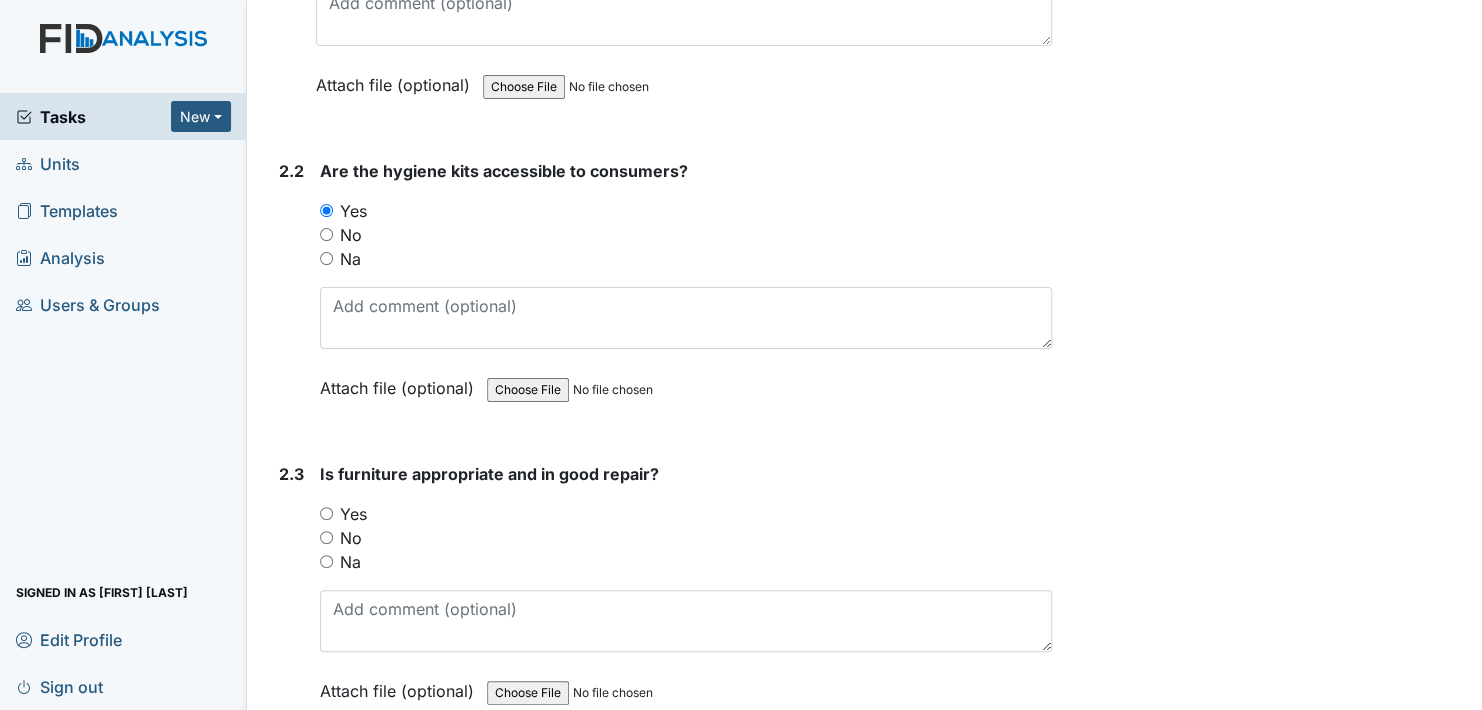 scroll, scrollTop: 2200, scrollLeft: 0, axis: vertical 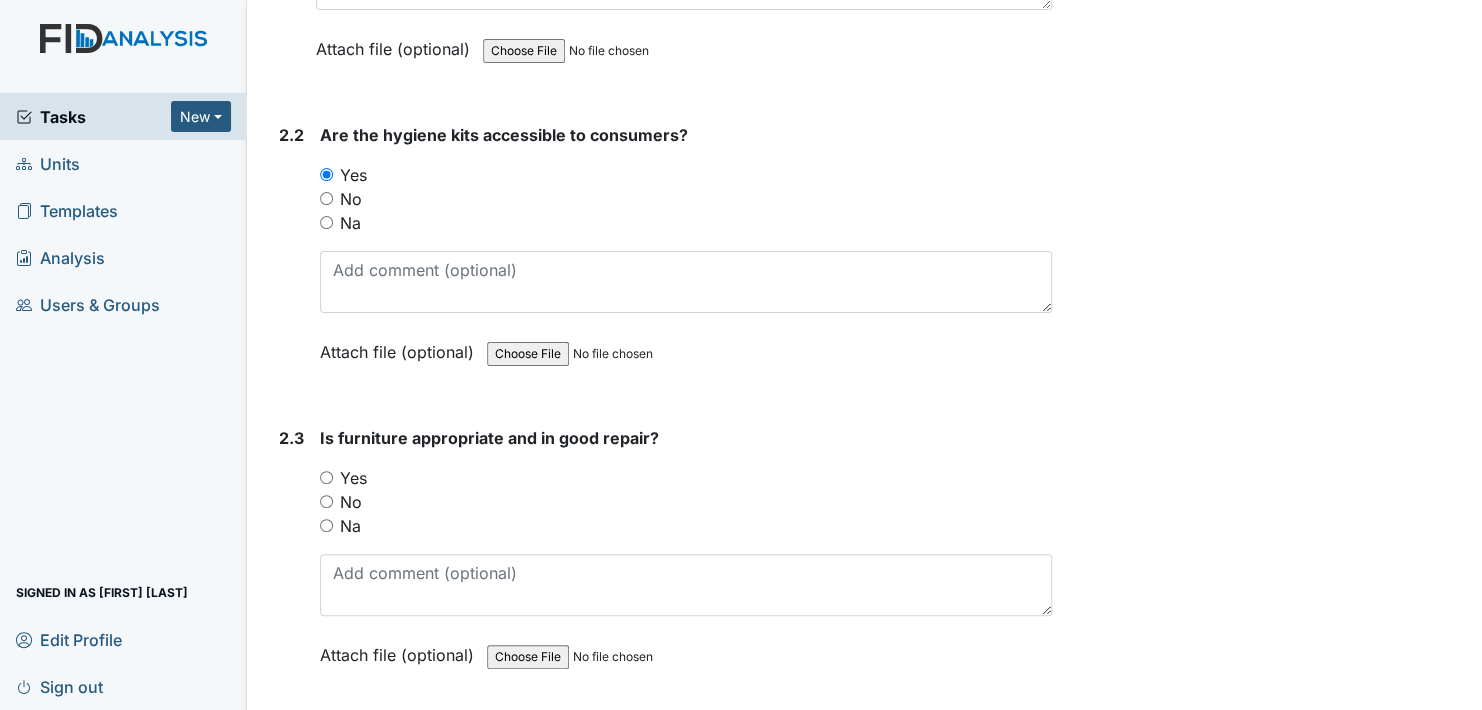 click on "Yes" at bounding box center [326, 477] 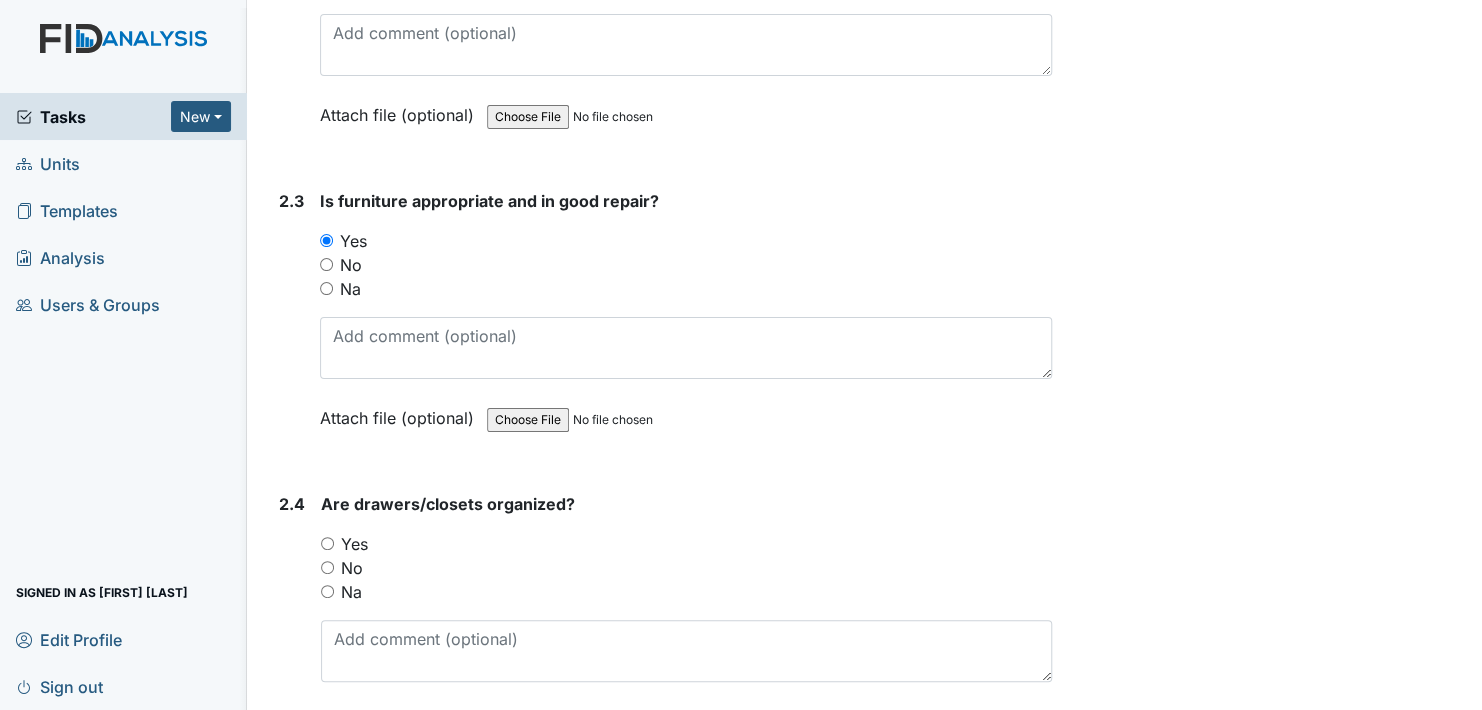 scroll, scrollTop: 2600, scrollLeft: 0, axis: vertical 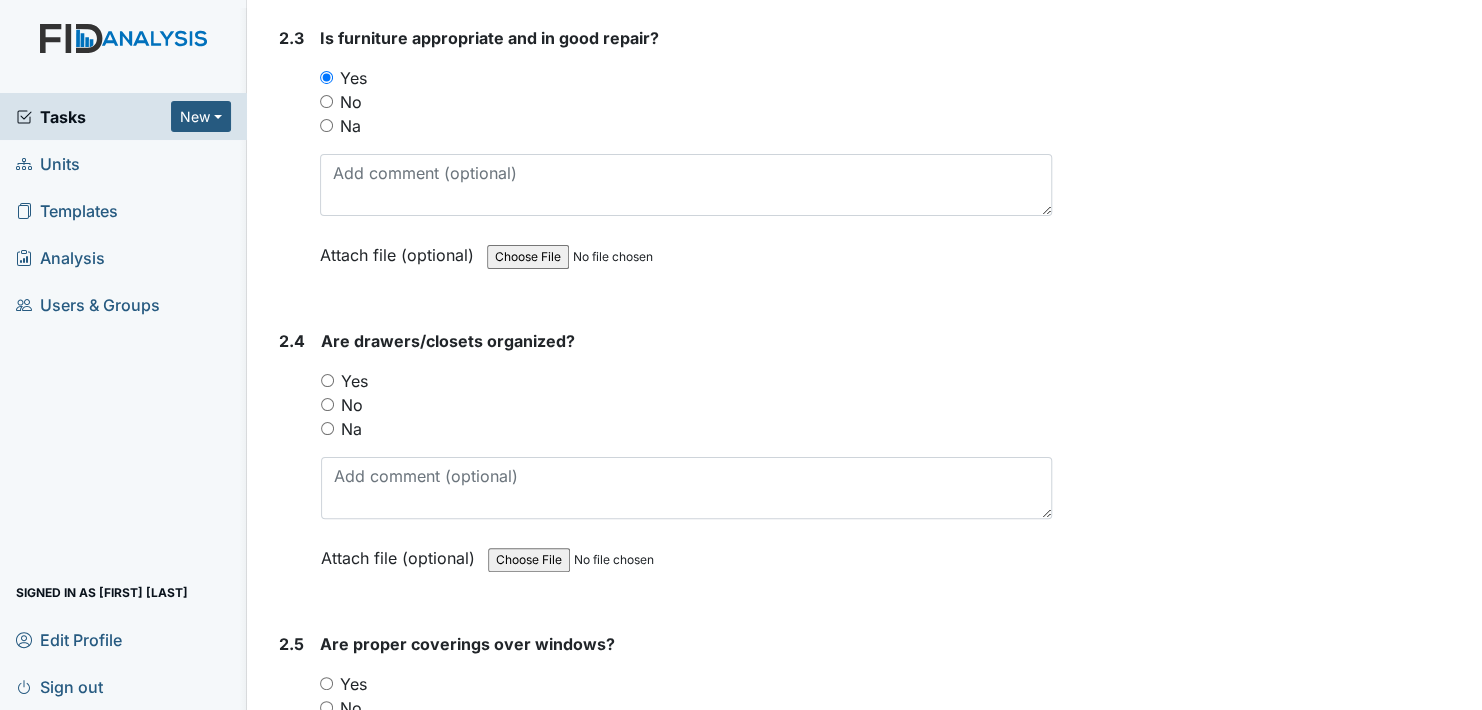 click on "Yes" at bounding box center (327, 380) 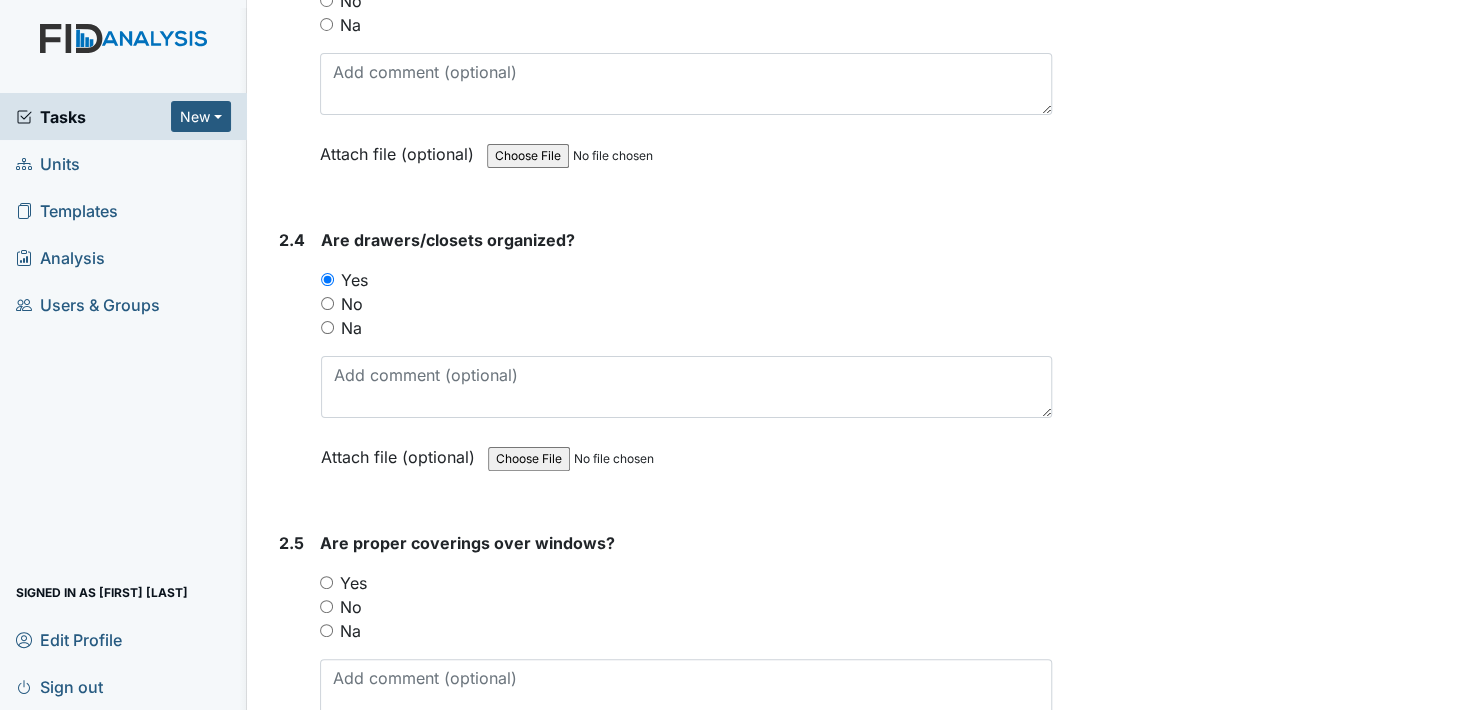 scroll, scrollTop: 2800, scrollLeft: 0, axis: vertical 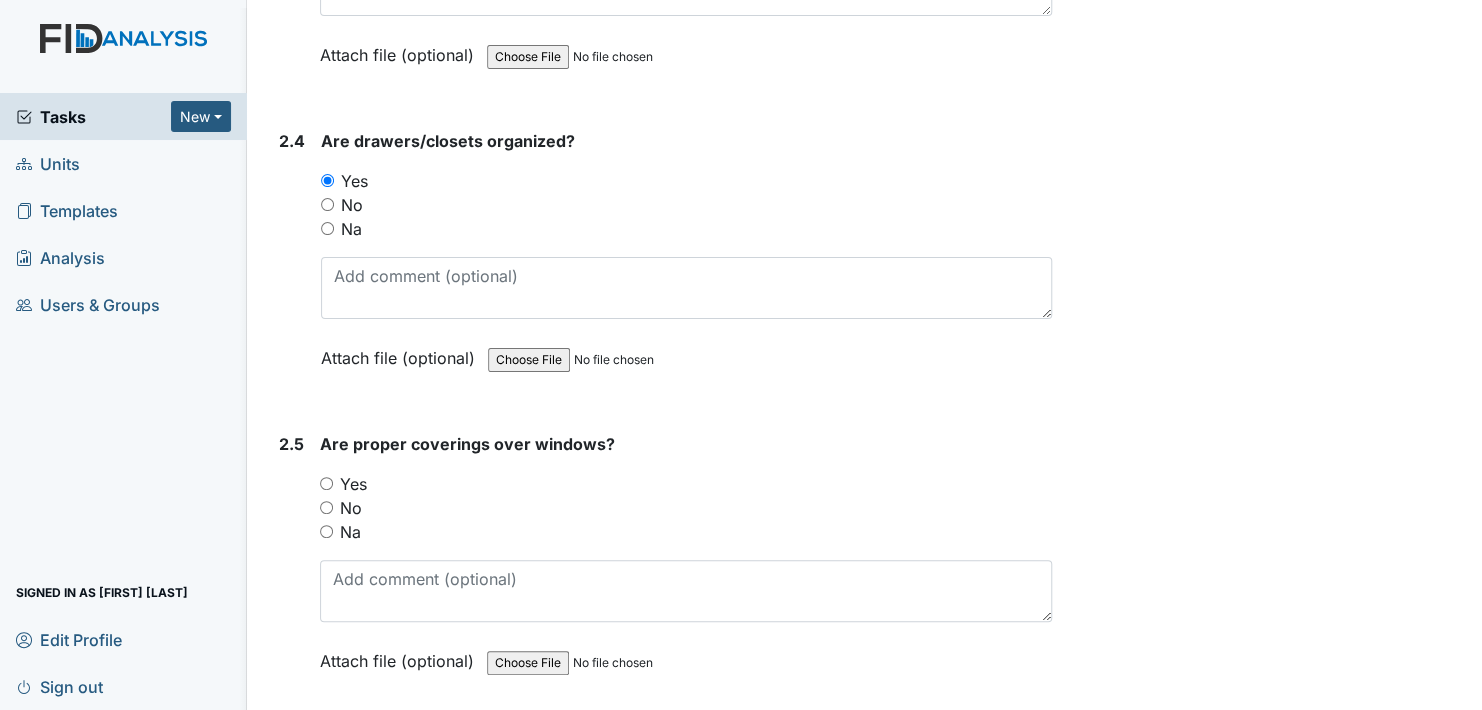 click on "Yes" at bounding box center [326, 483] 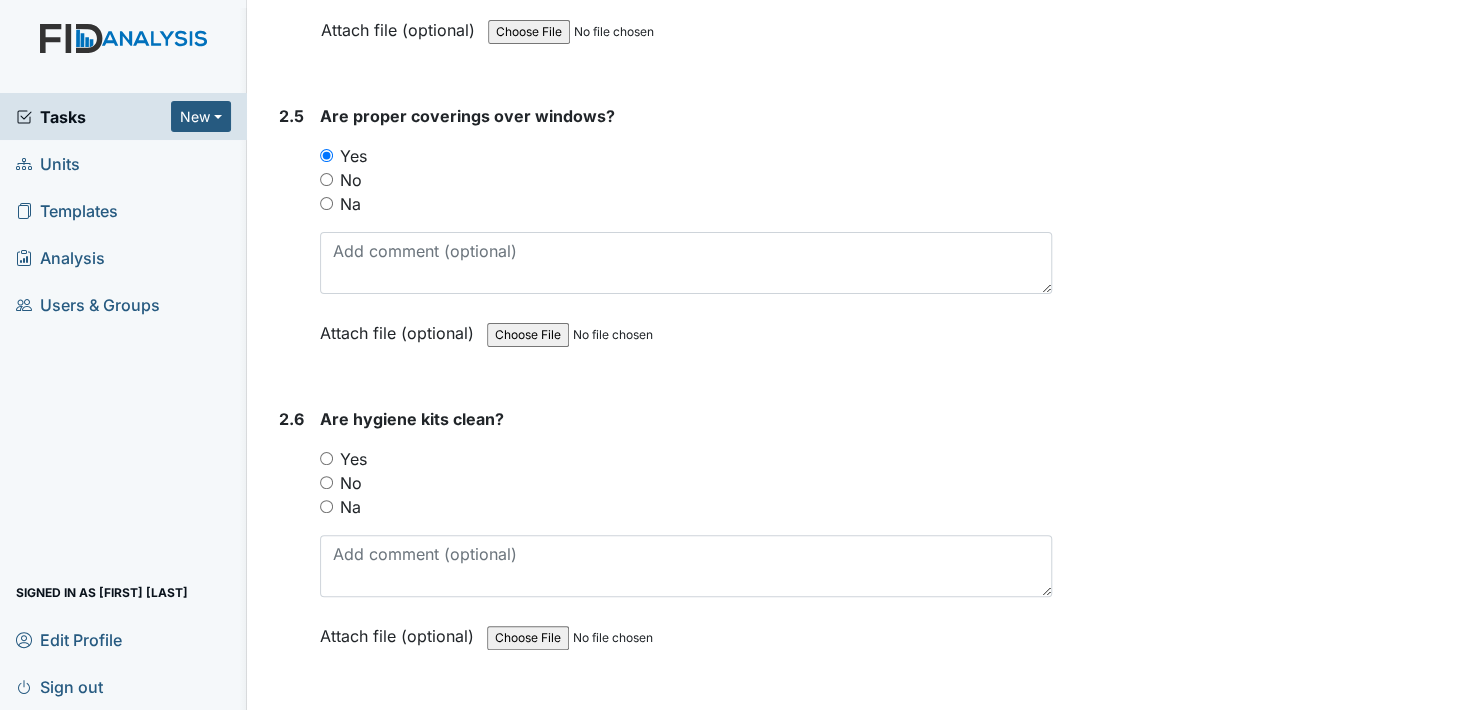 scroll, scrollTop: 3200, scrollLeft: 0, axis: vertical 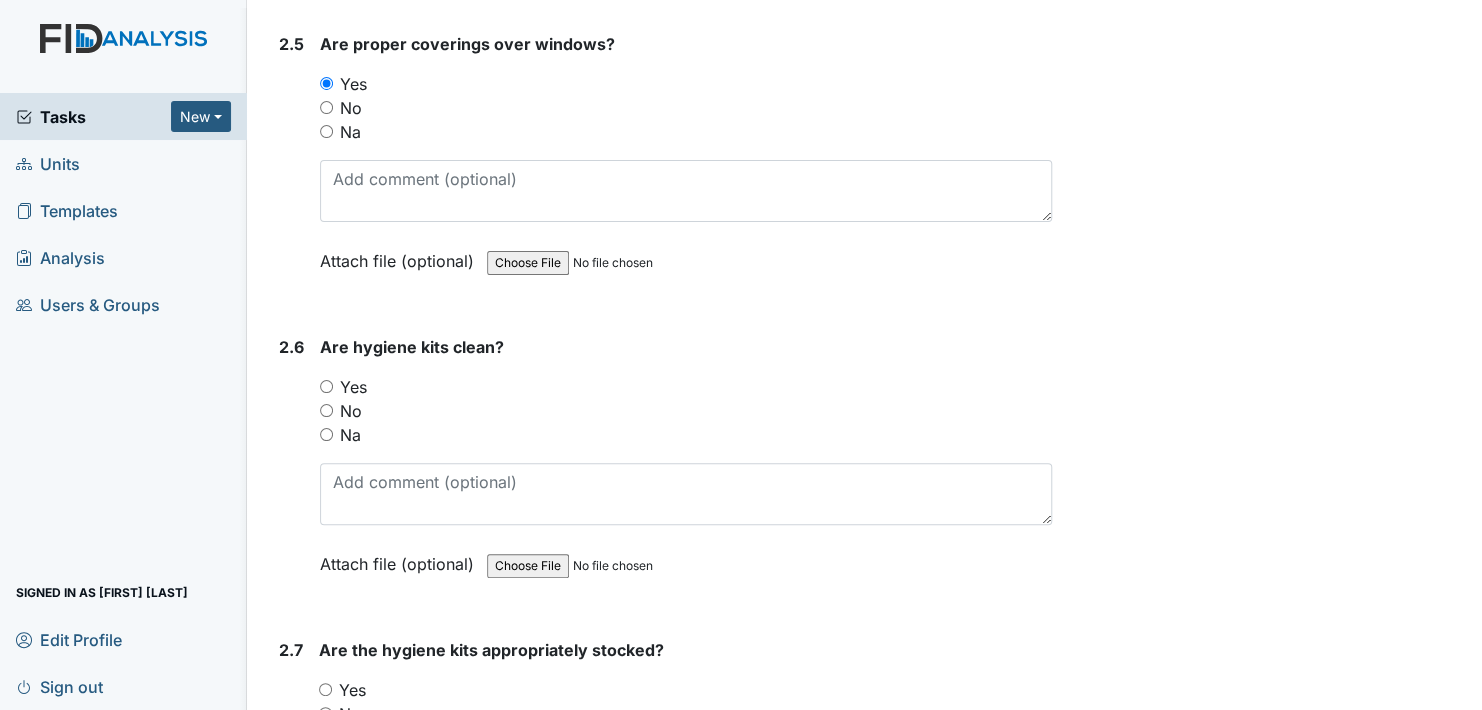 click on "Yes" at bounding box center (326, 386) 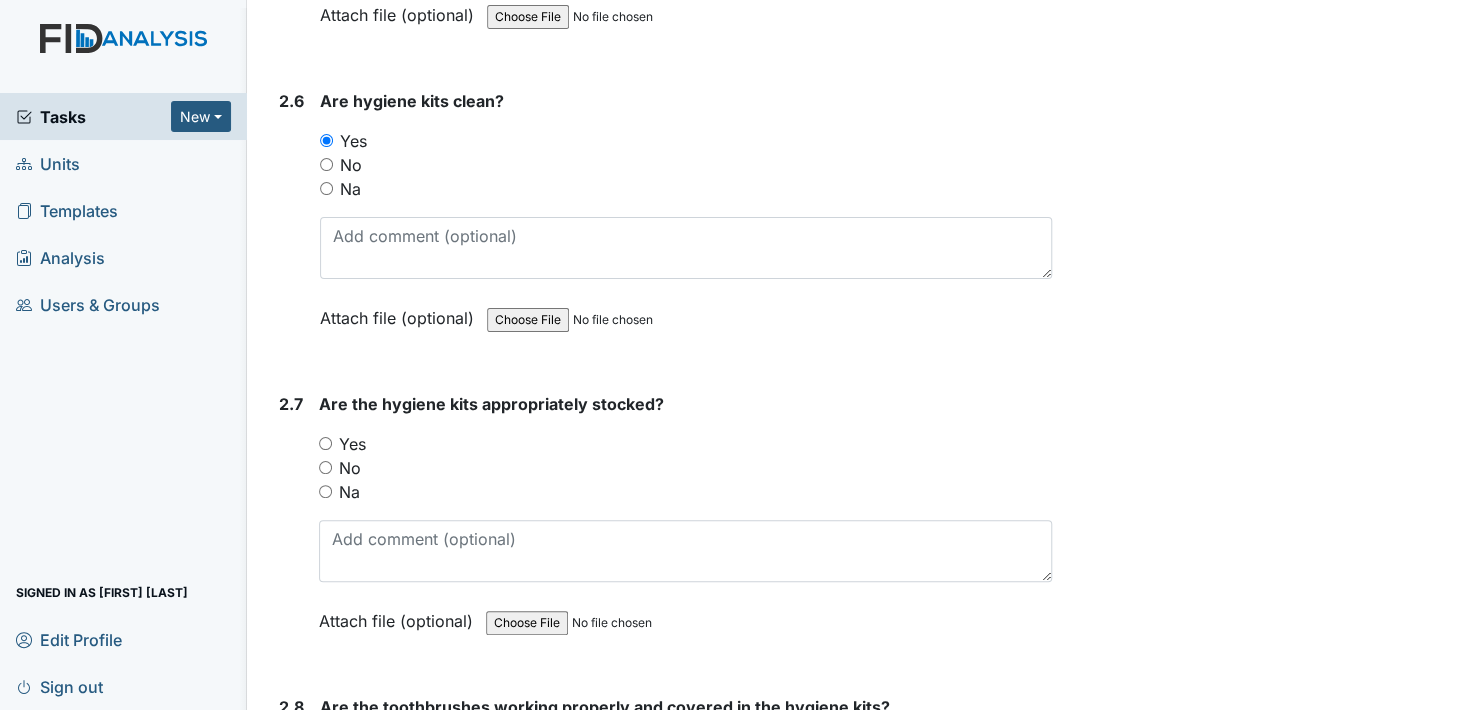 scroll, scrollTop: 3500, scrollLeft: 0, axis: vertical 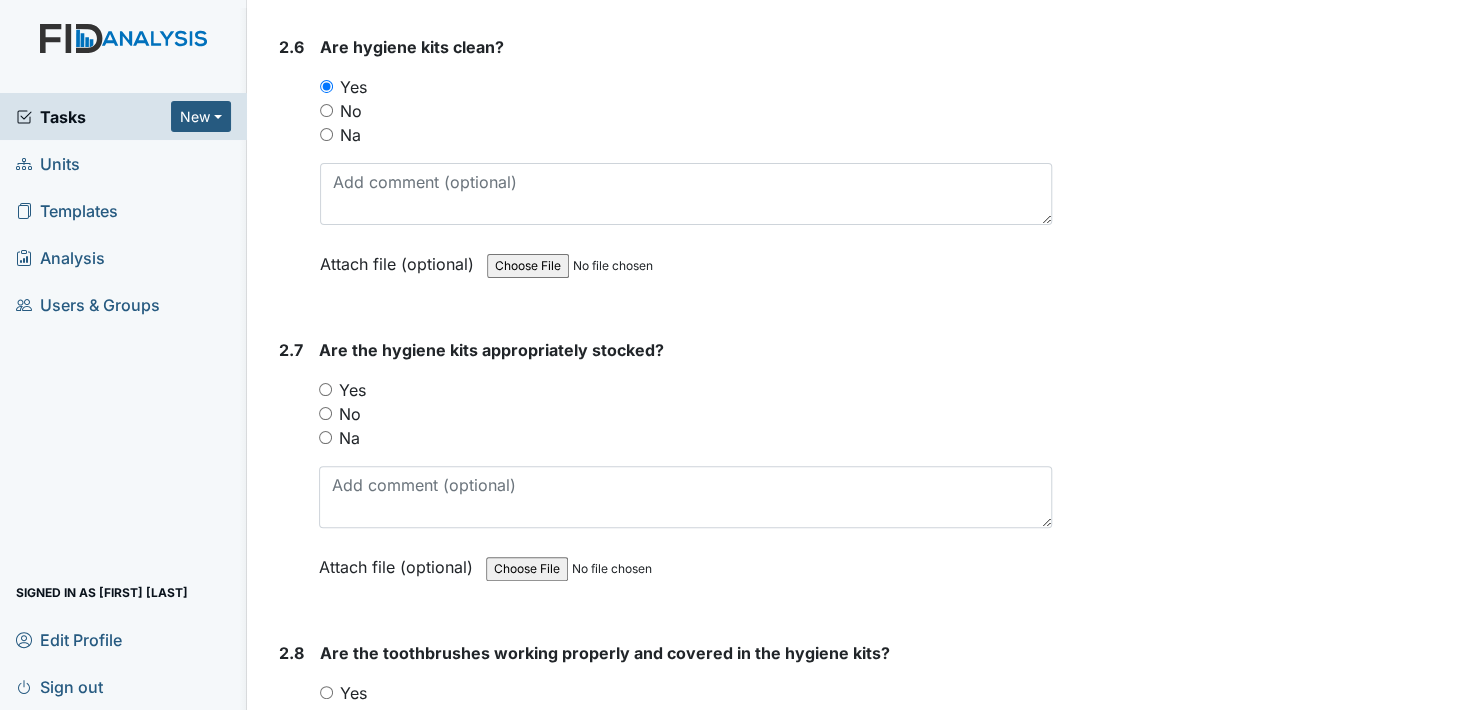 click on "Yes" at bounding box center [325, 389] 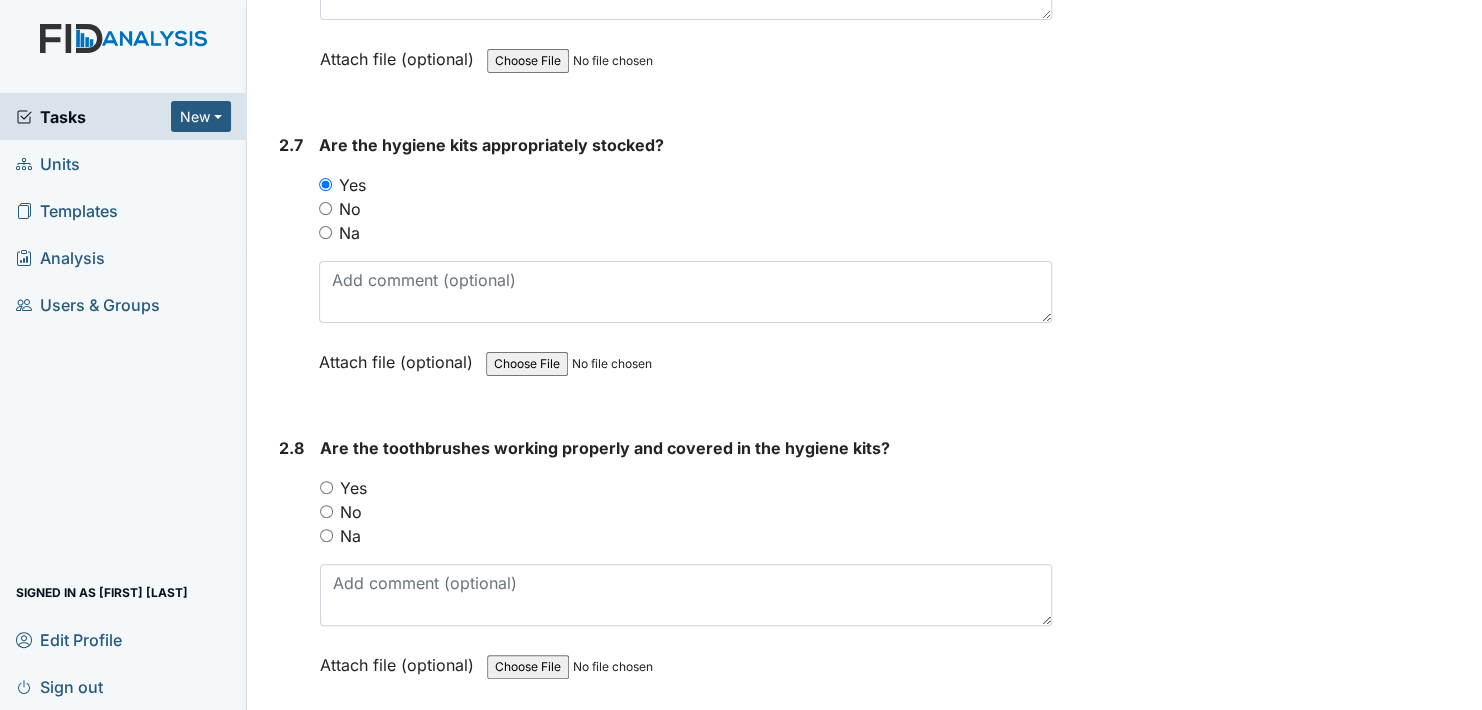 scroll, scrollTop: 3800, scrollLeft: 0, axis: vertical 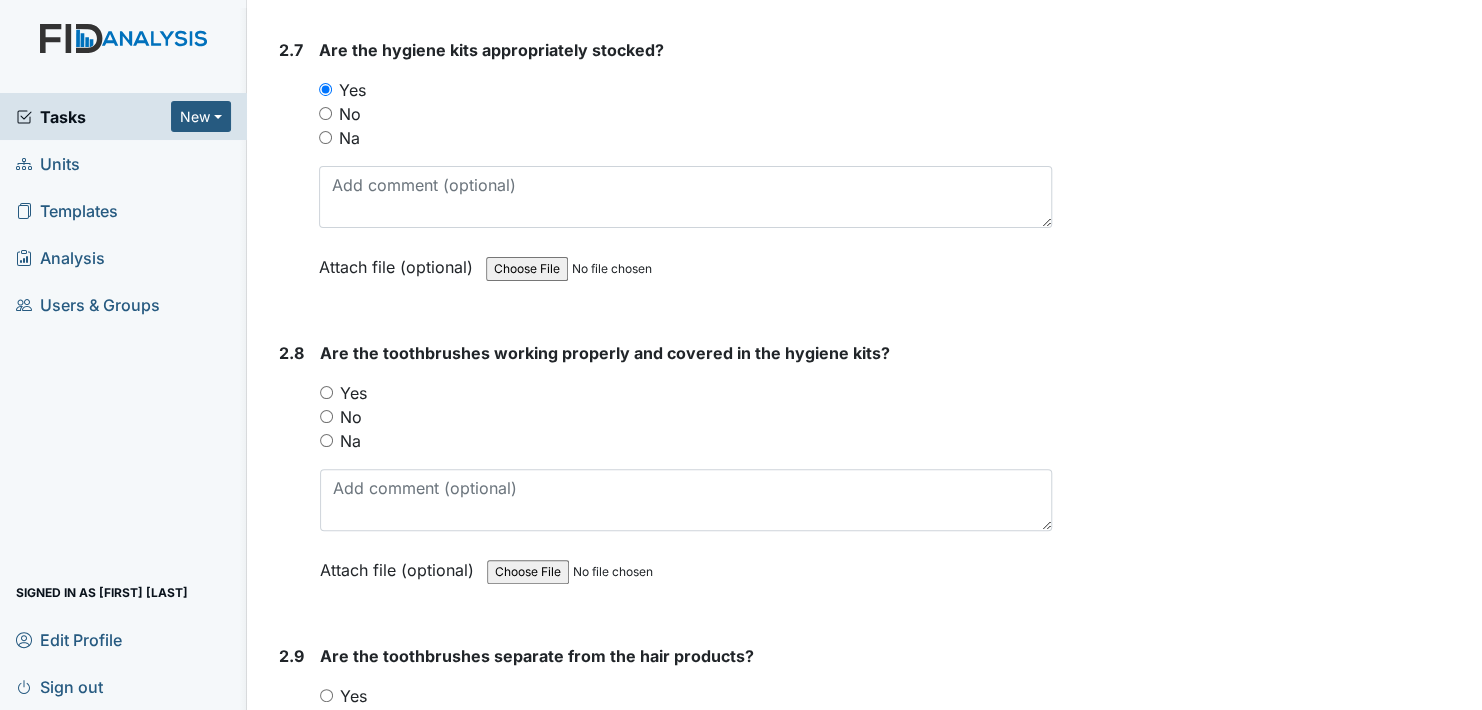click on "Yes" at bounding box center [326, 392] 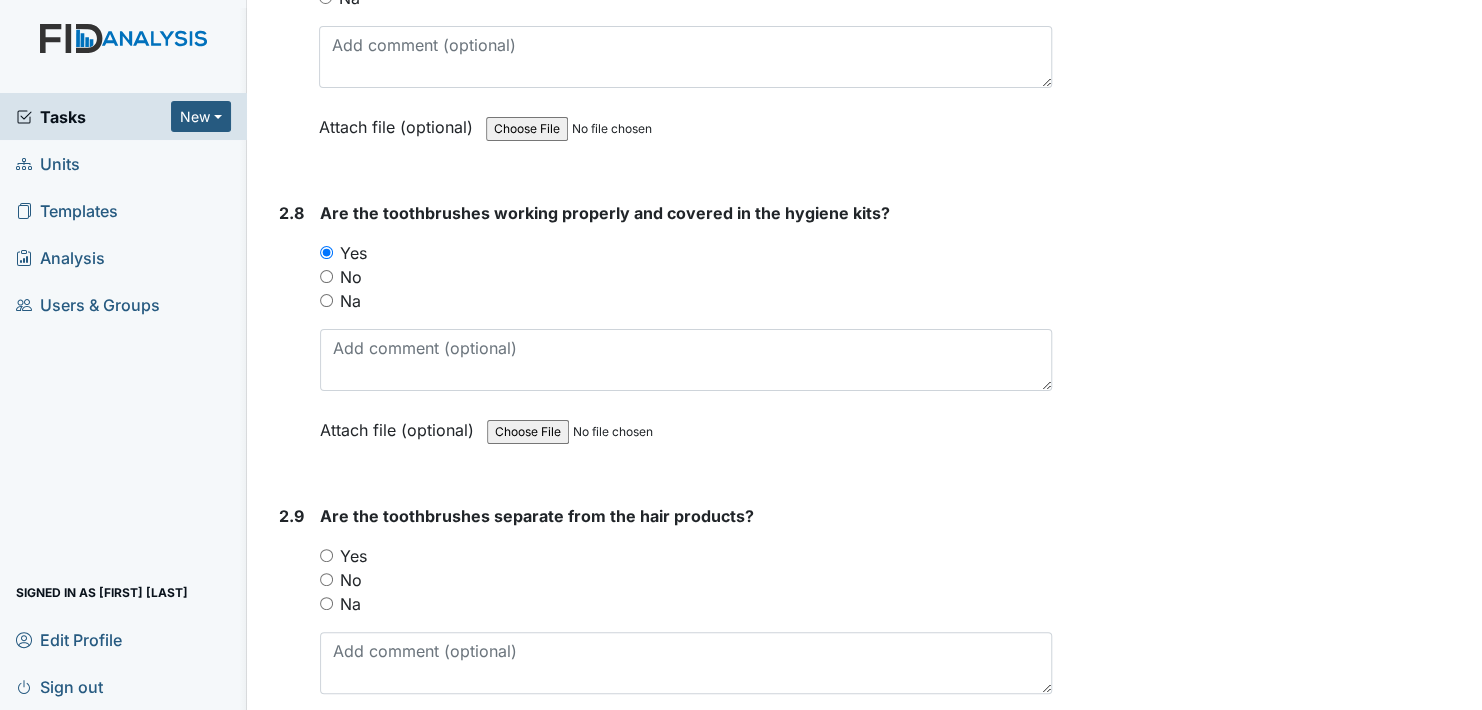 scroll, scrollTop: 4100, scrollLeft: 0, axis: vertical 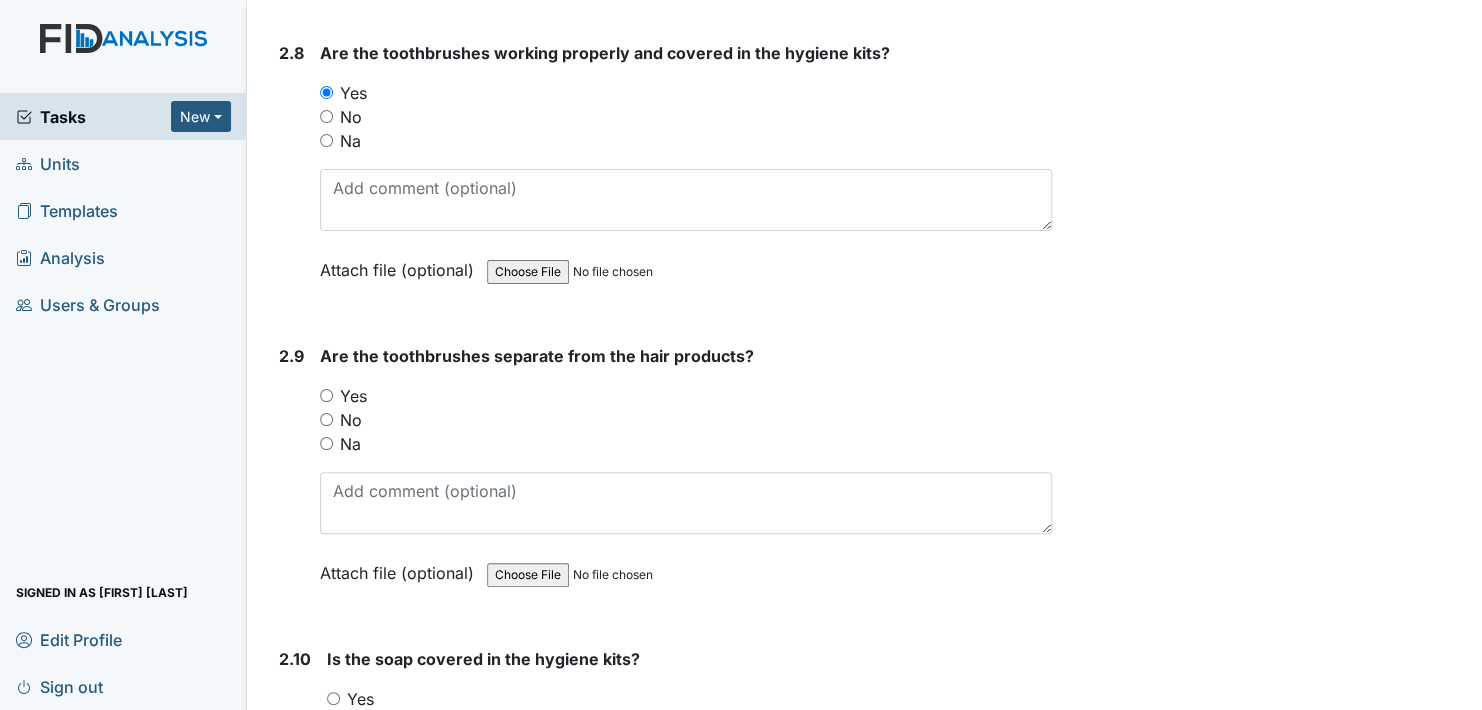click on "Yes" at bounding box center (326, 395) 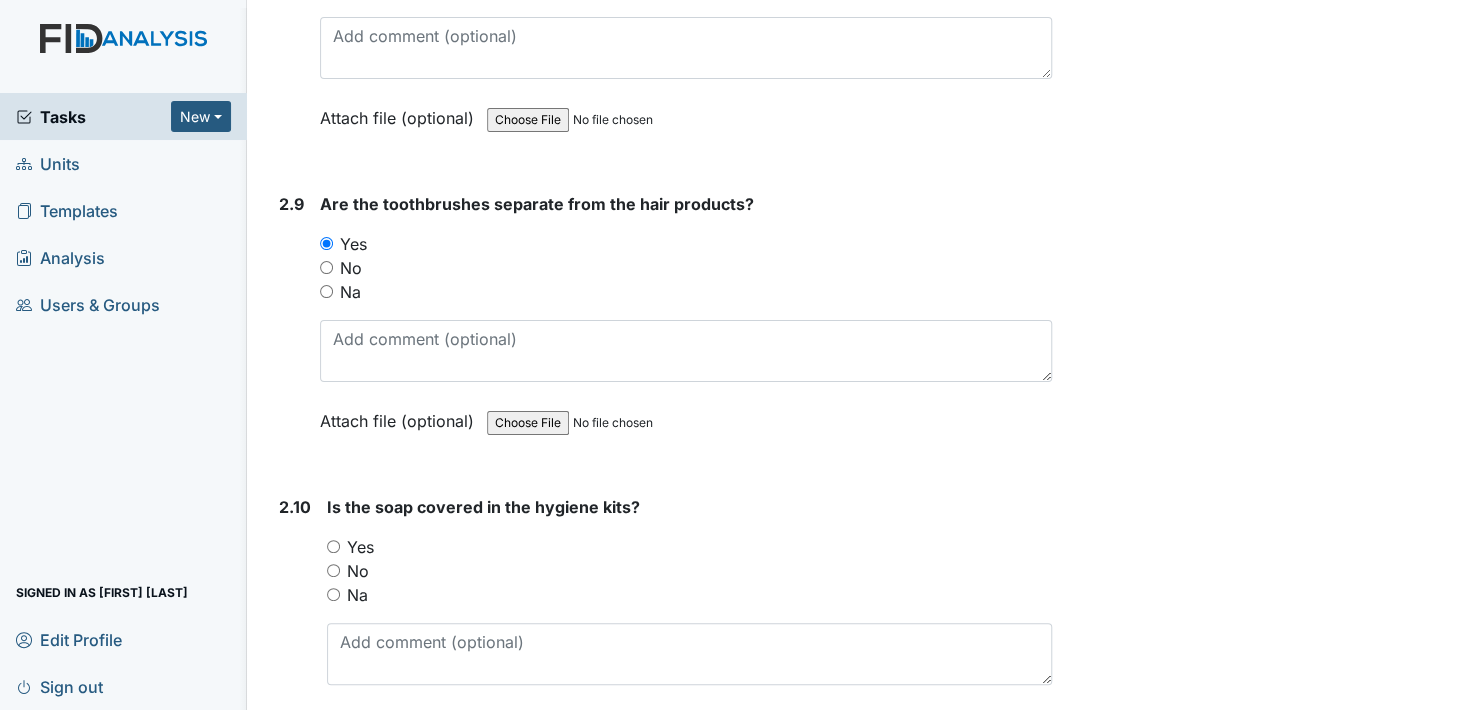 scroll, scrollTop: 4300, scrollLeft: 0, axis: vertical 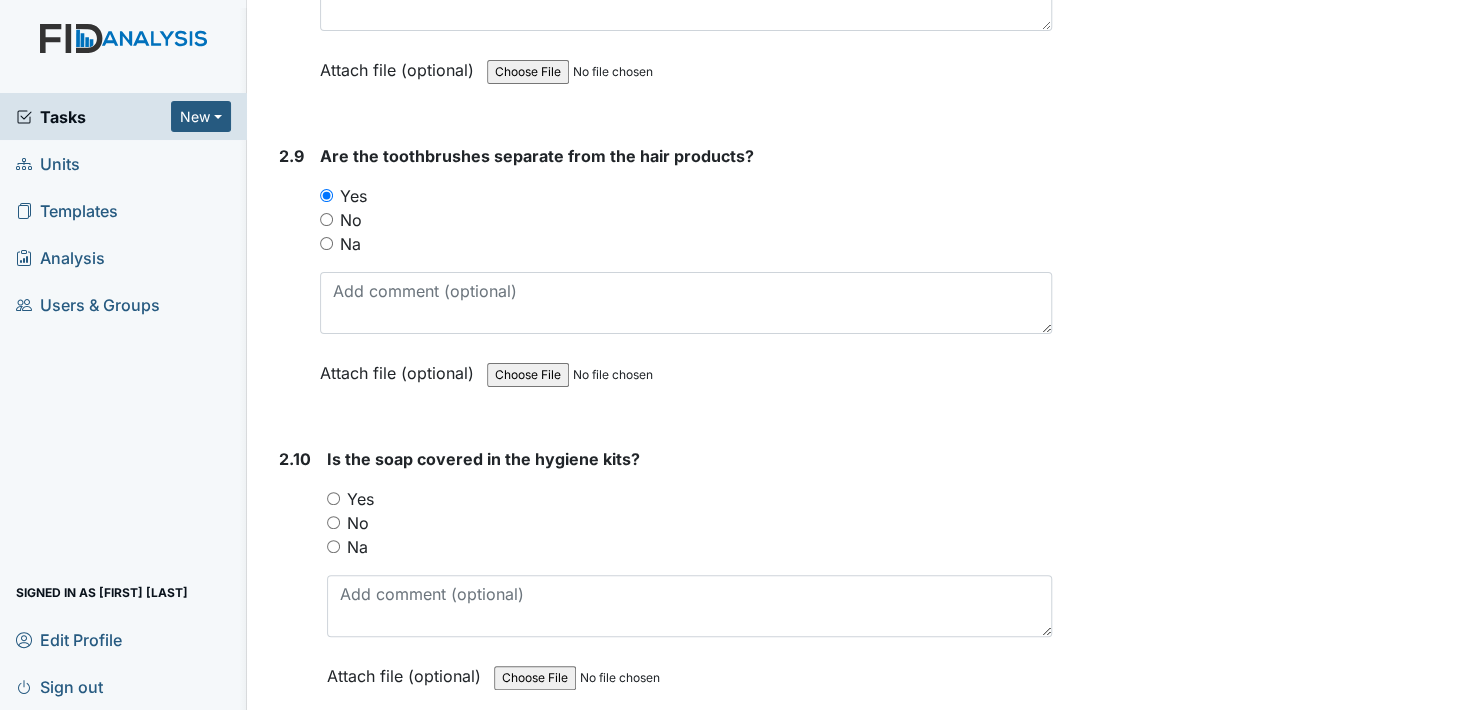 click on "Yes" at bounding box center [333, 498] 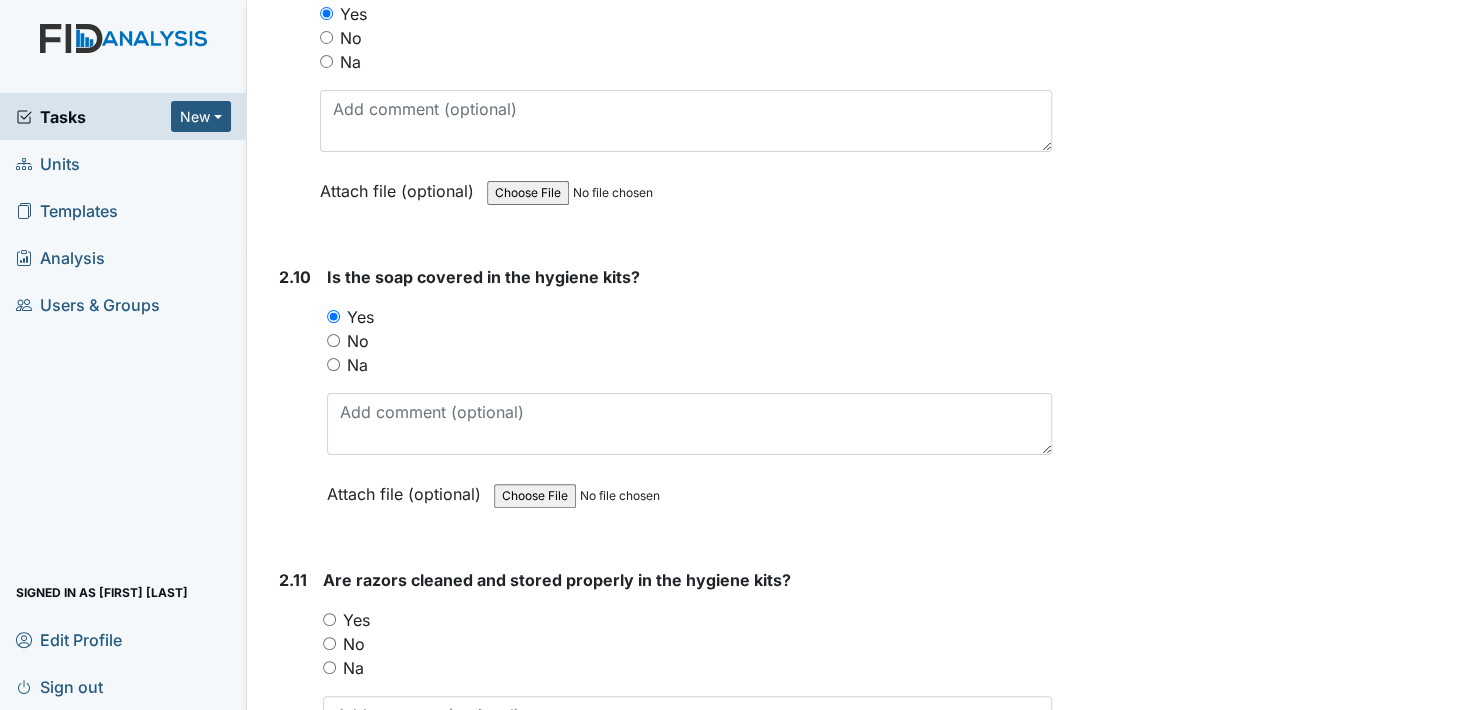 scroll, scrollTop: 4600, scrollLeft: 0, axis: vertical 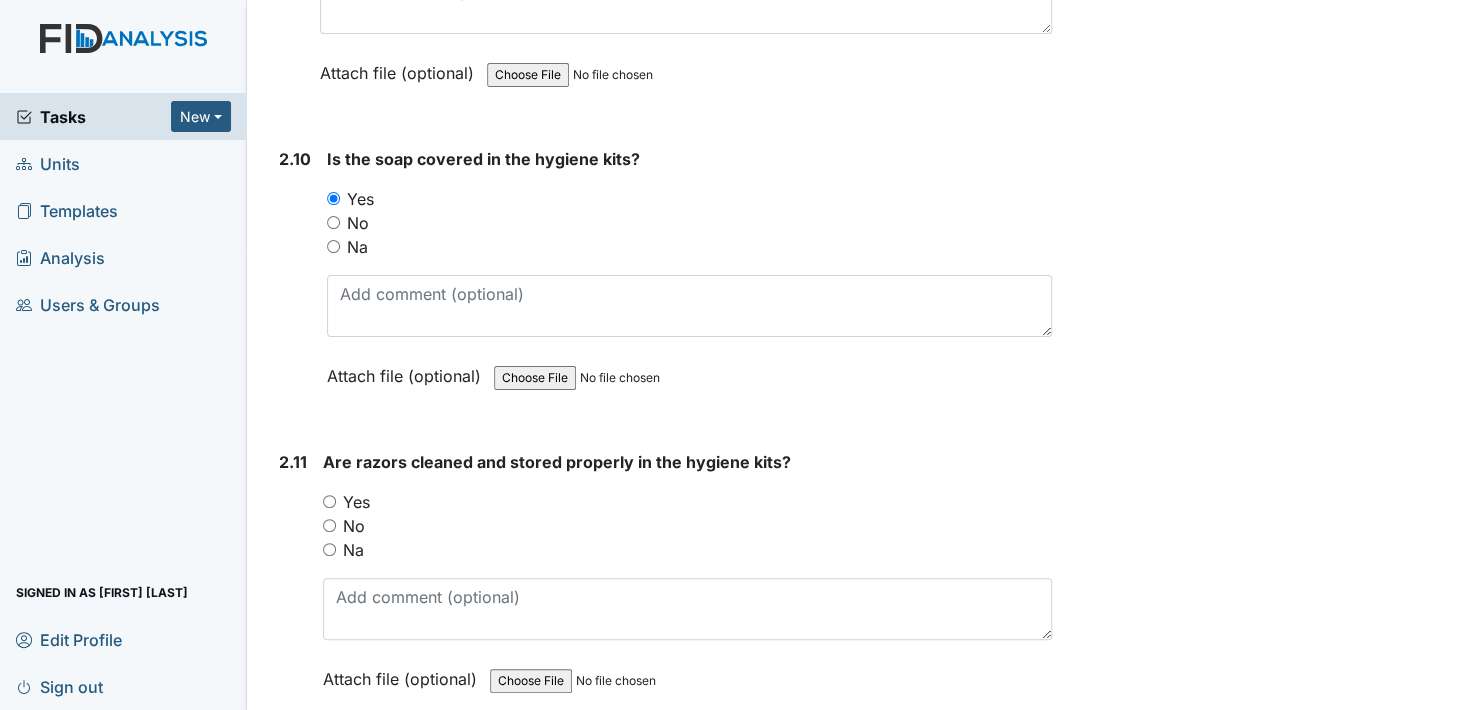 click on "Yes" at bounding box center [329, 501] 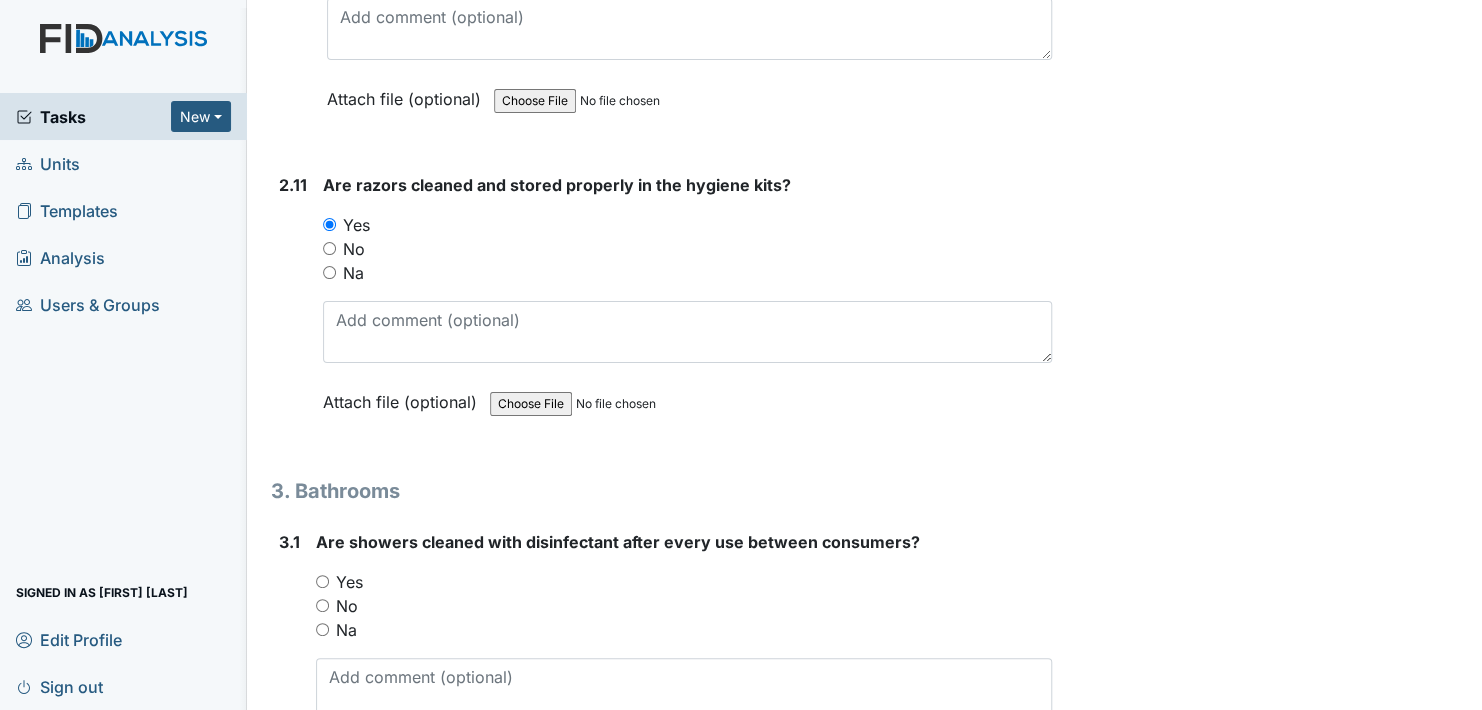 scroll, scrollTop: 4900, scrollLeft: 0, axis: vertical 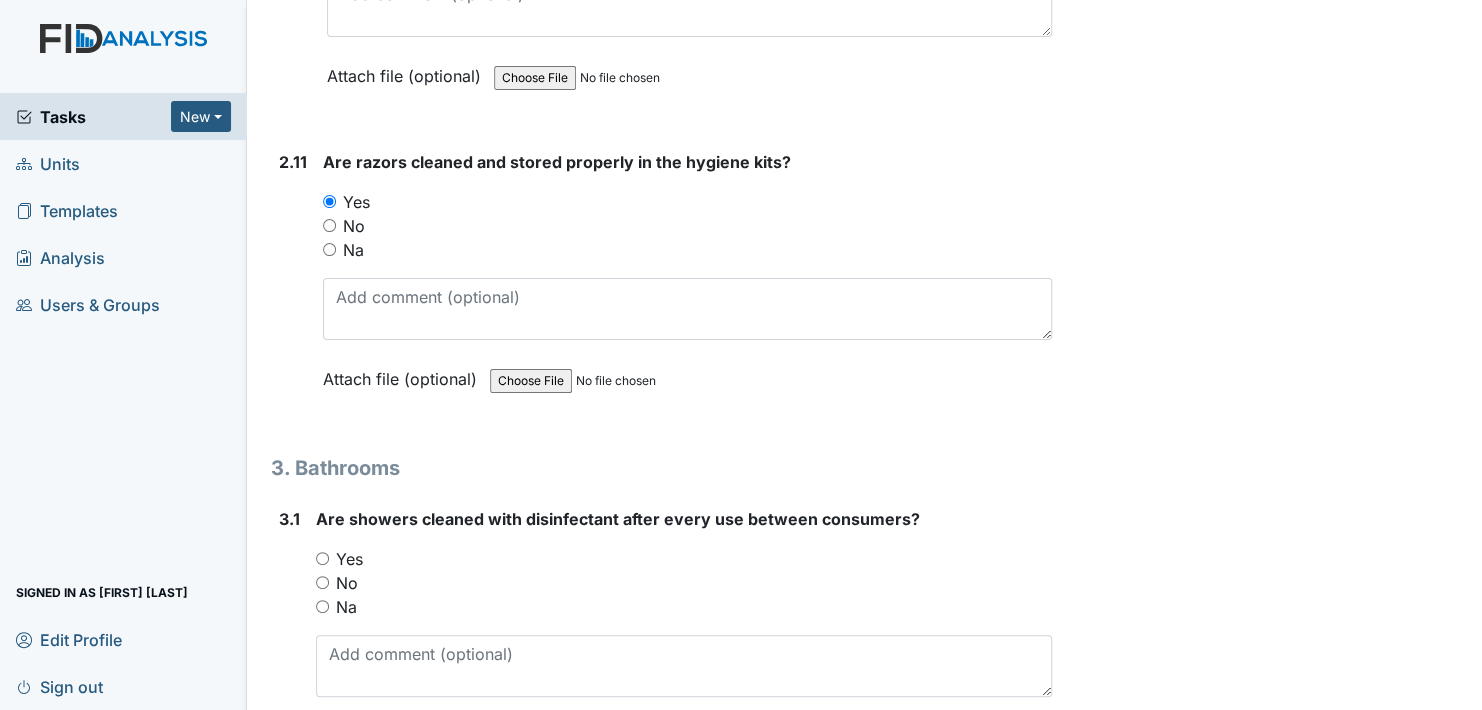 click on "Yes" at bounding box center [322, 558] 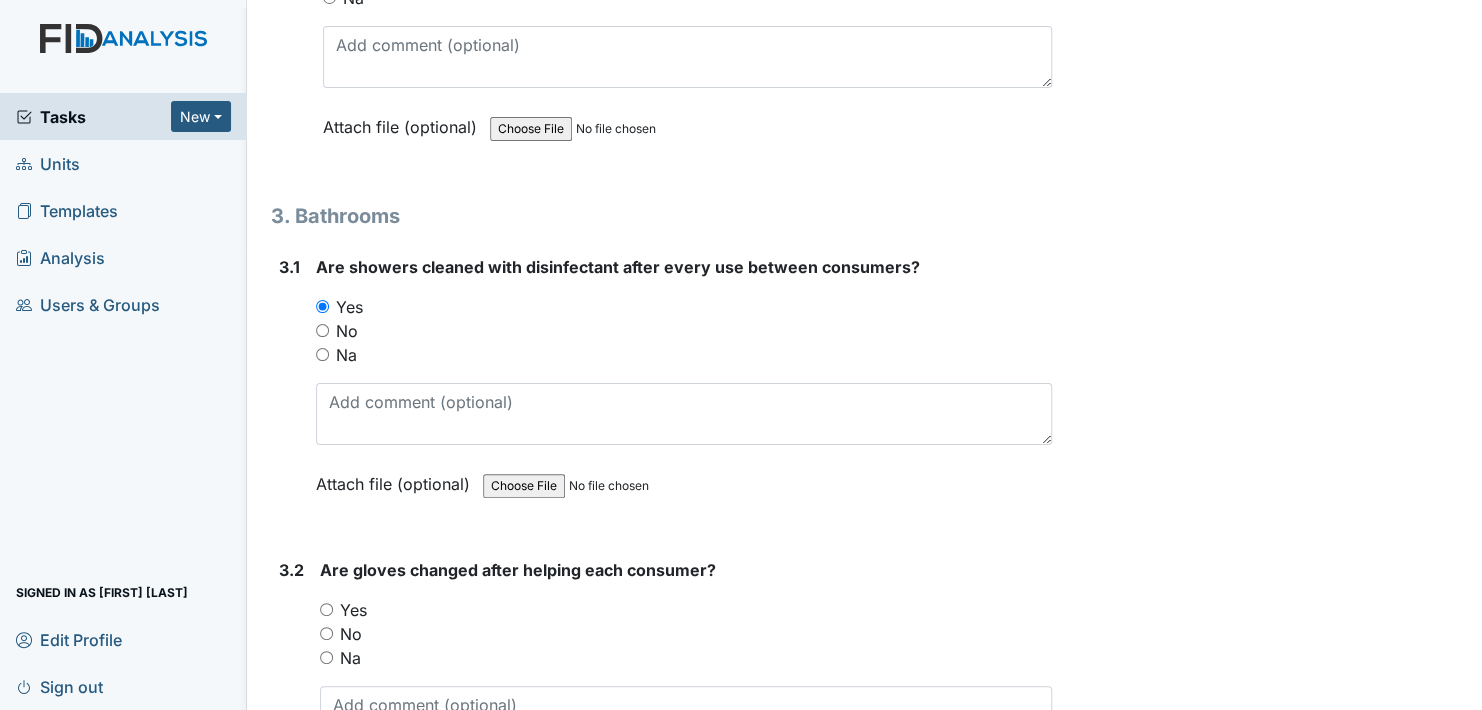 scroll, scrollTop: 5200, scrollLeft: 0, axis: vertical 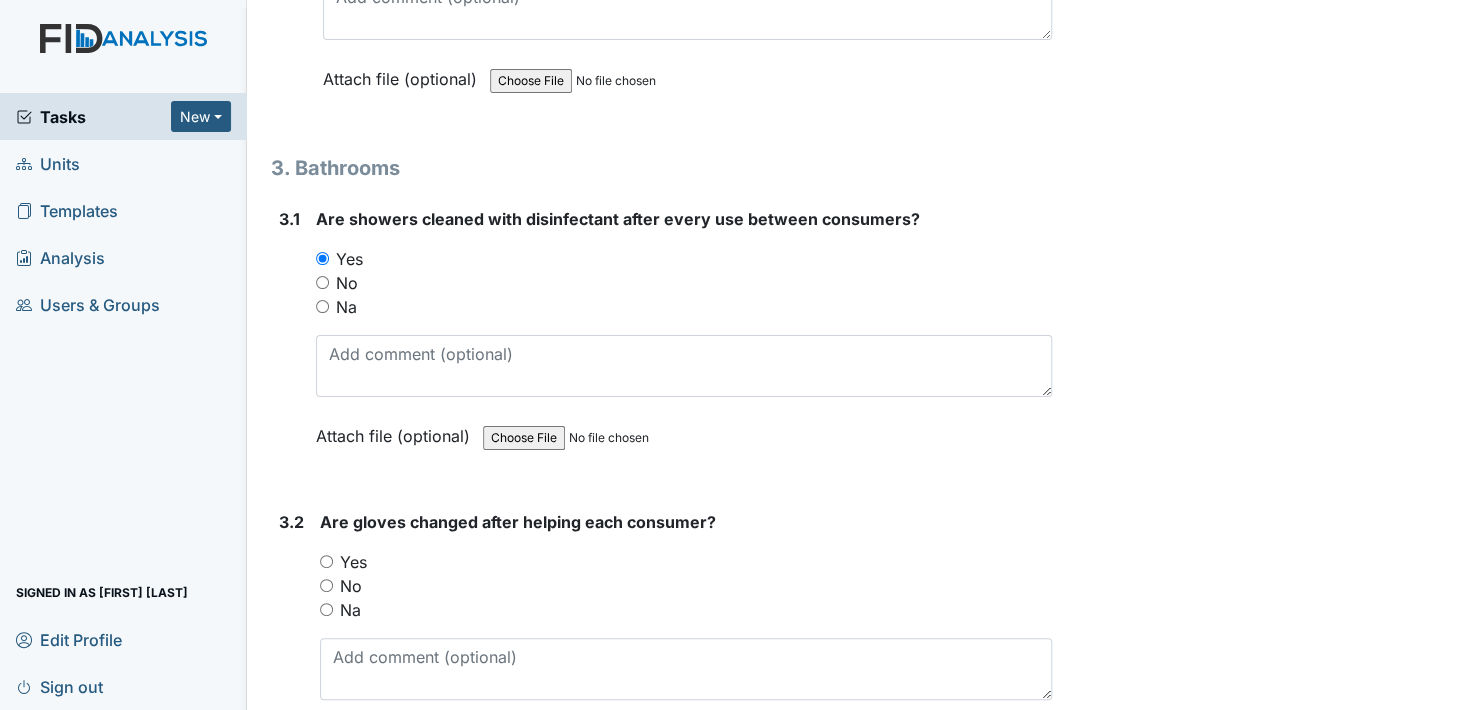 click on "Yes" at bounding box center [326, 561] 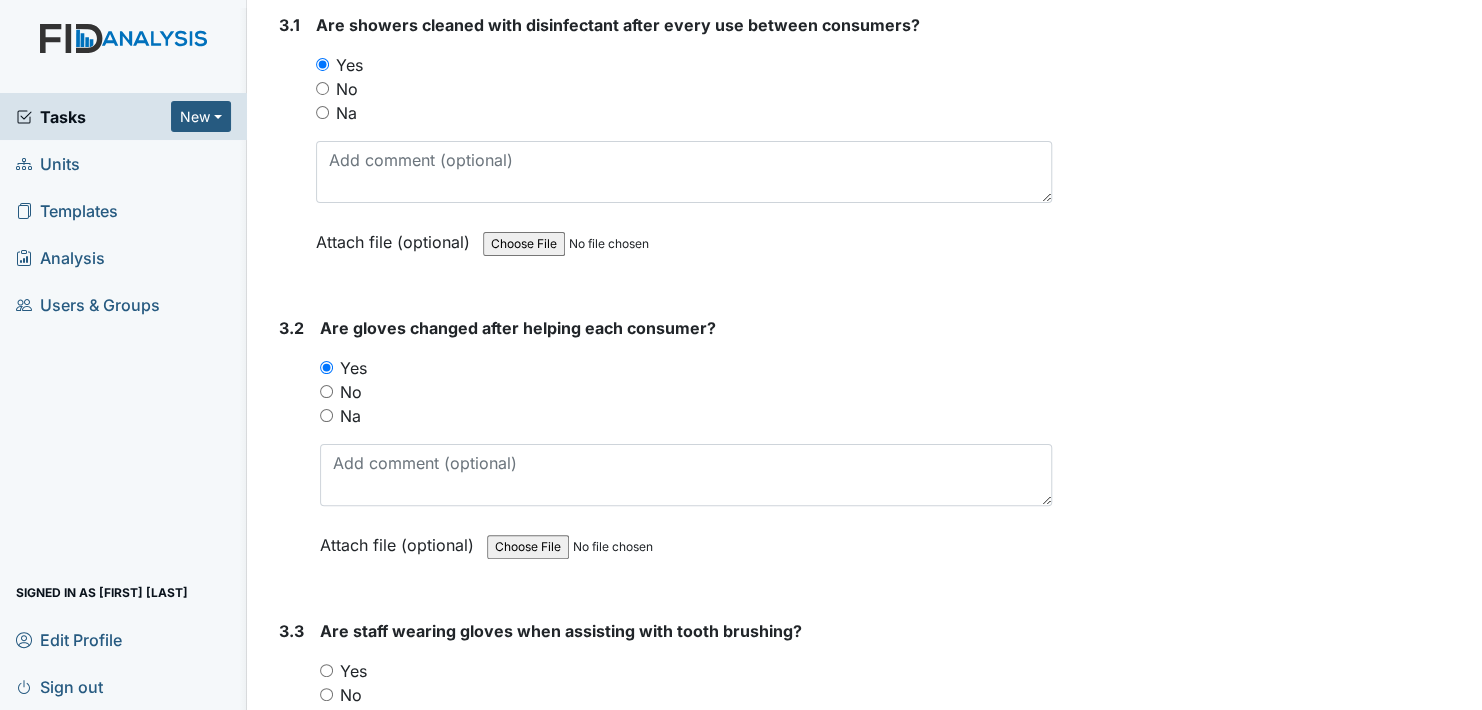 scroll, scrollTop: 5500, scrollLeft: 0, axis: vertical 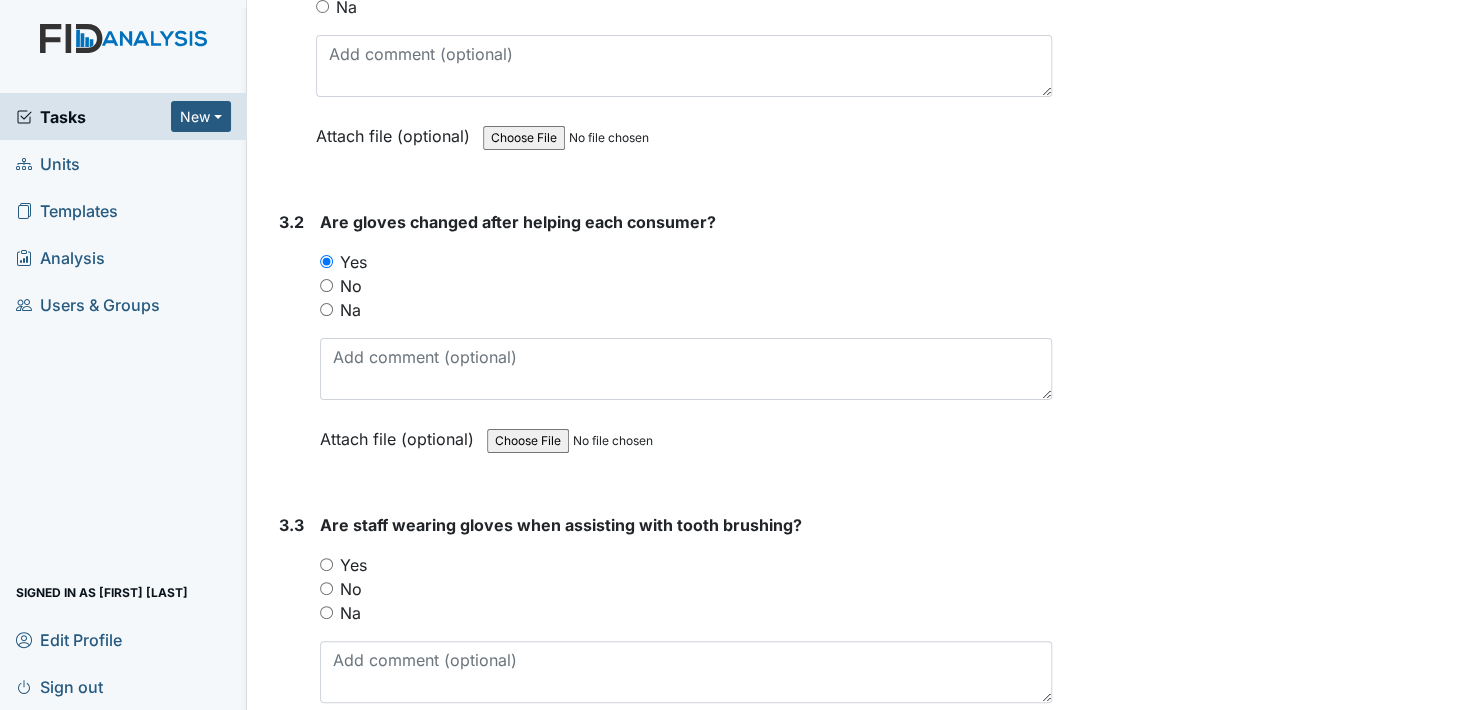 click on "Yes" at bounding box center [326, 564] 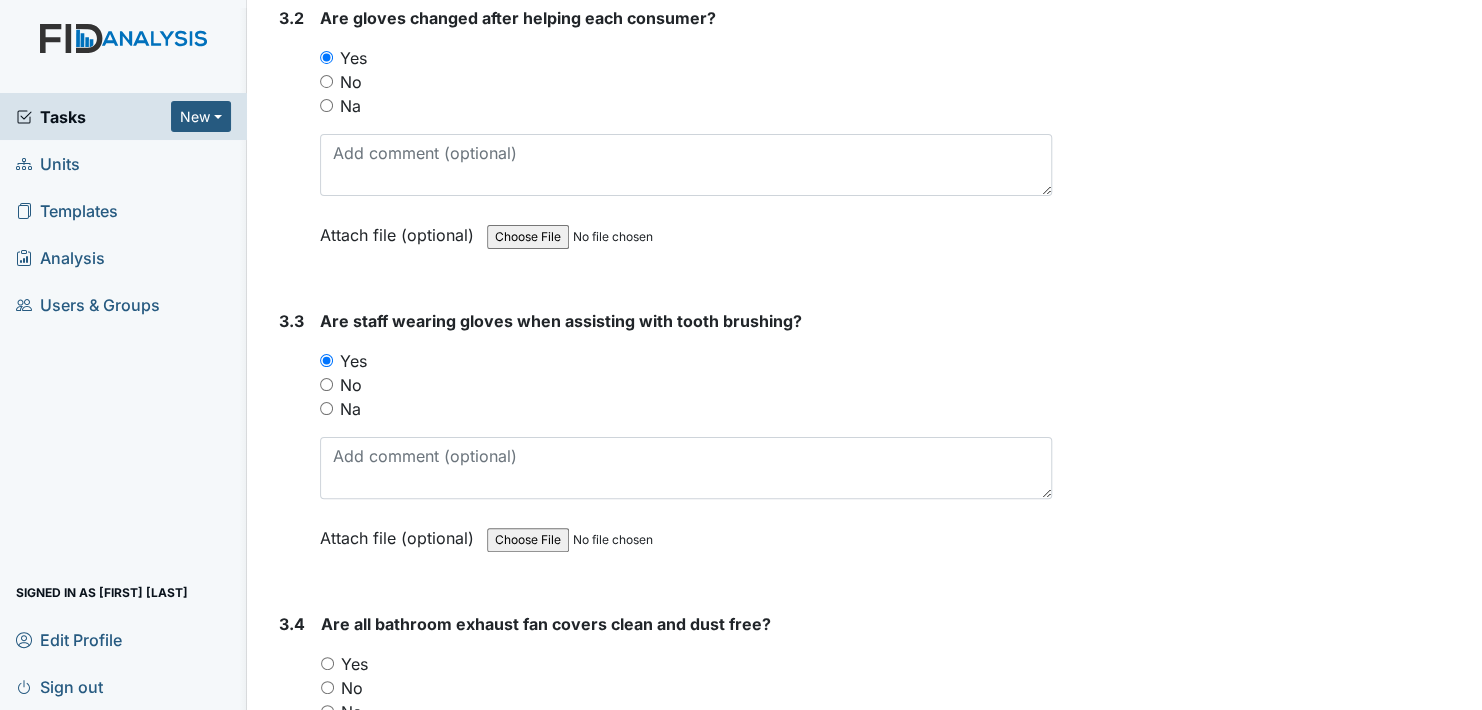 scroll, scrollTop: 5800, scrollLeft: 0, axis: vertical 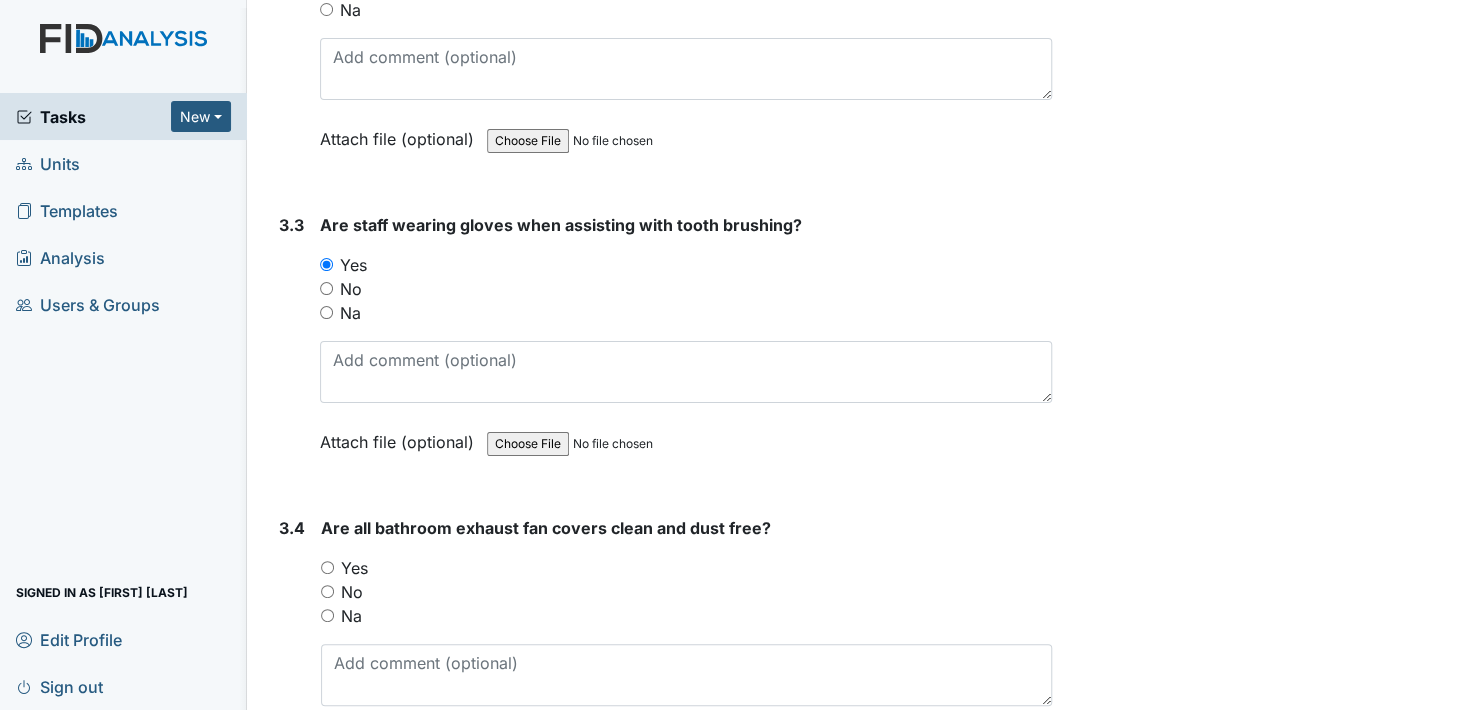 click on "Yes" at bounding box center (327, 567) 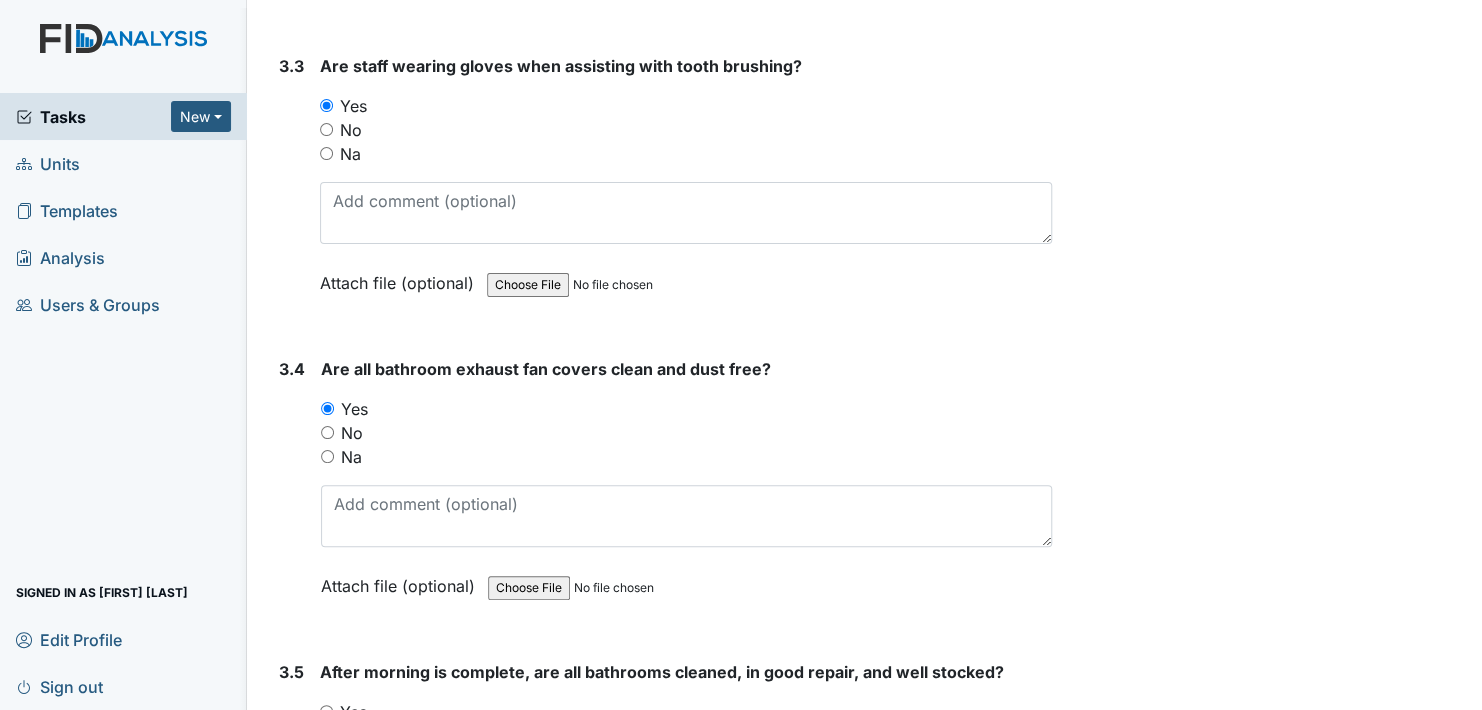 scroll, scrollTop: 6100, scrollLeft: 0, axis: vertical 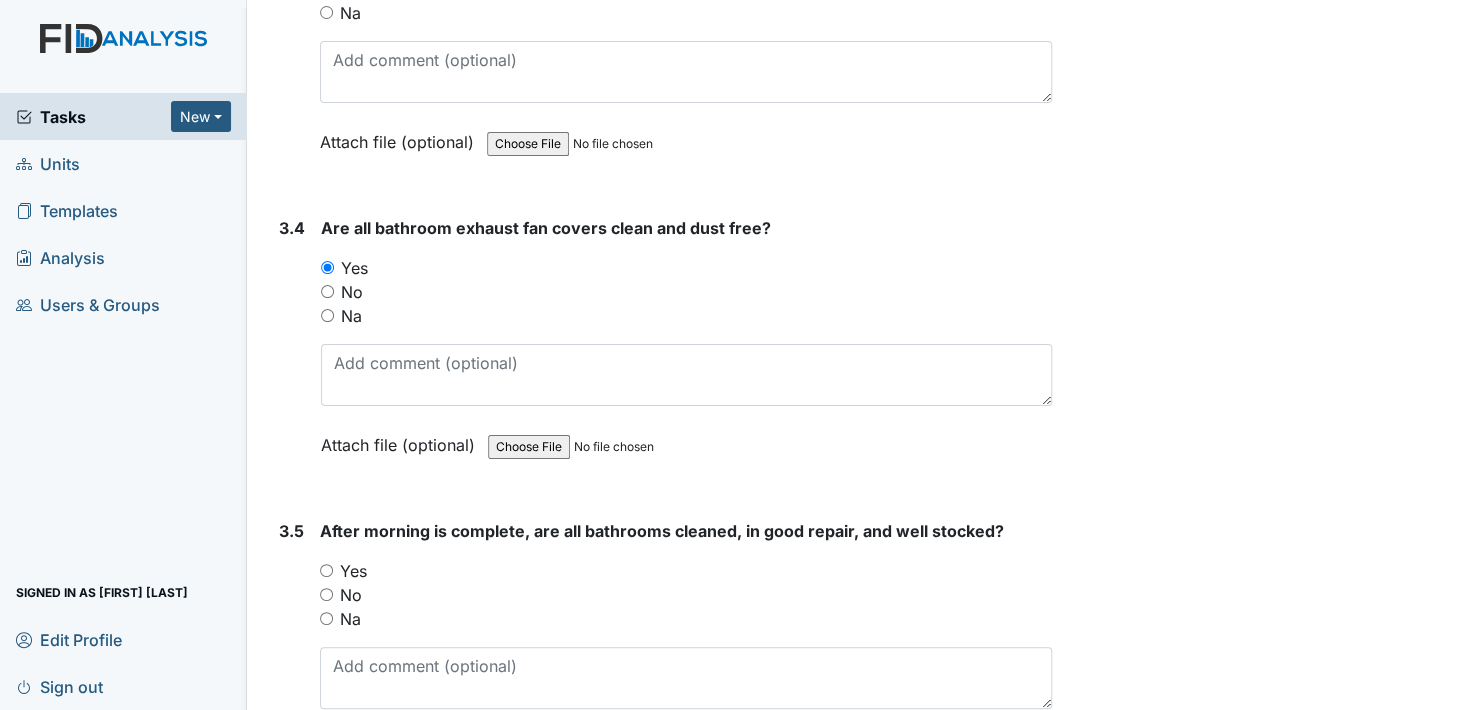 click on "Yes" at bounding box center [326, 570] 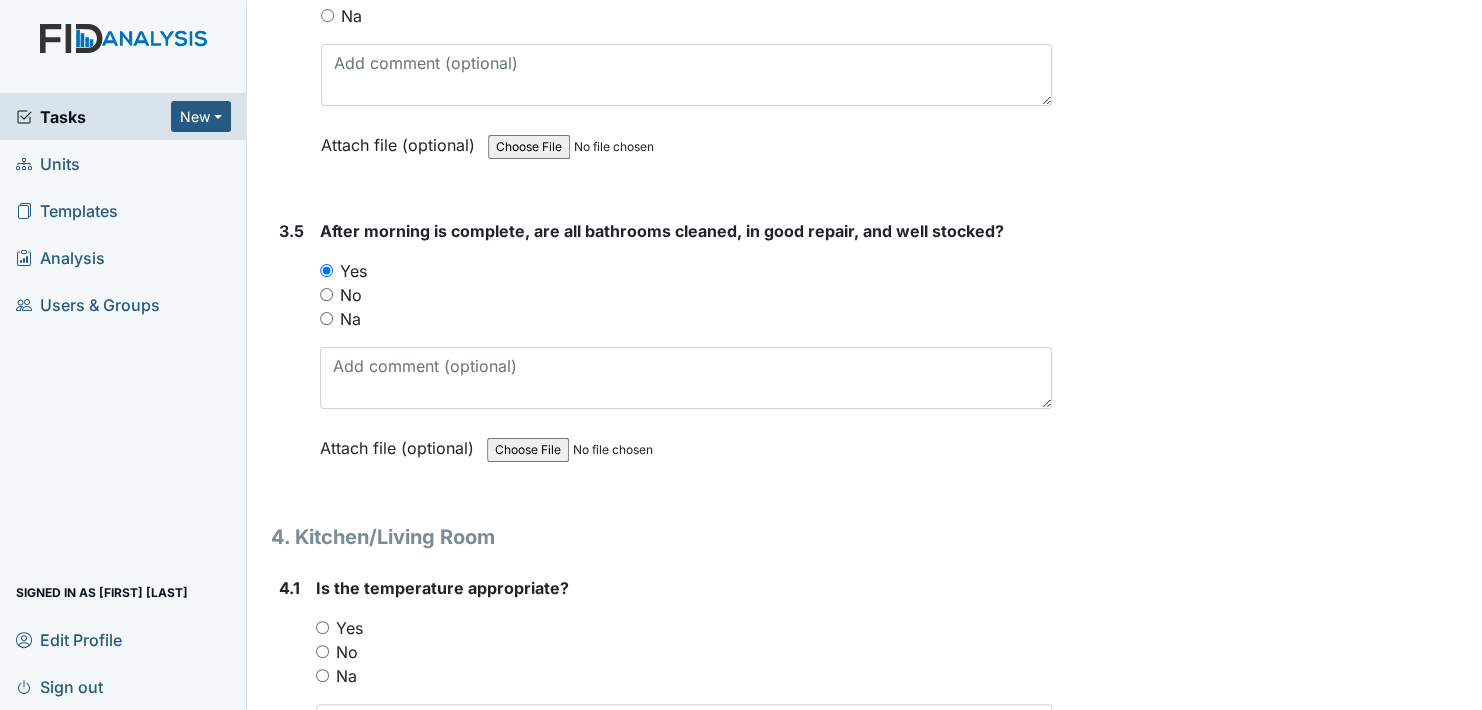 scroll, scrollTop: 6500, scrollLeft: 0, axis: vertical 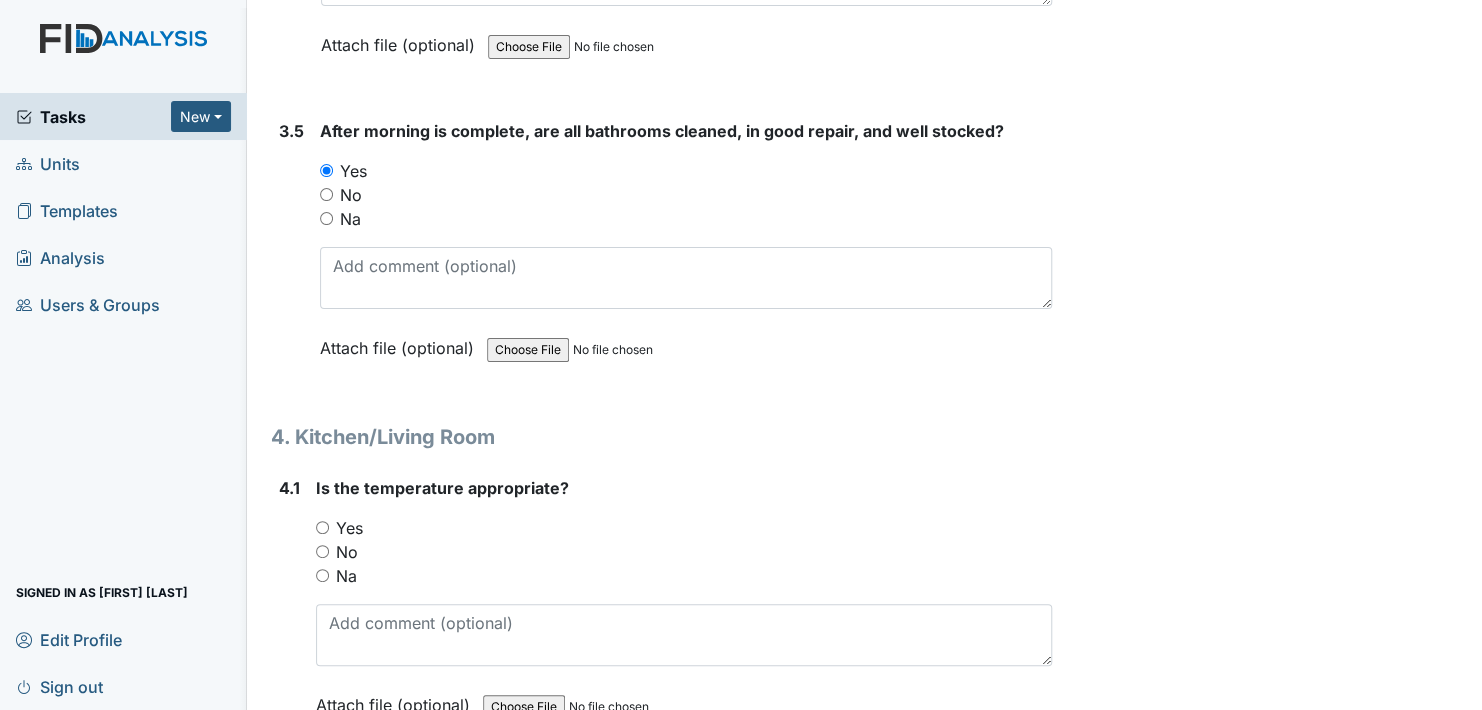 click on "Yes" at bounding box center [322, 527] 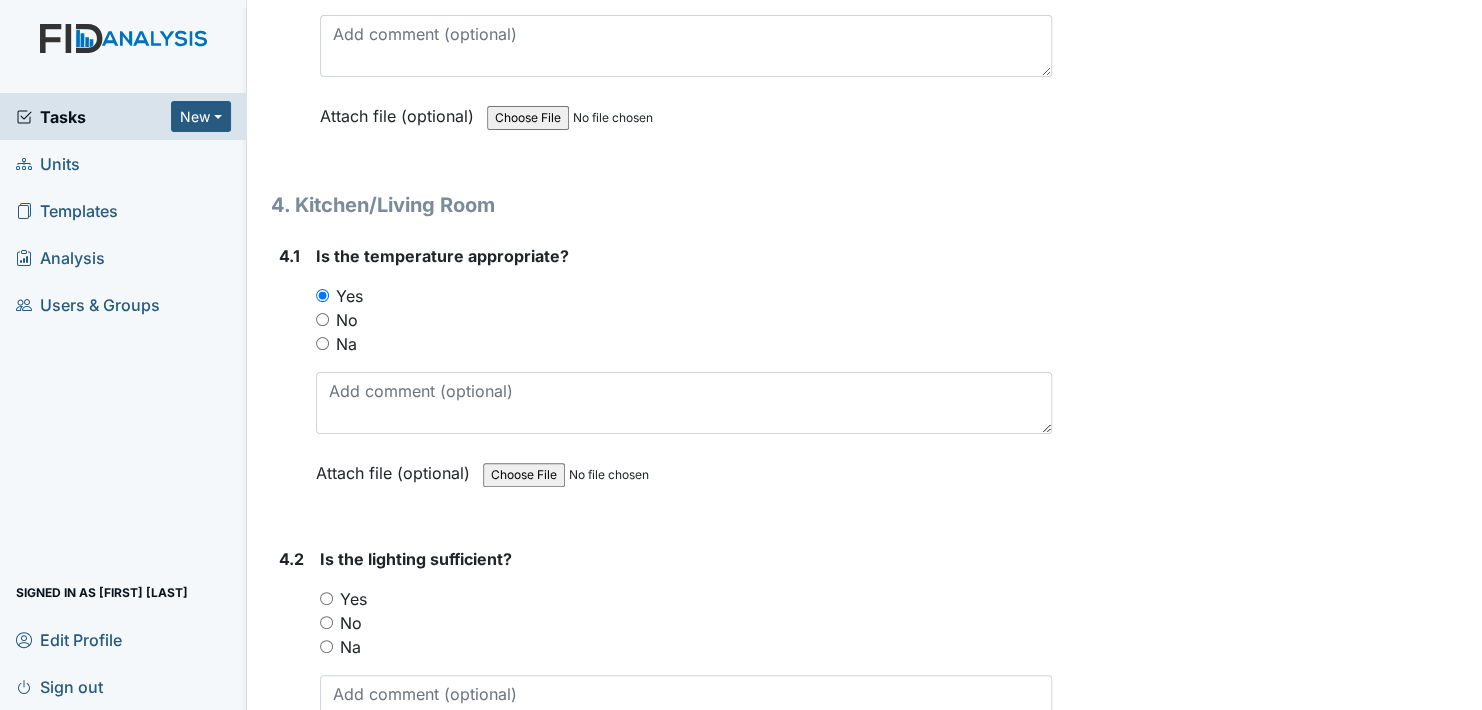 scroll, scrollTop: 6800, scrollLeft: 0, axis: vertical 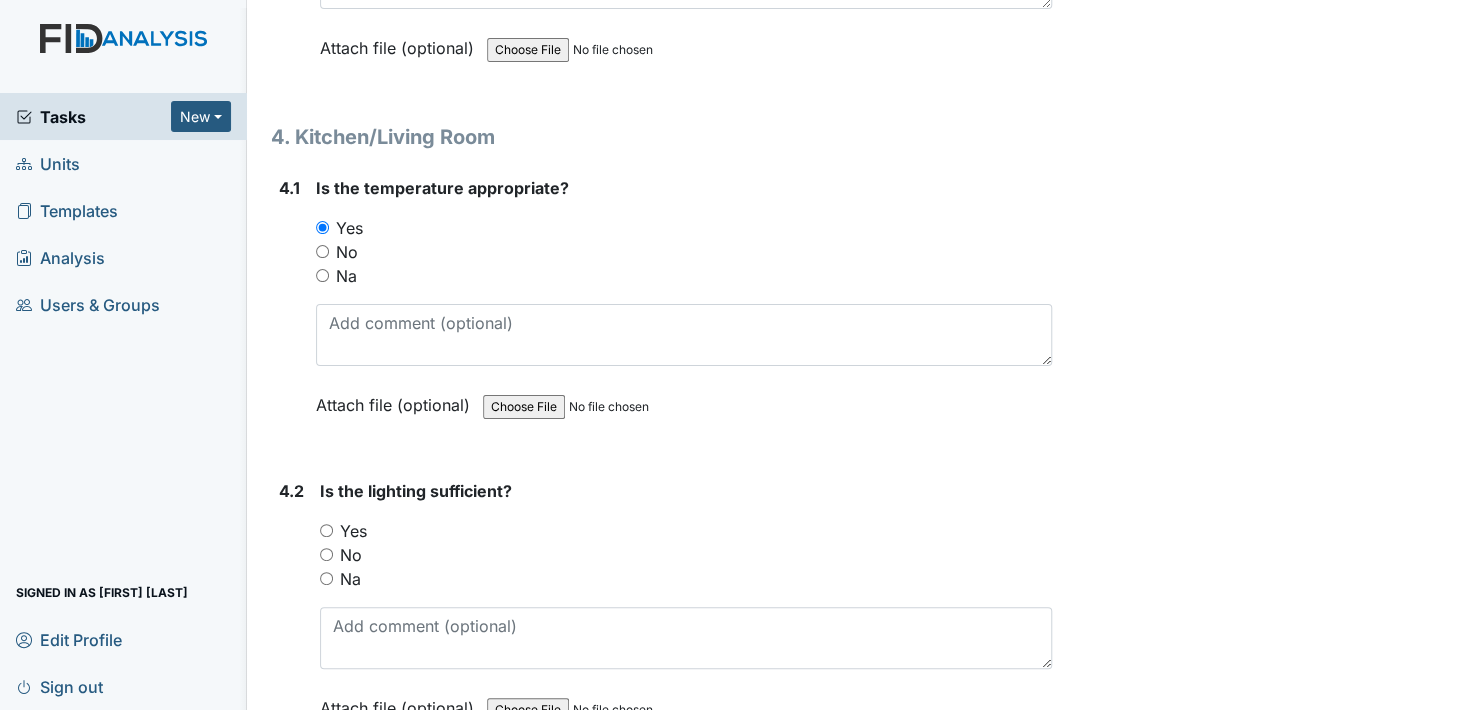 click on "Yes" at bounding box center [326, 530] 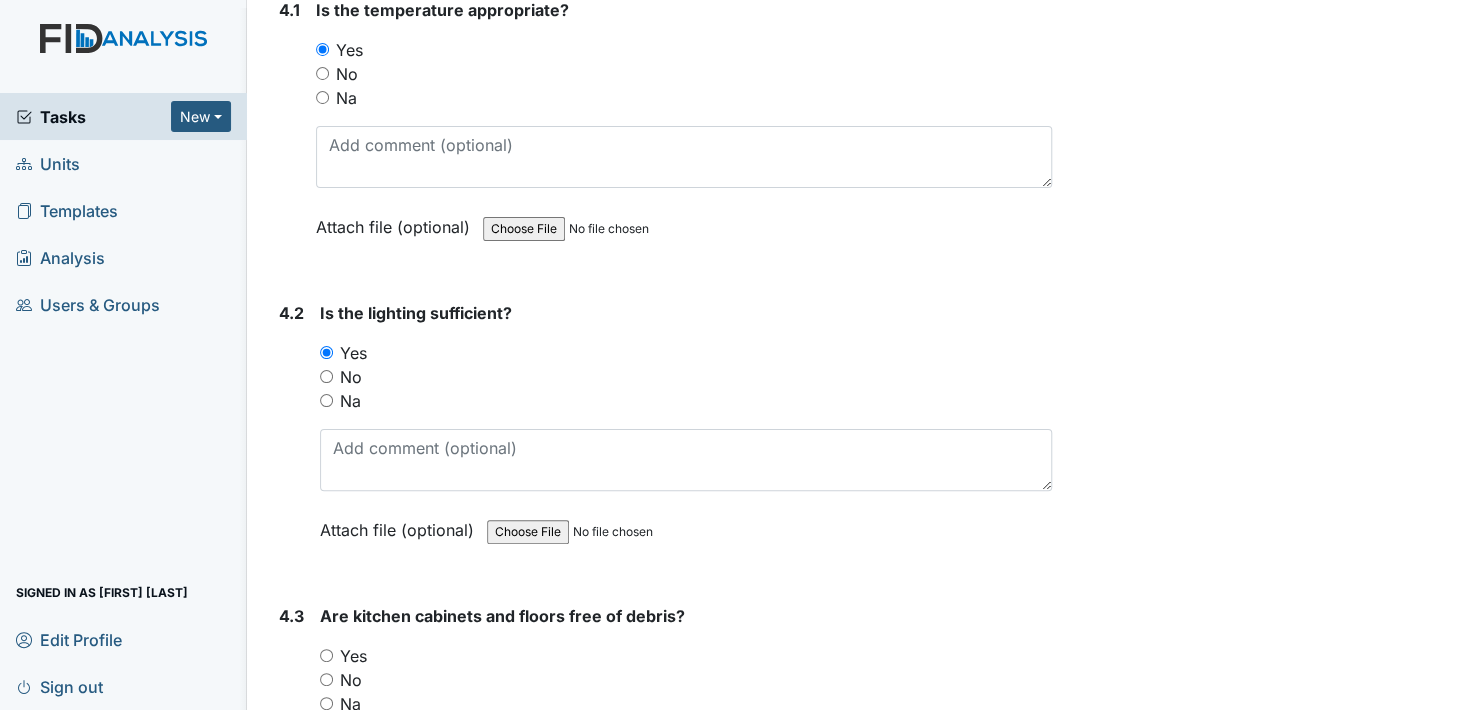 scroll, scrollTop: 7100, scrollLeft: 0, axis: vertical 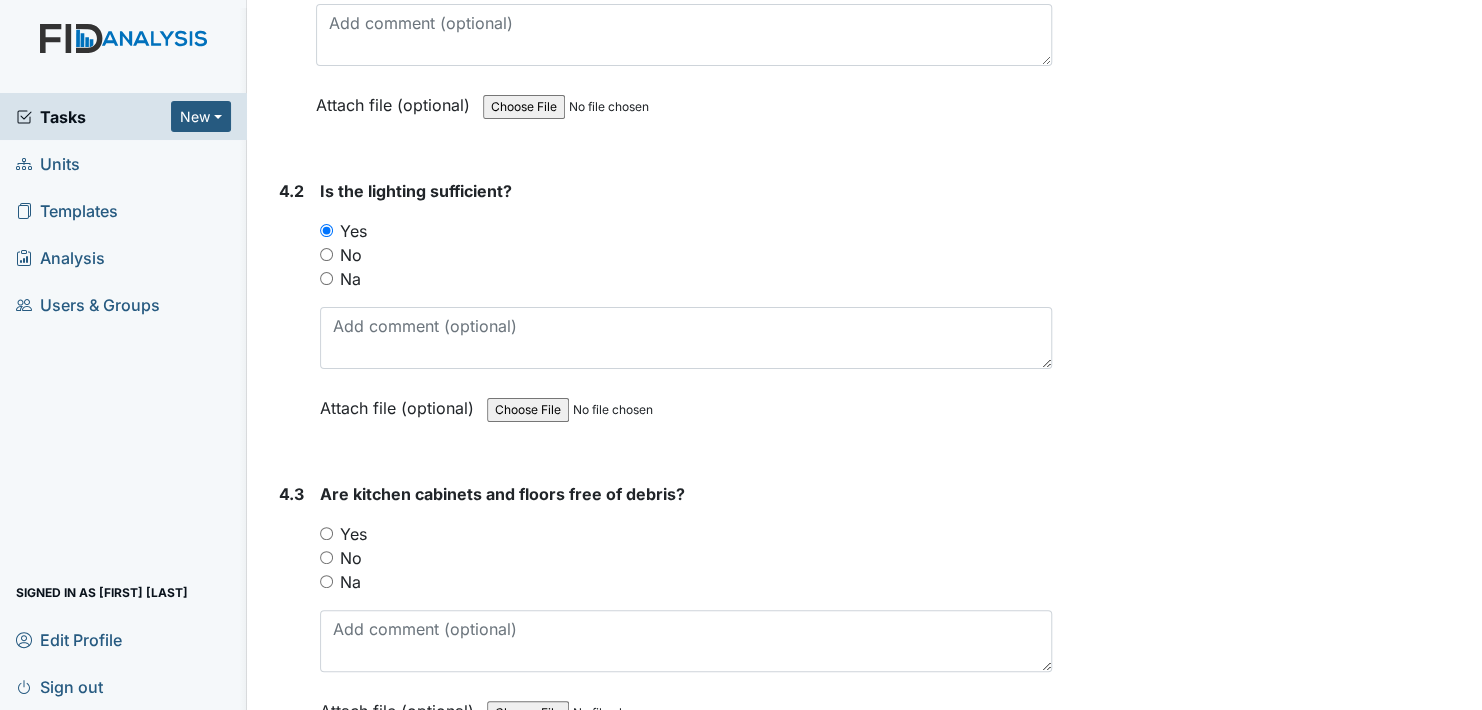 click on "Yes" at bounding box center (326, 533) 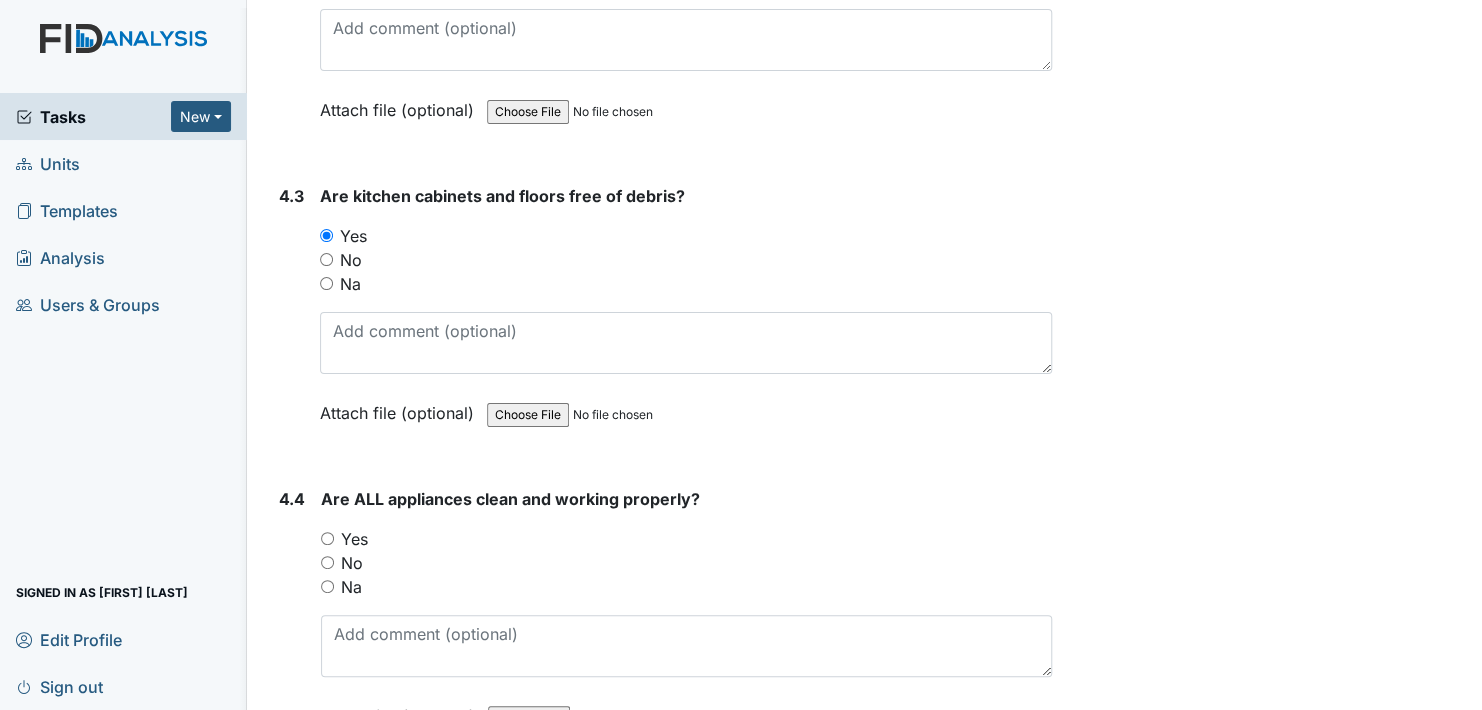 scroll, scrollTop: 7400, scrollLeft: 0, axis: vertical 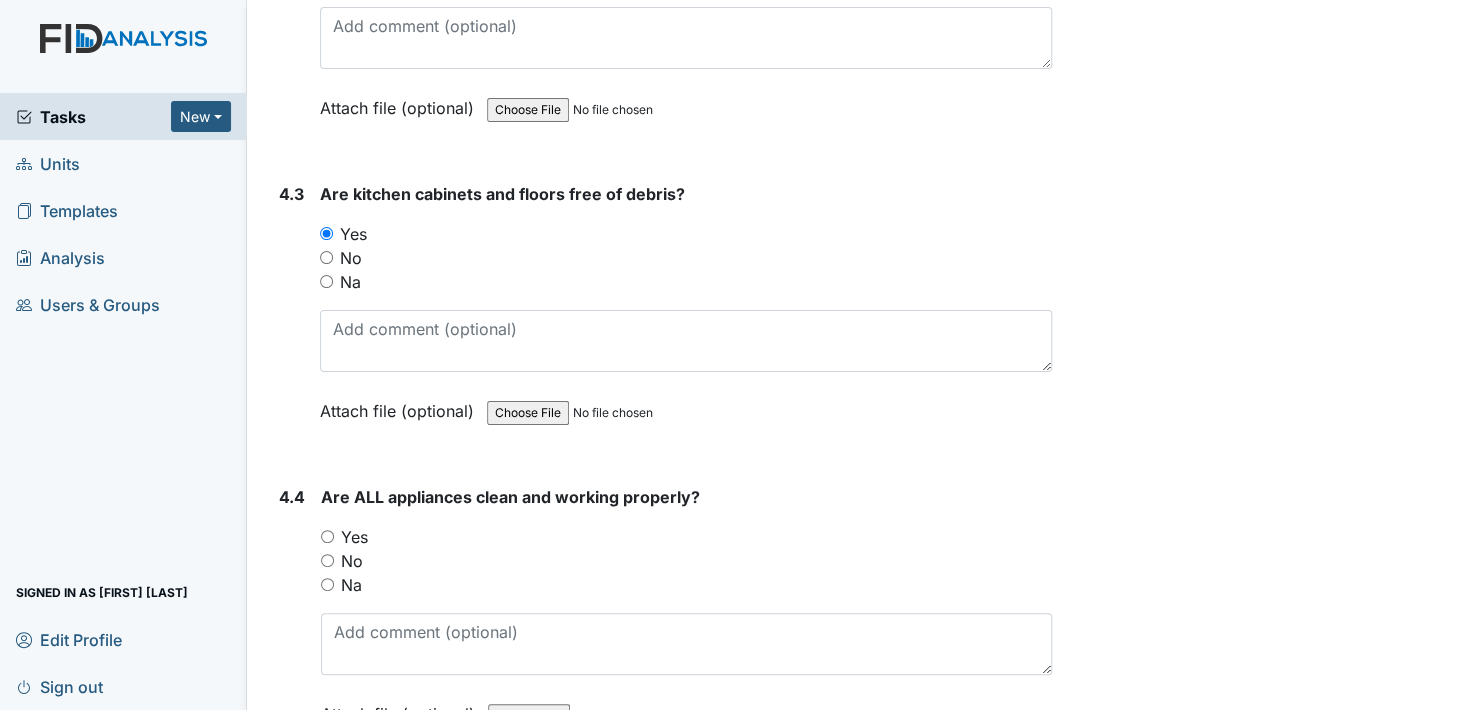 click on "Yes" at bounding box center [327, 536] 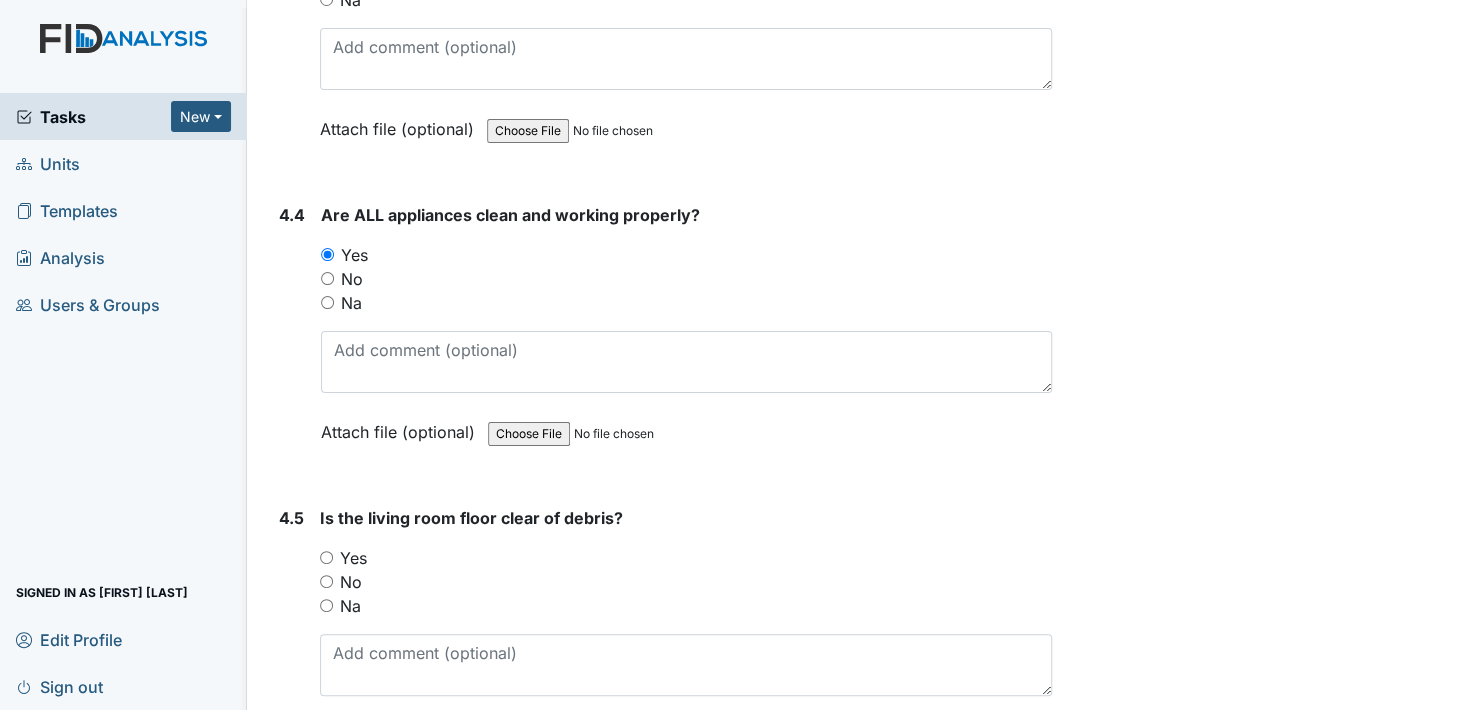 scroll, scrollTop: 7700, scrollLeft: 0, axis: vertical 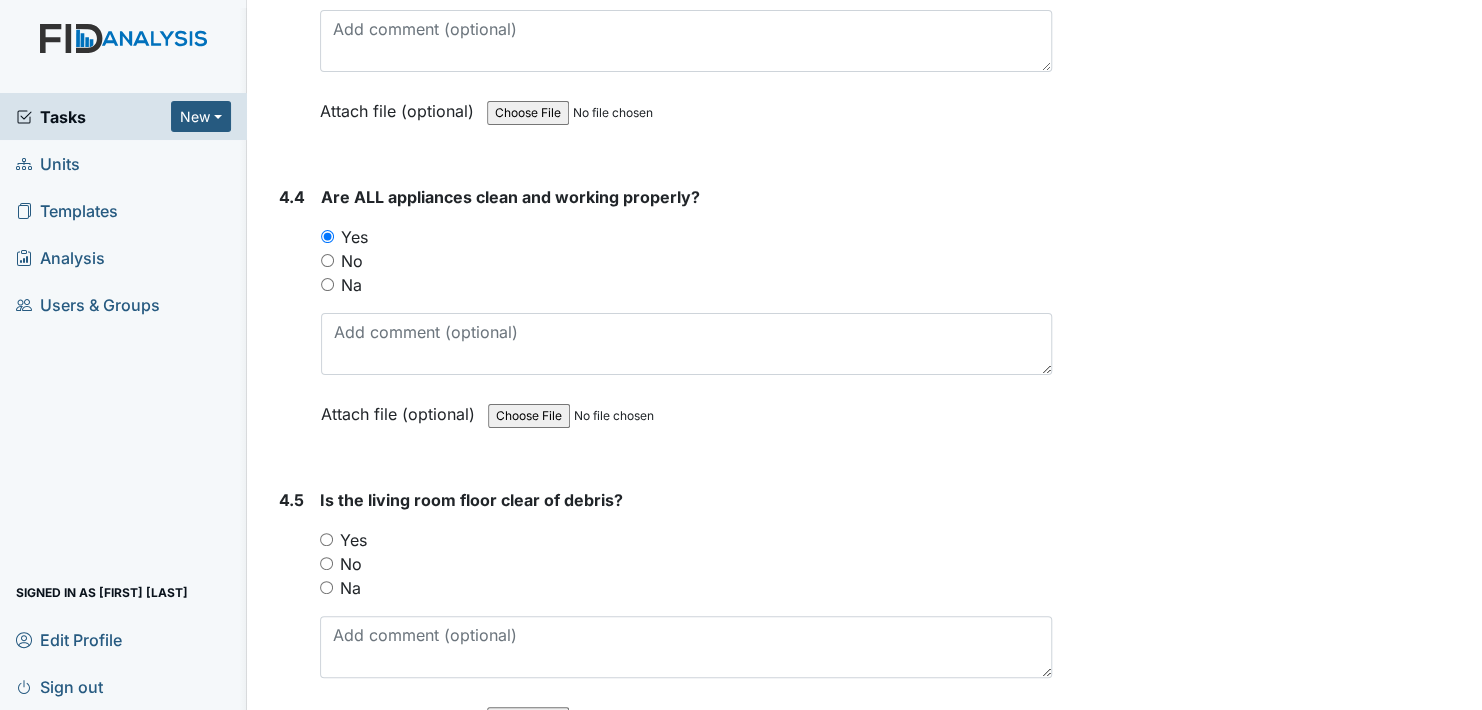 click on "Yes" at bounding box center (326, 539) 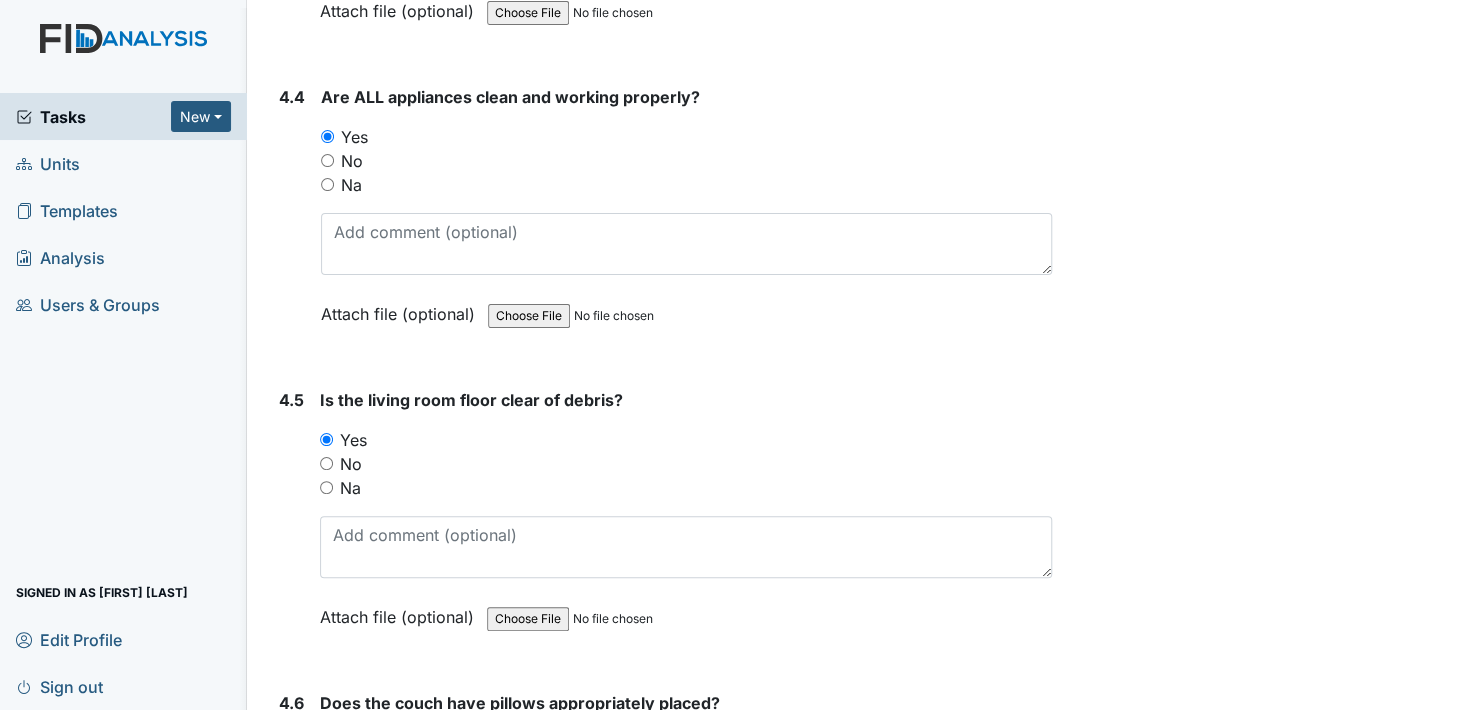 scroll, scrollTop: 7900, scrollLeft: 0, axis: vertical 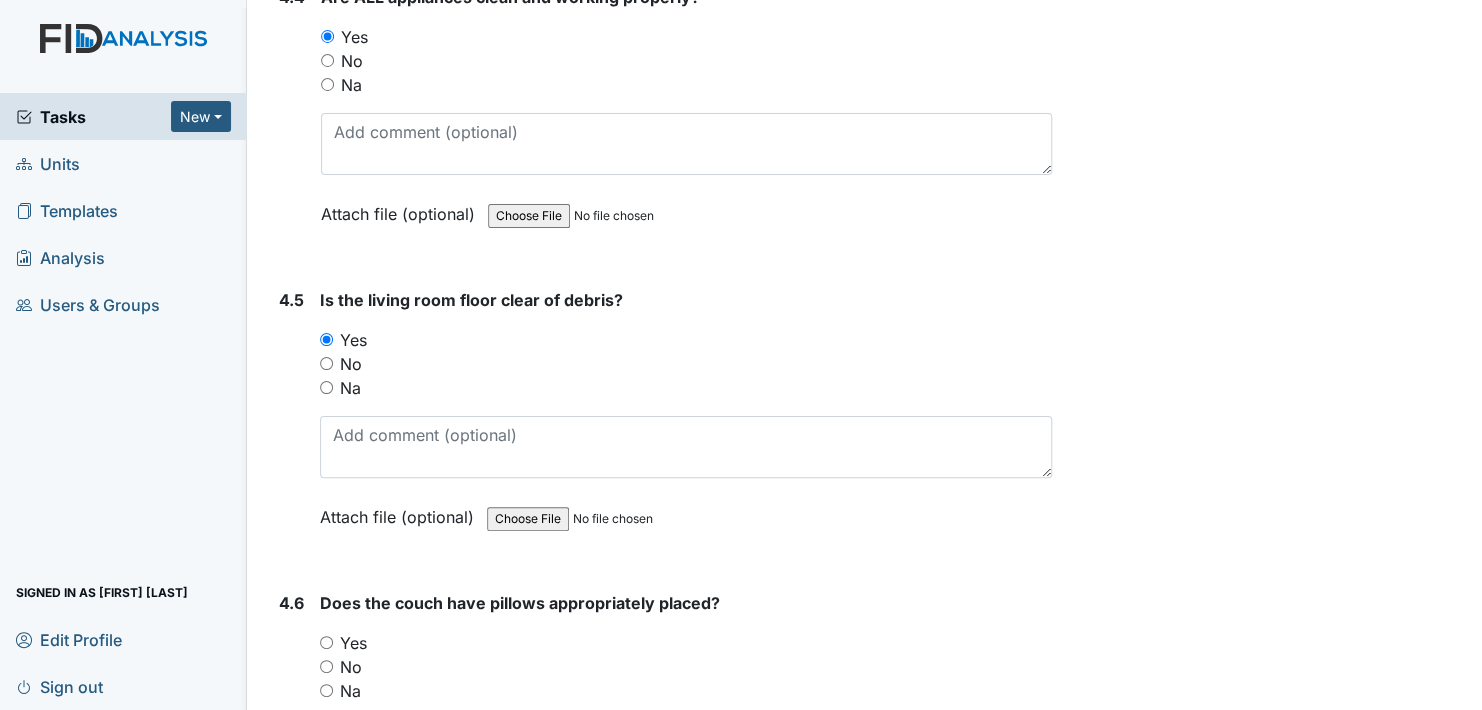 drag, startPoint x: 327, startPoint y: 616, endPoint x: 382, endPoint y: 602, distance: 56.753853 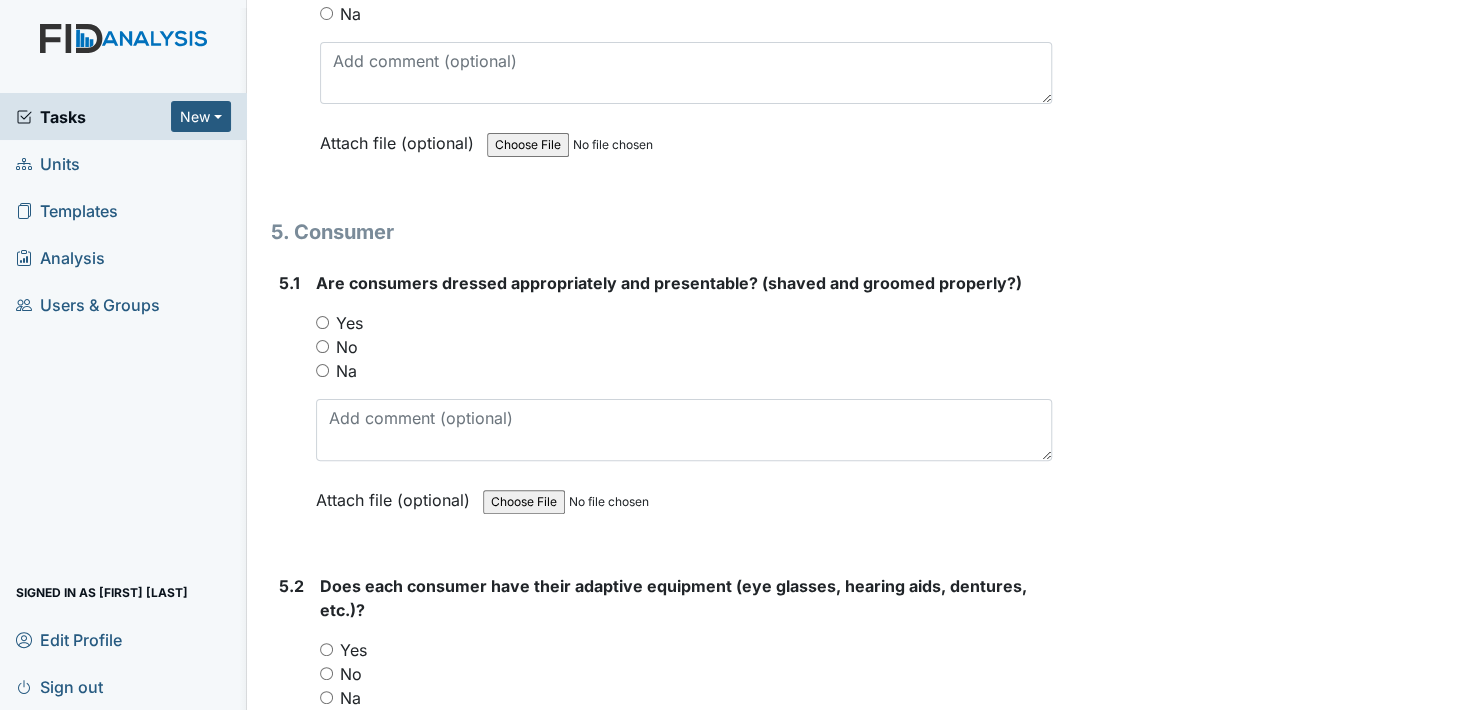 scroll, scrollTop: 8600, scrollLeft: 0, axis: vertical 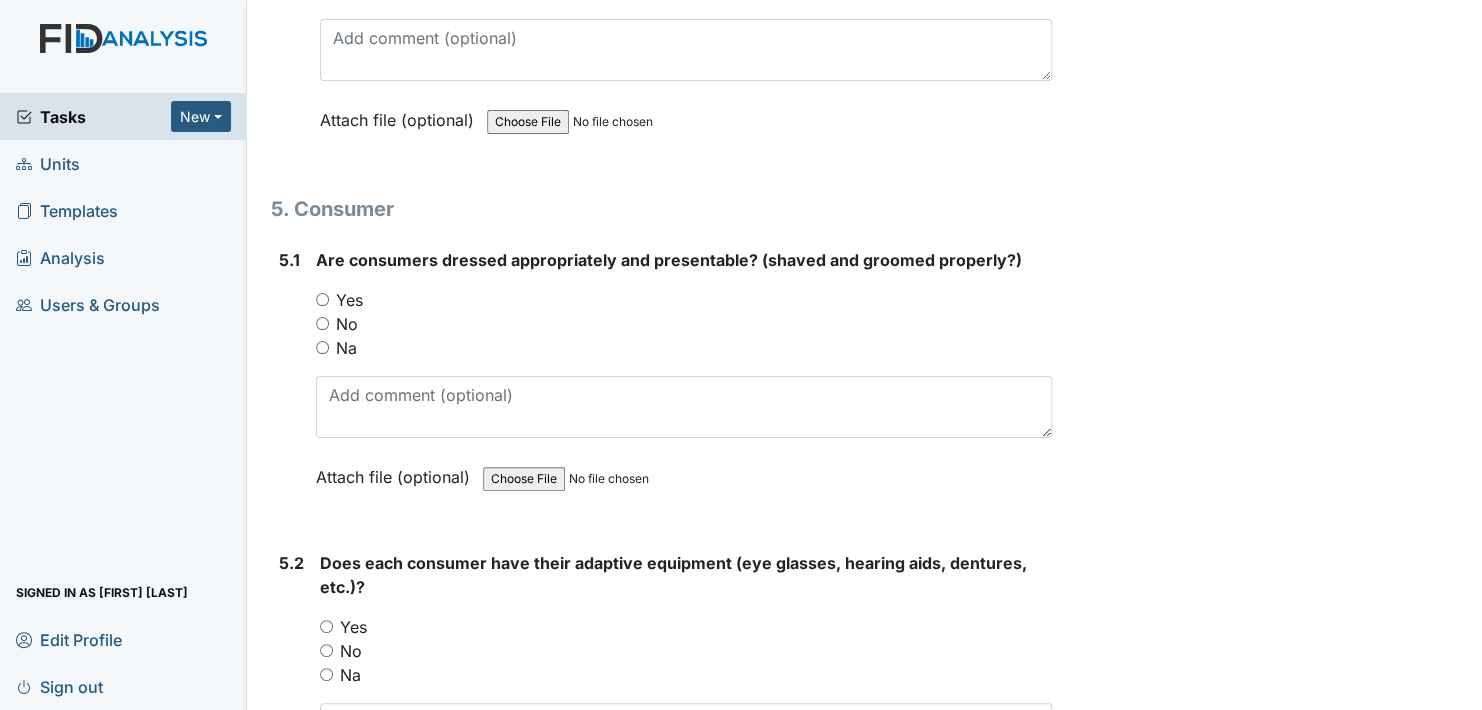 click on "Yes" at bounding box center [322, 299] 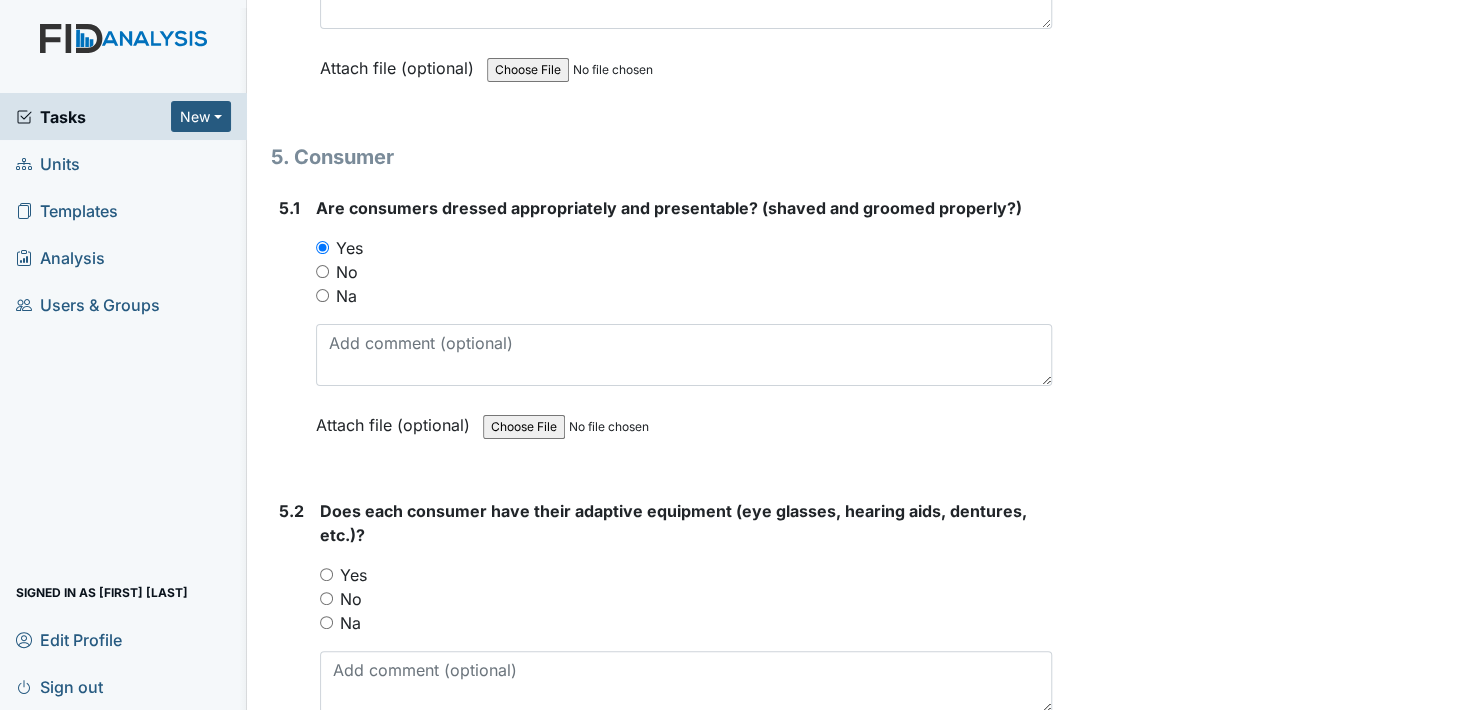 scroll, scrollTop: 8800, scrollLeft: 0, axis: vertical 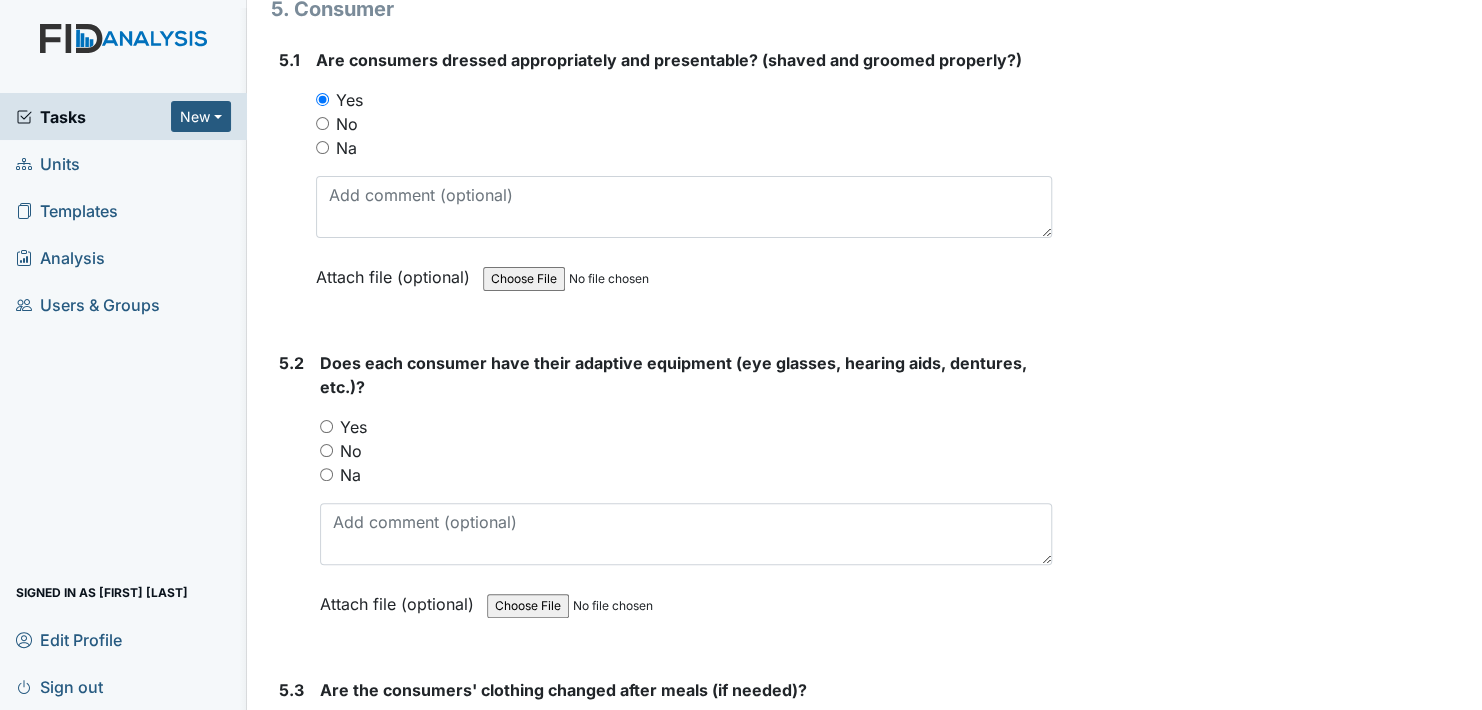 click on "Yes" at bounding box center [326, 426] 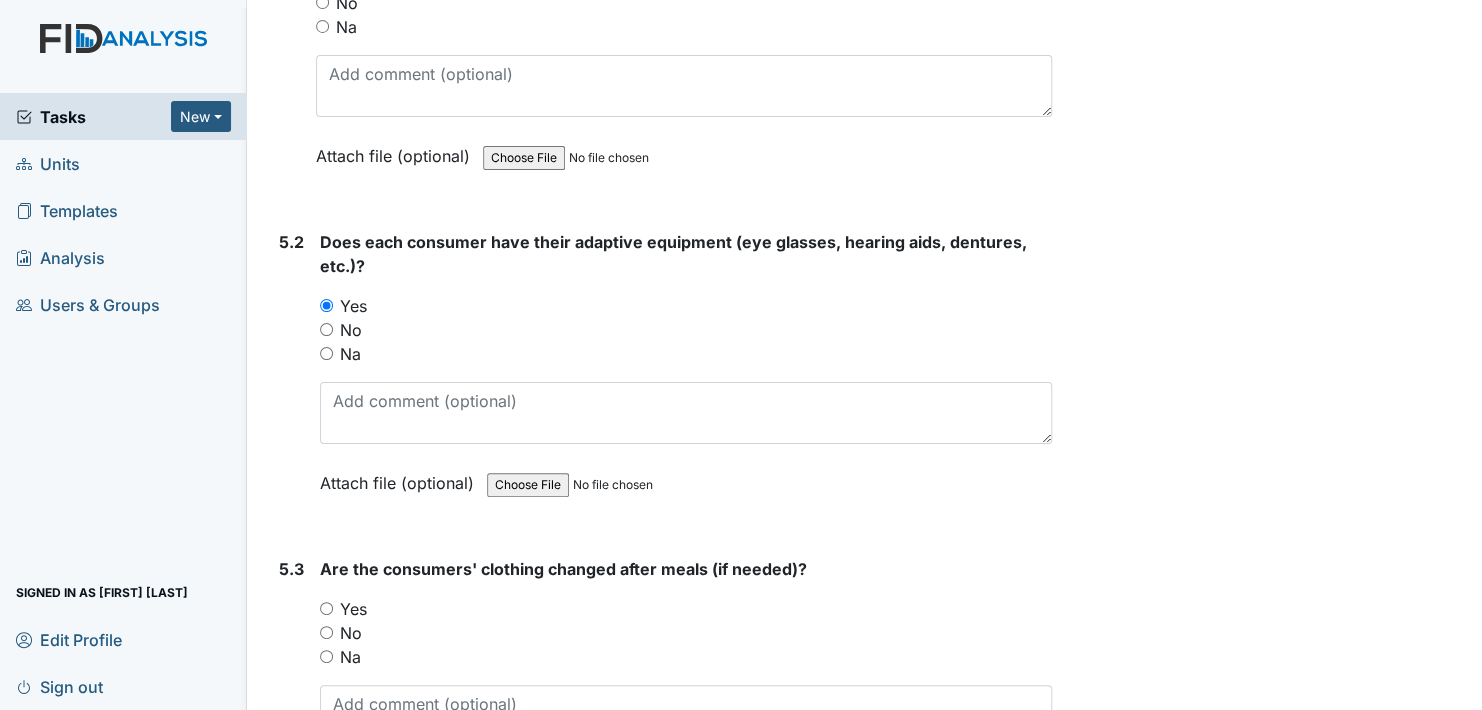 scroll, scrollTop: 9100, scrollLeft: 0, axis: vertical 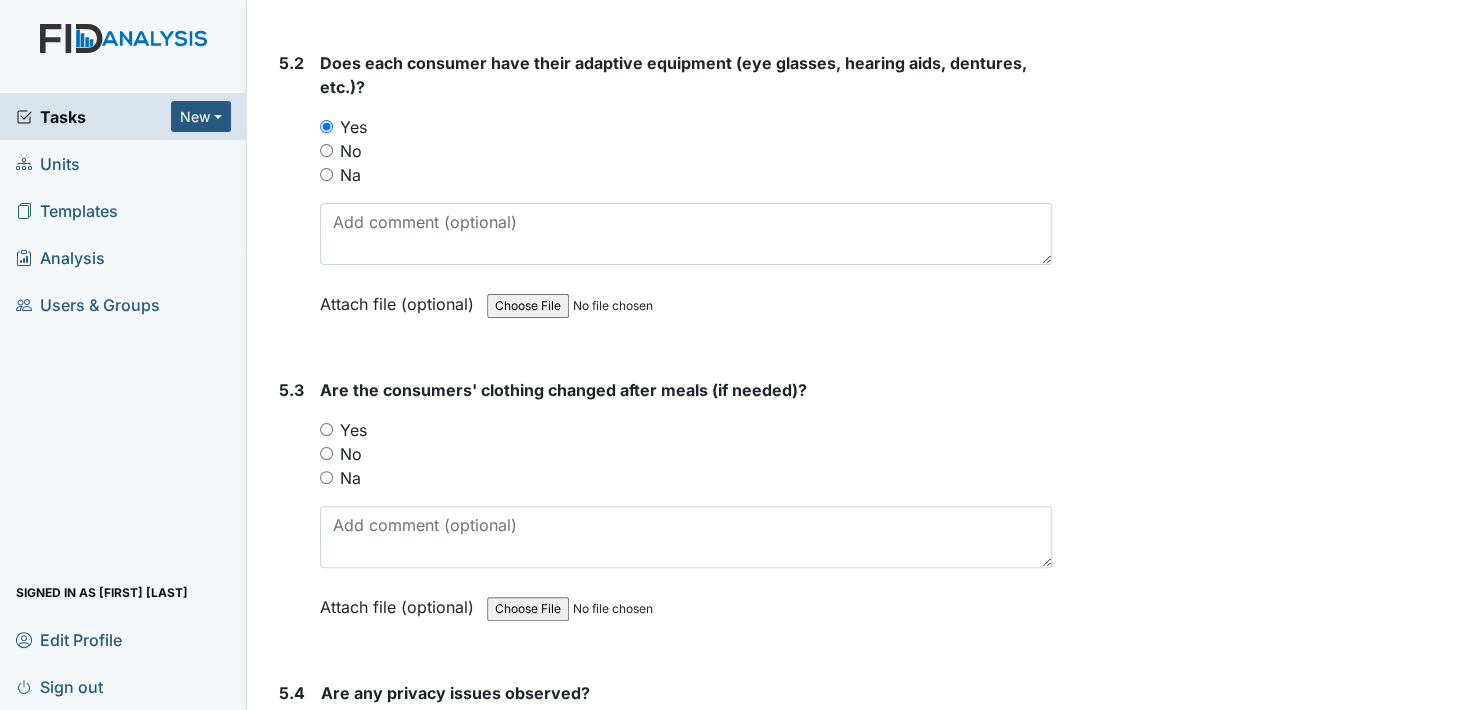 click on "Yes" at bounding box center [326, 429] 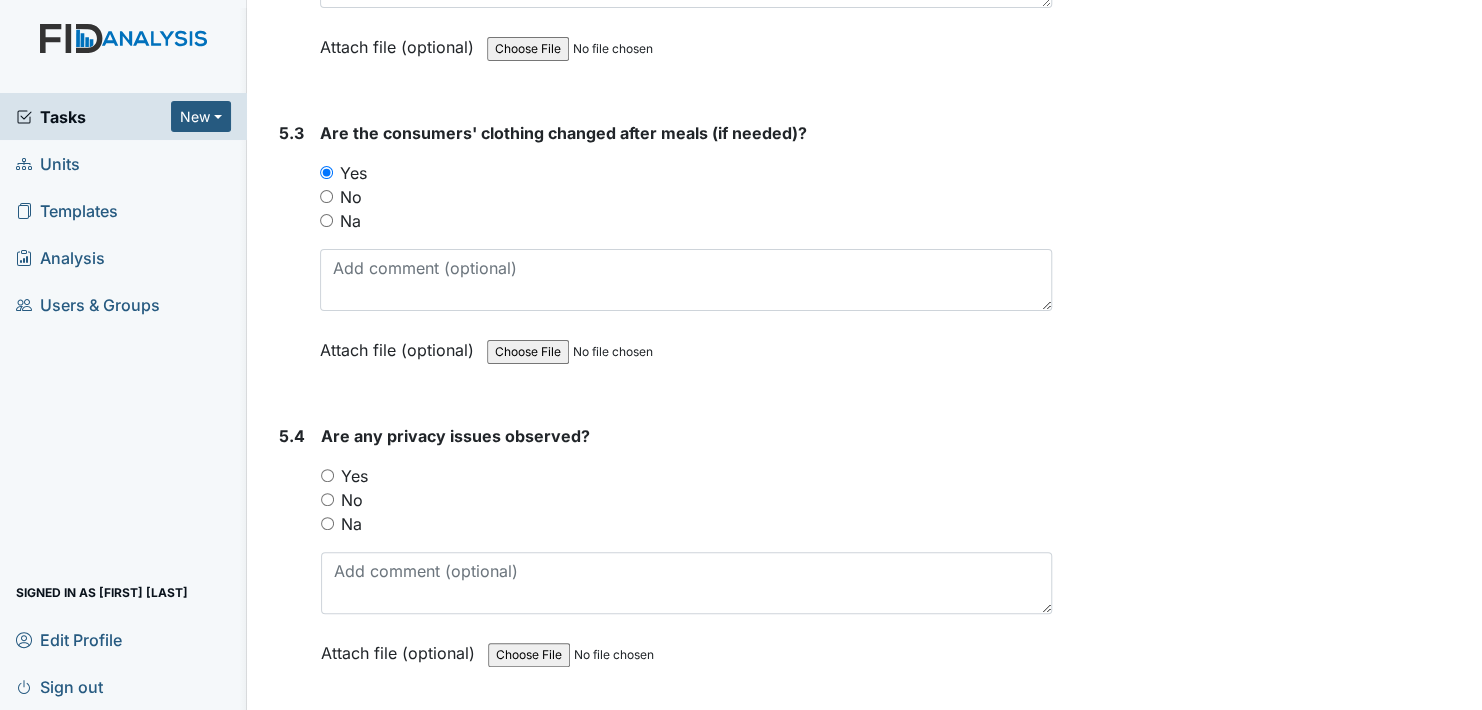 scroll, scrollTop: 9400, scrollLeft: 0, axis: vertical 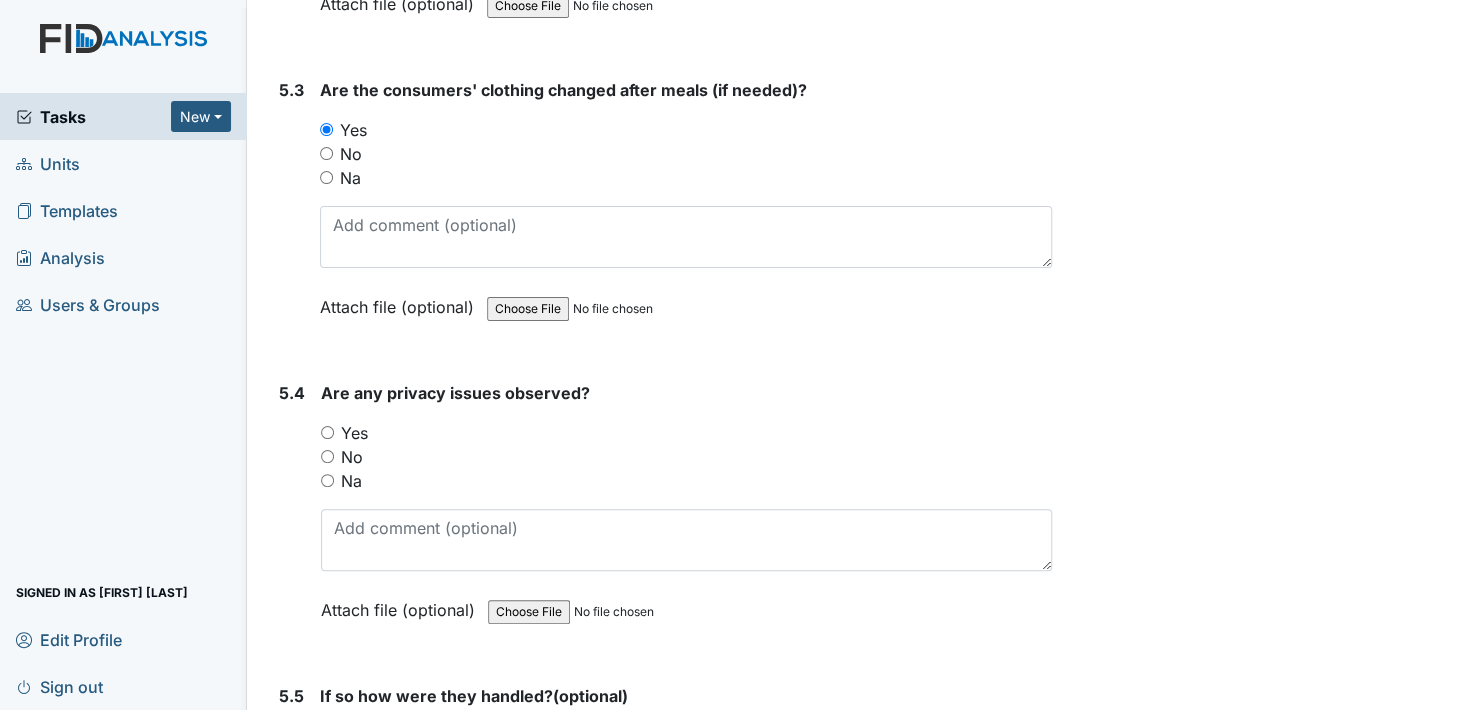 click on "No" at bounding box center [327, 456] 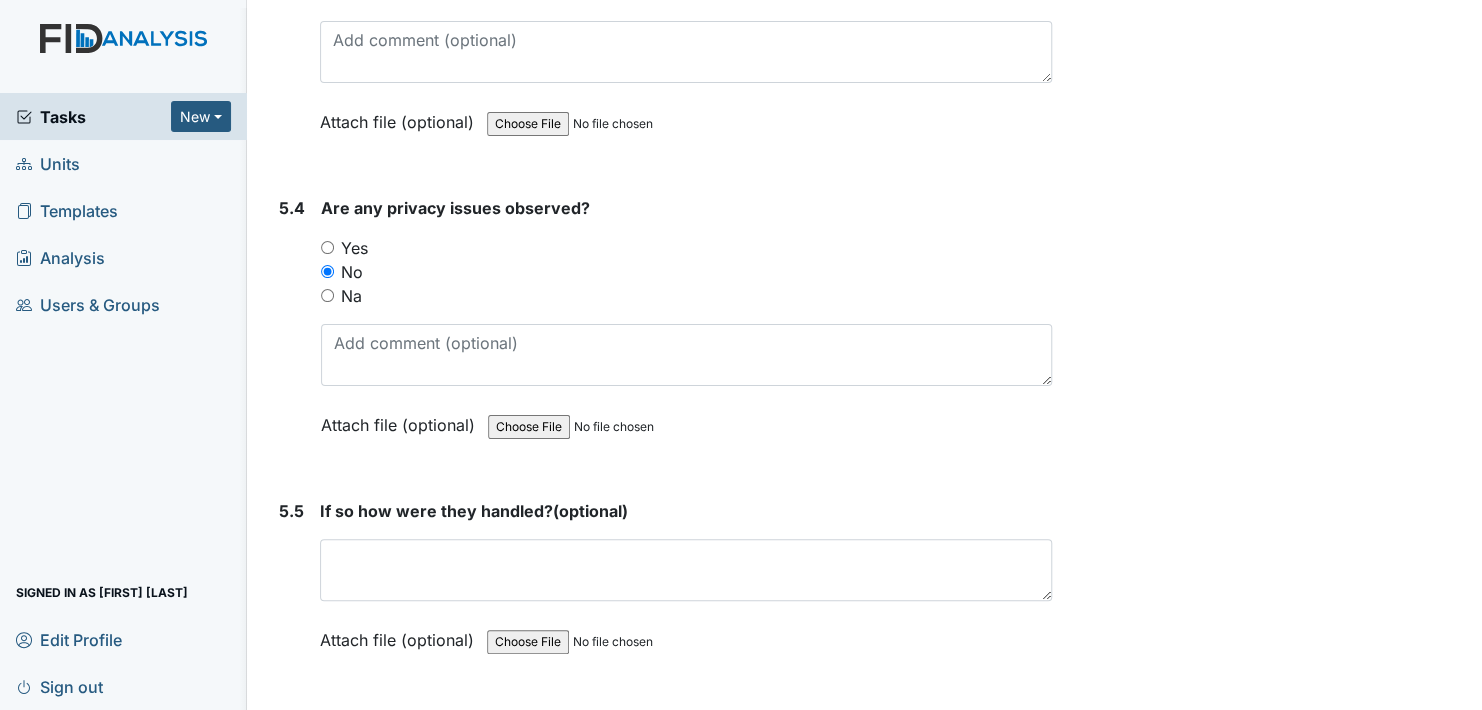 scroll, scrollTop: 9700, scrollLeft: 0, axis: vertical 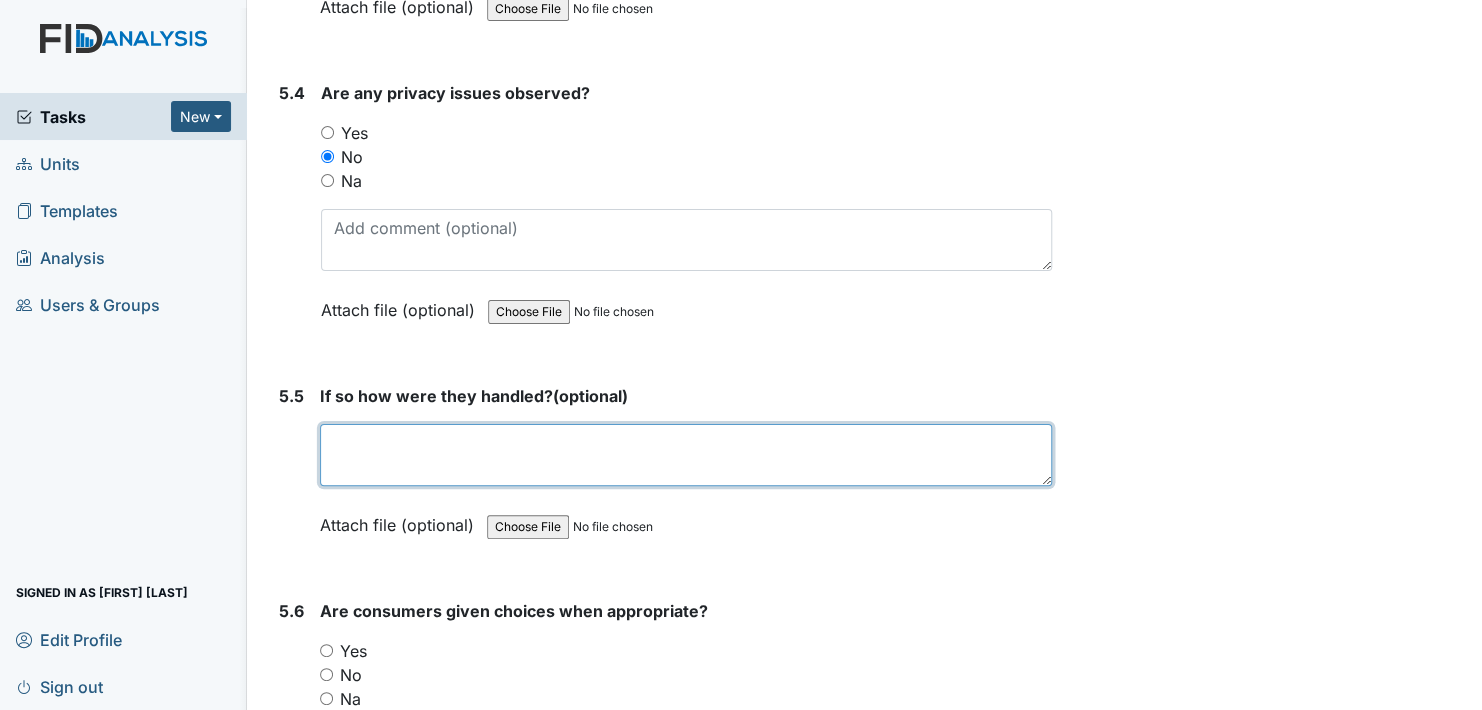 click at bounding box center [686, 455] 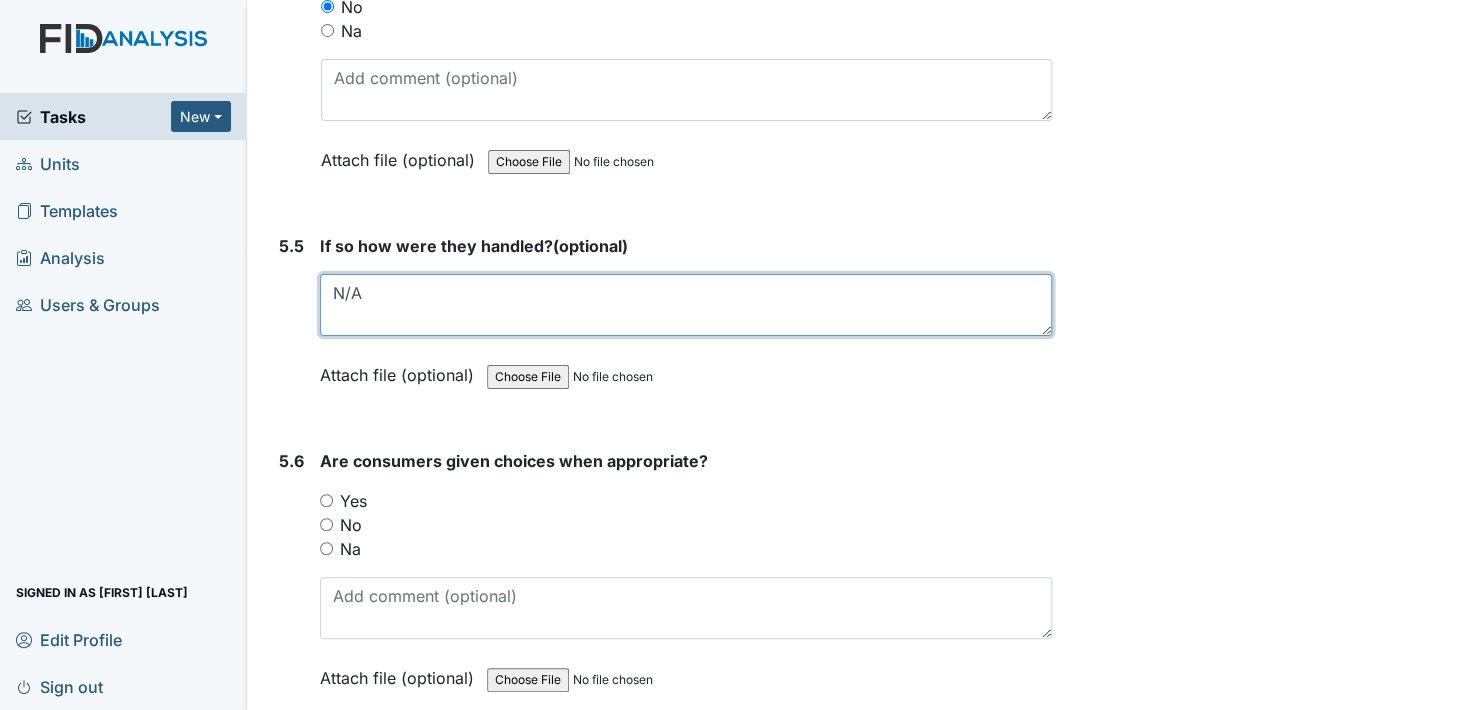 scroll, scrollTop: 9900, scrollLeft: 0, axis: vertical 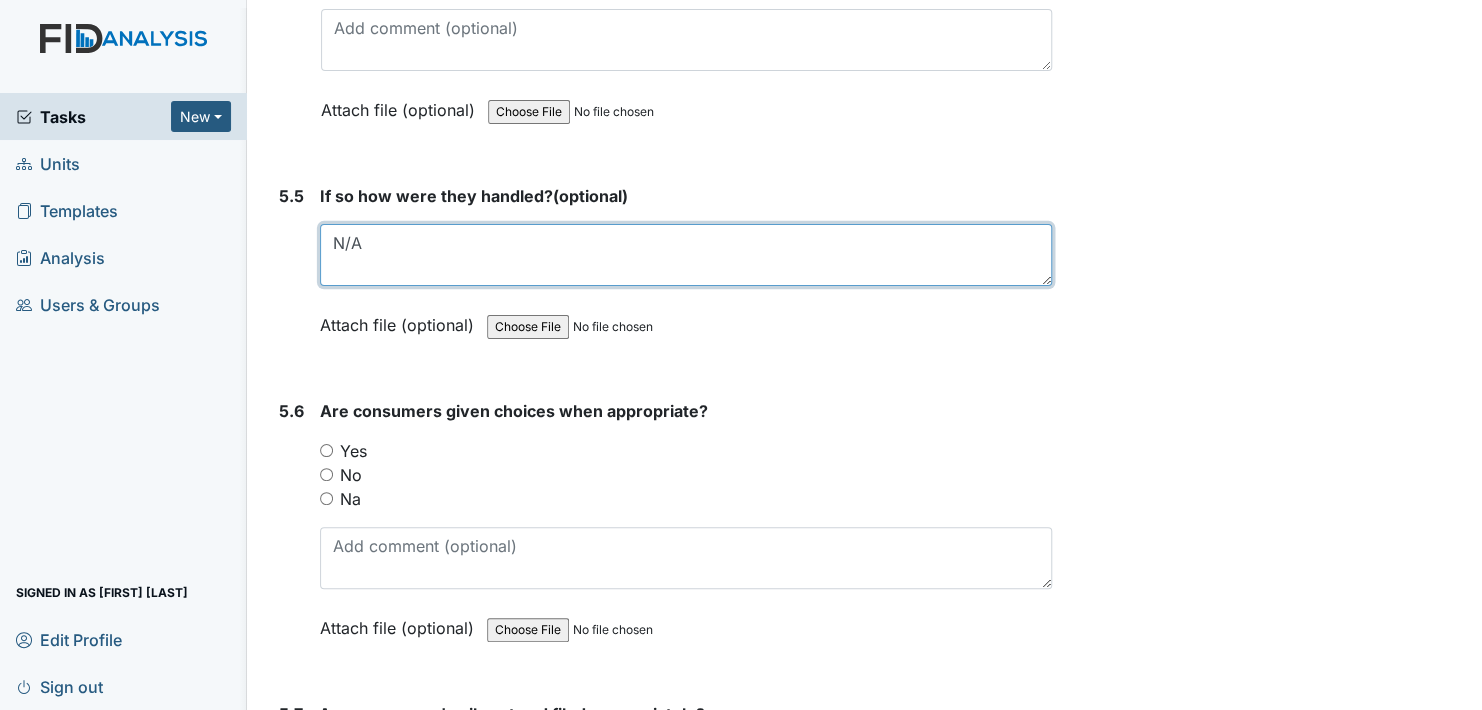 type on "N/A" 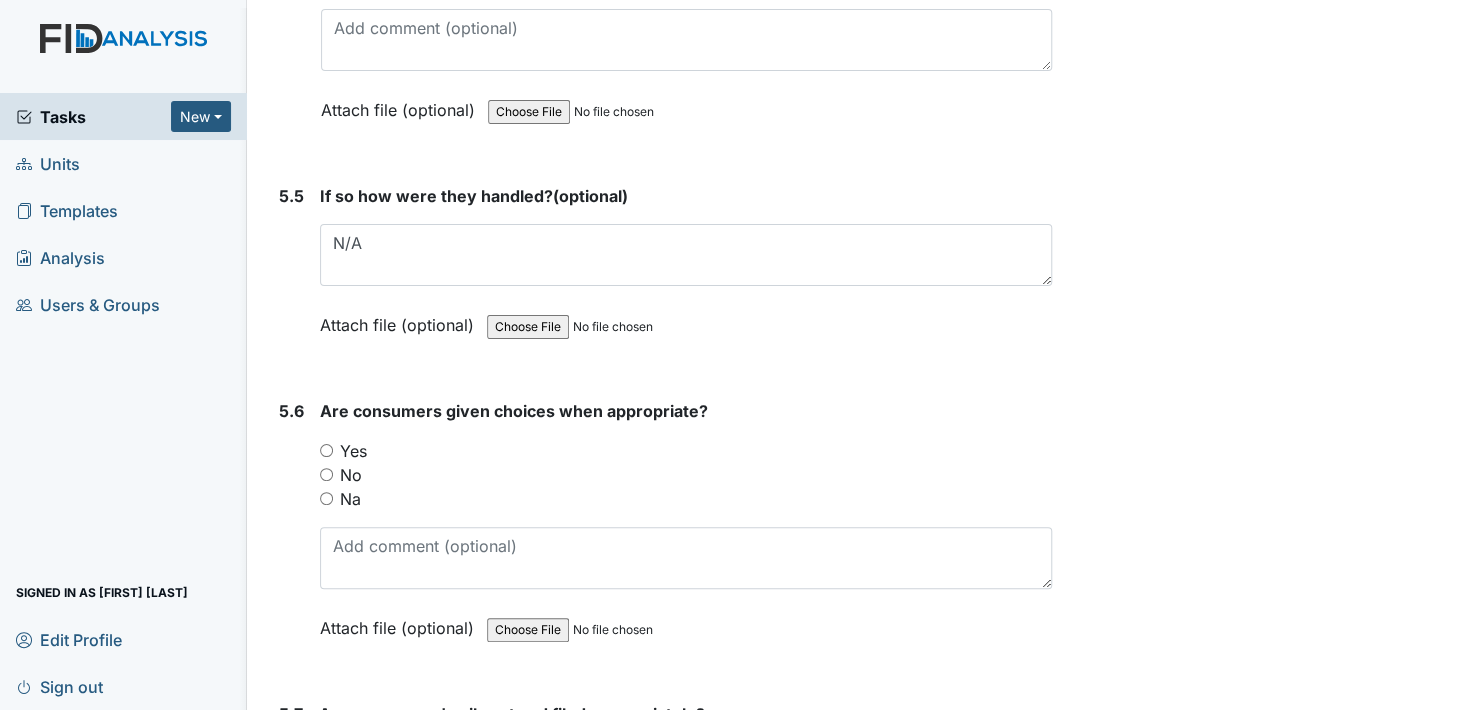 click on "Yes" at bounding box center (326, 450) 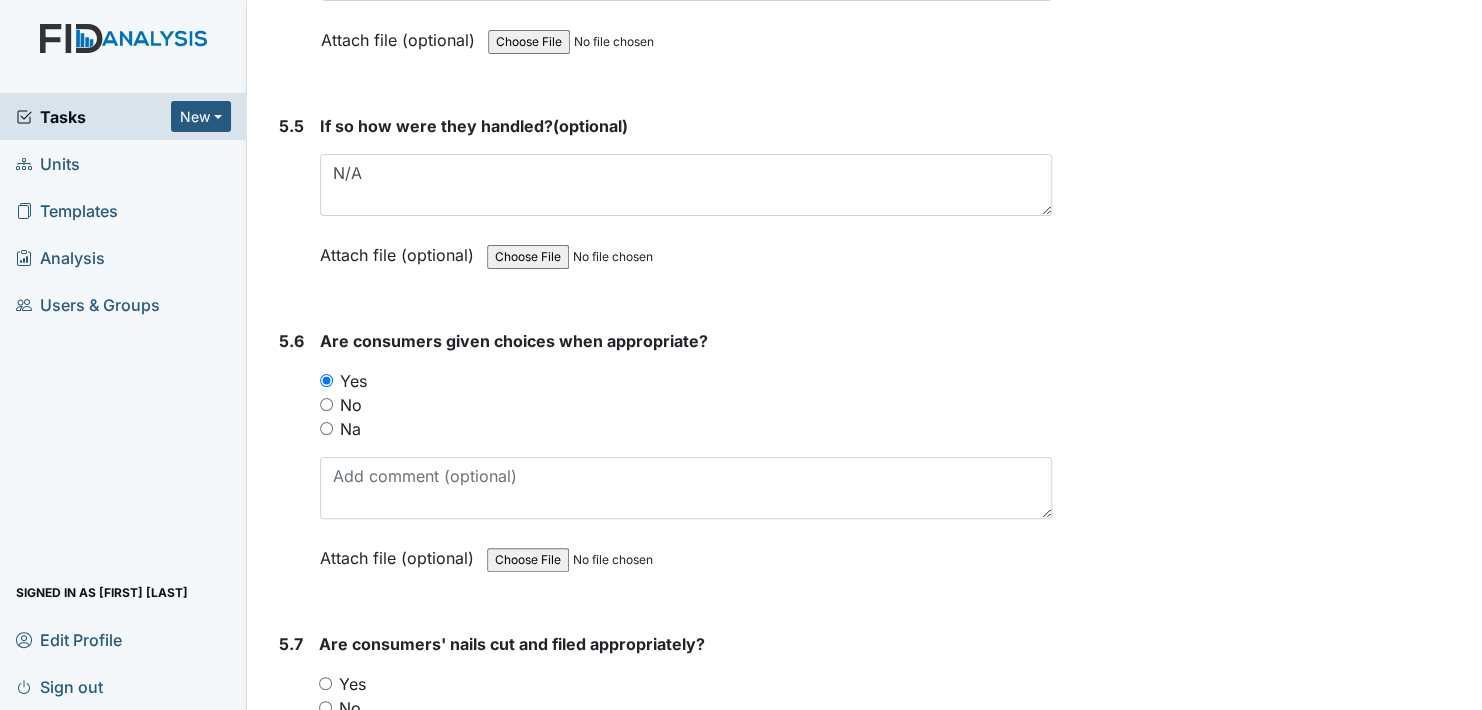 scroll, scrollTop: 10200, scrollLeft: 0, axis: vertical 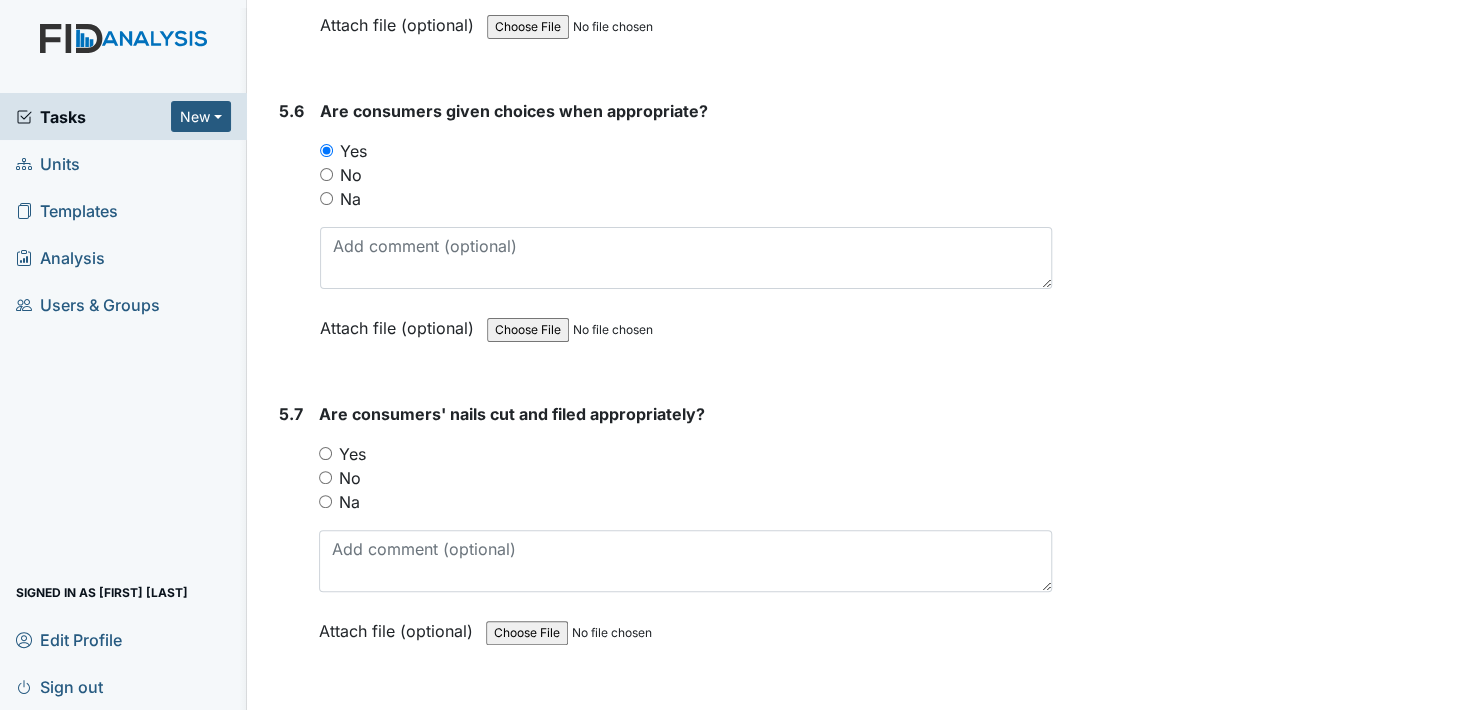 click on "Yes" at bounding box center [325, 453] 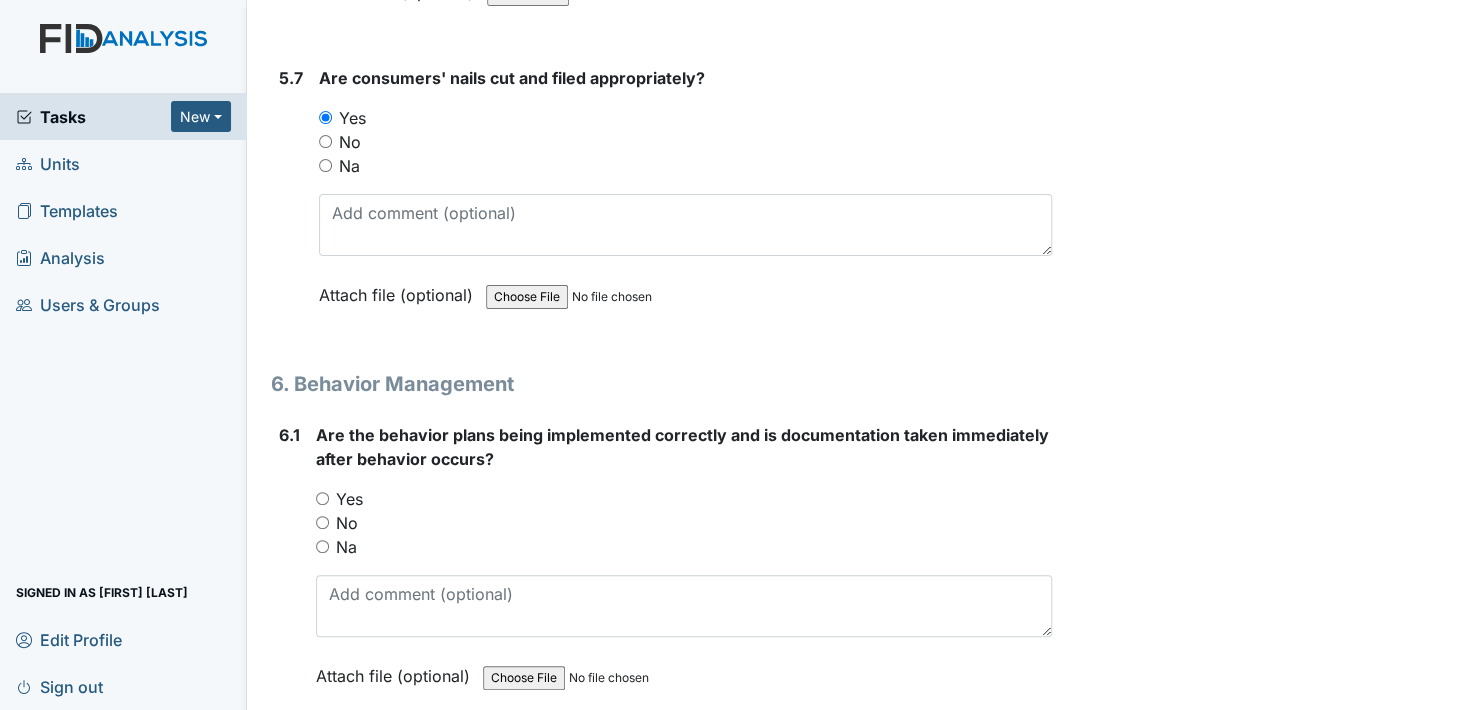 scroll, scrollTop: 10600, scrollLeft: 0, axis: vertical 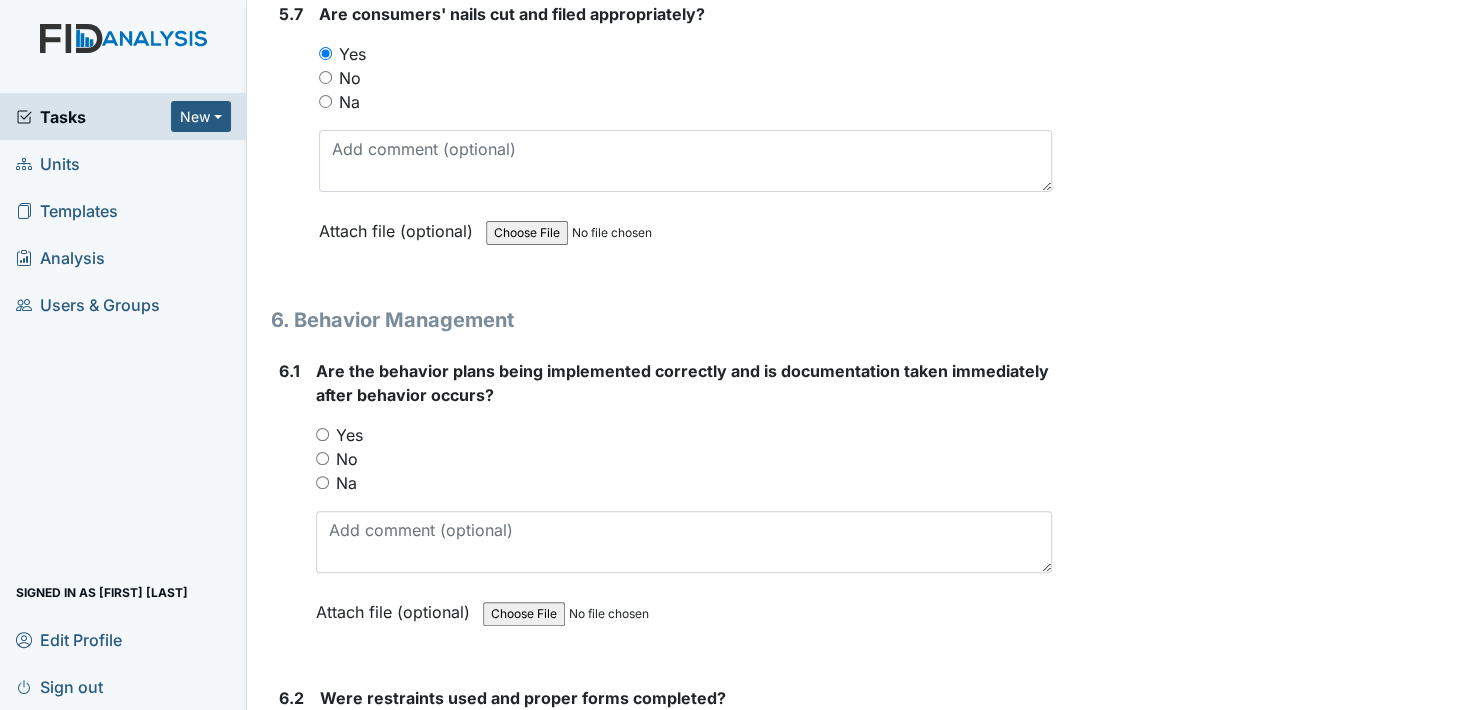 click on "Yes" at bounding box center [322, 434] 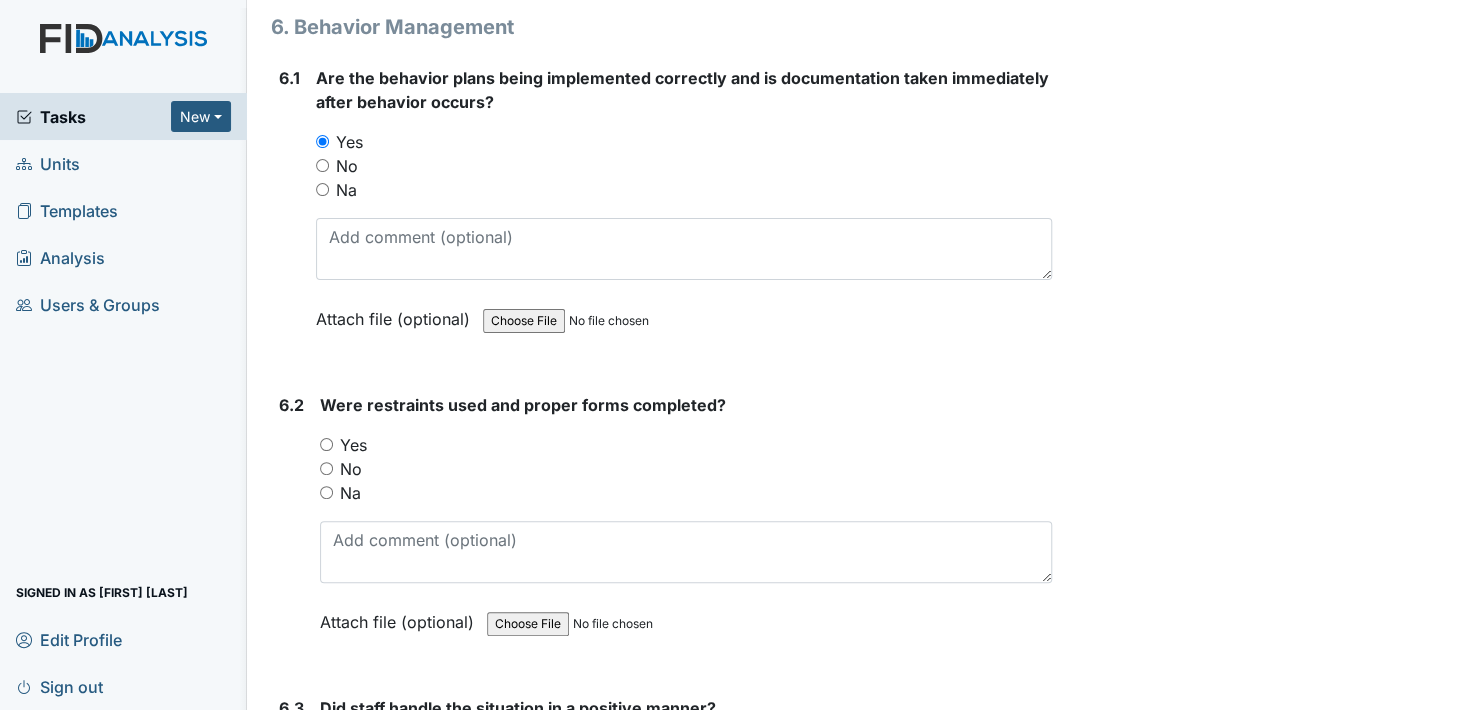 scroll, scrollTop: 10900, scrollLeft: 0, axis: vertical 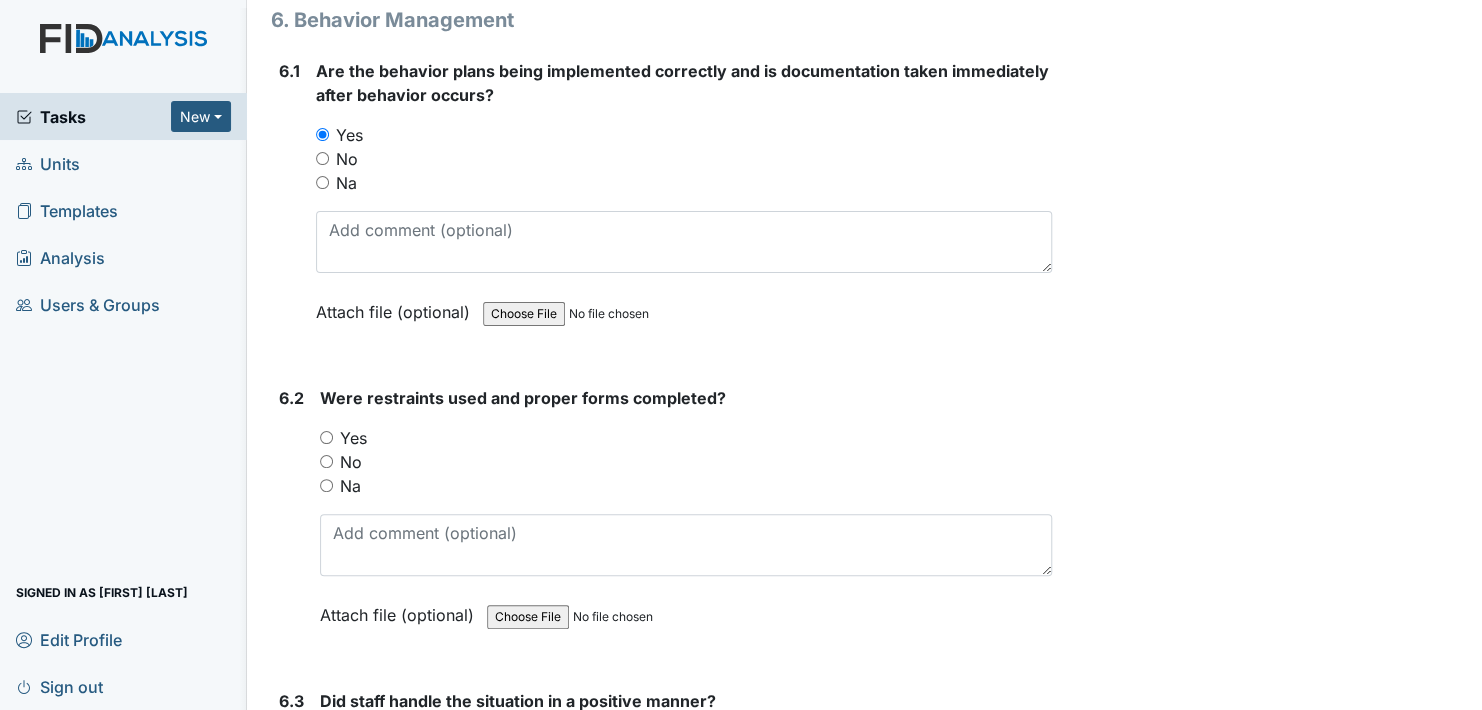 click on "Yes" at bounding box center (326, 437) 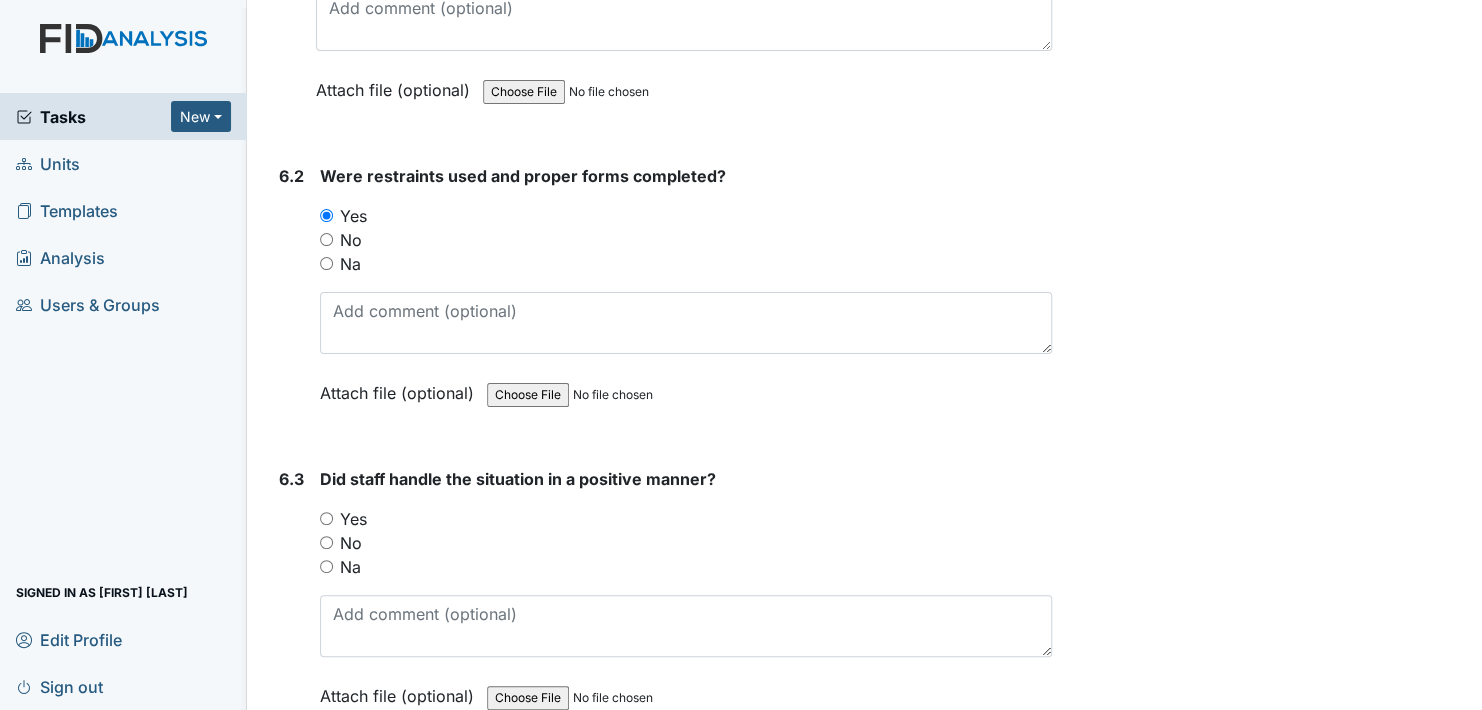 scroll, scrollTop: 11200, scrollLeft: 0, axis: vertical 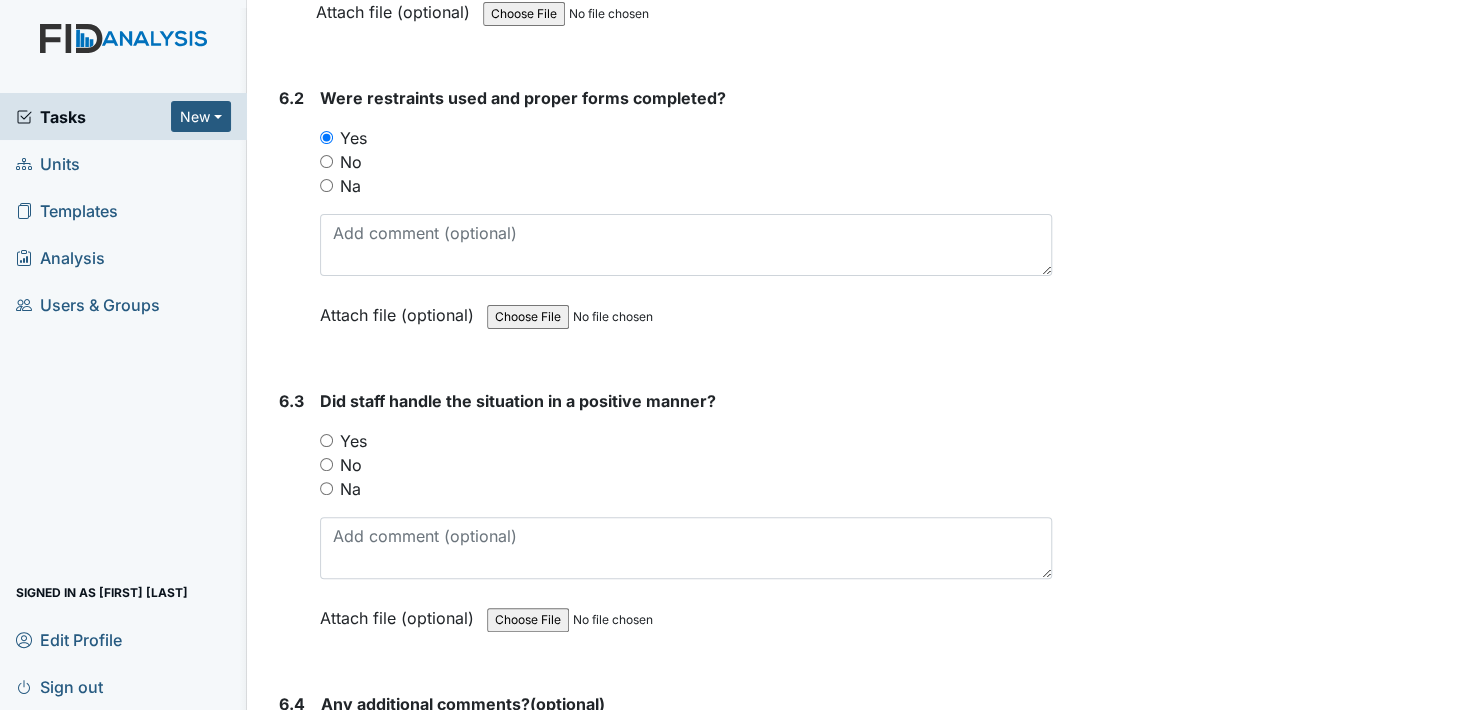 click on "Yes" at bounding box center (326, 440) 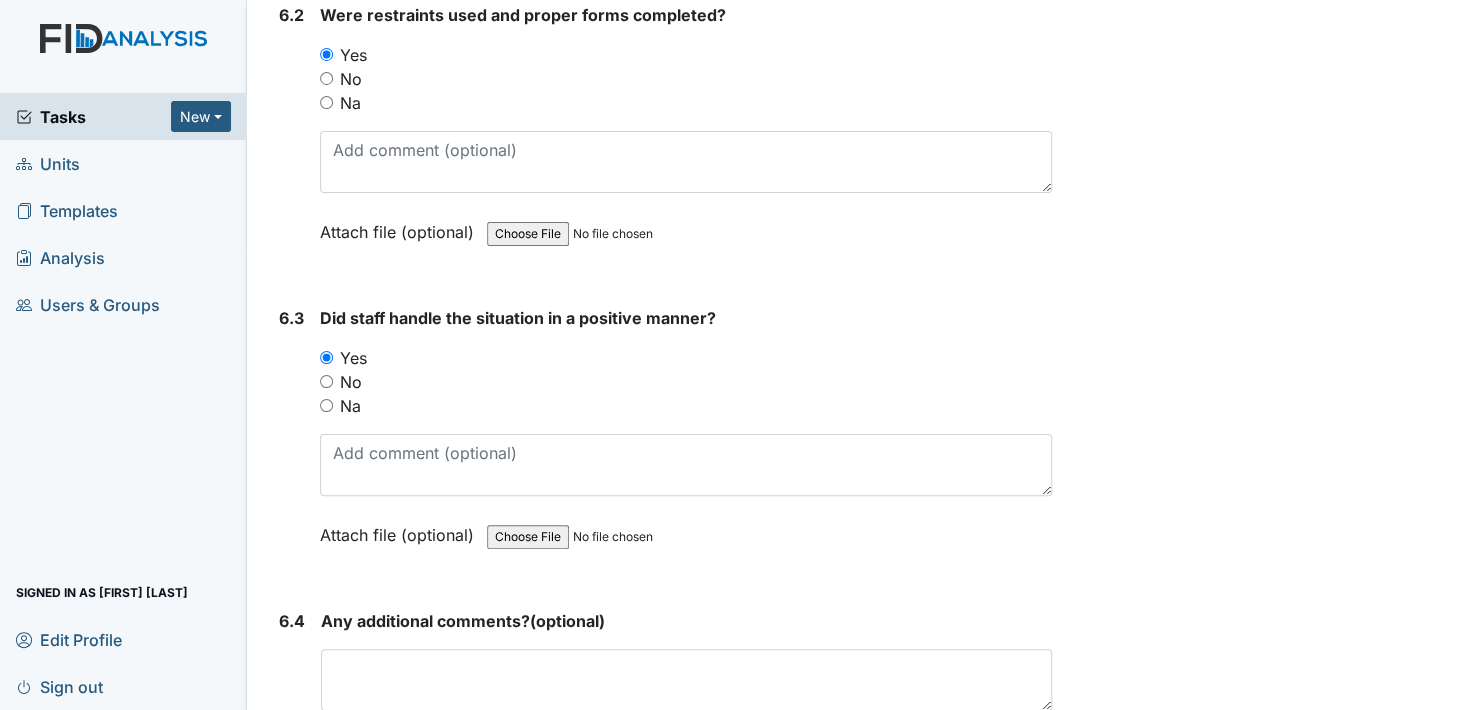 scroll, scrollTop: 11500, scrollLeft: 0, axis: vertical 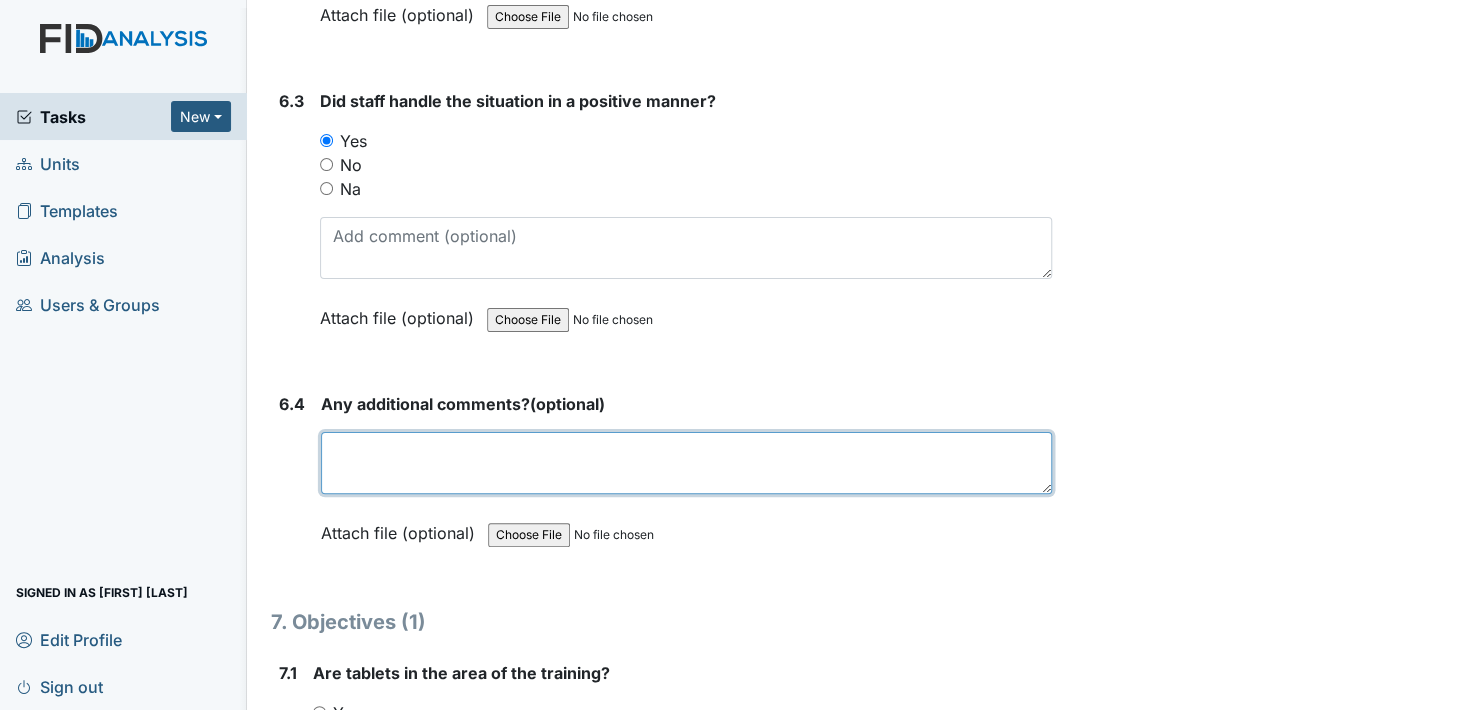 click at bounding box center (686, 463) 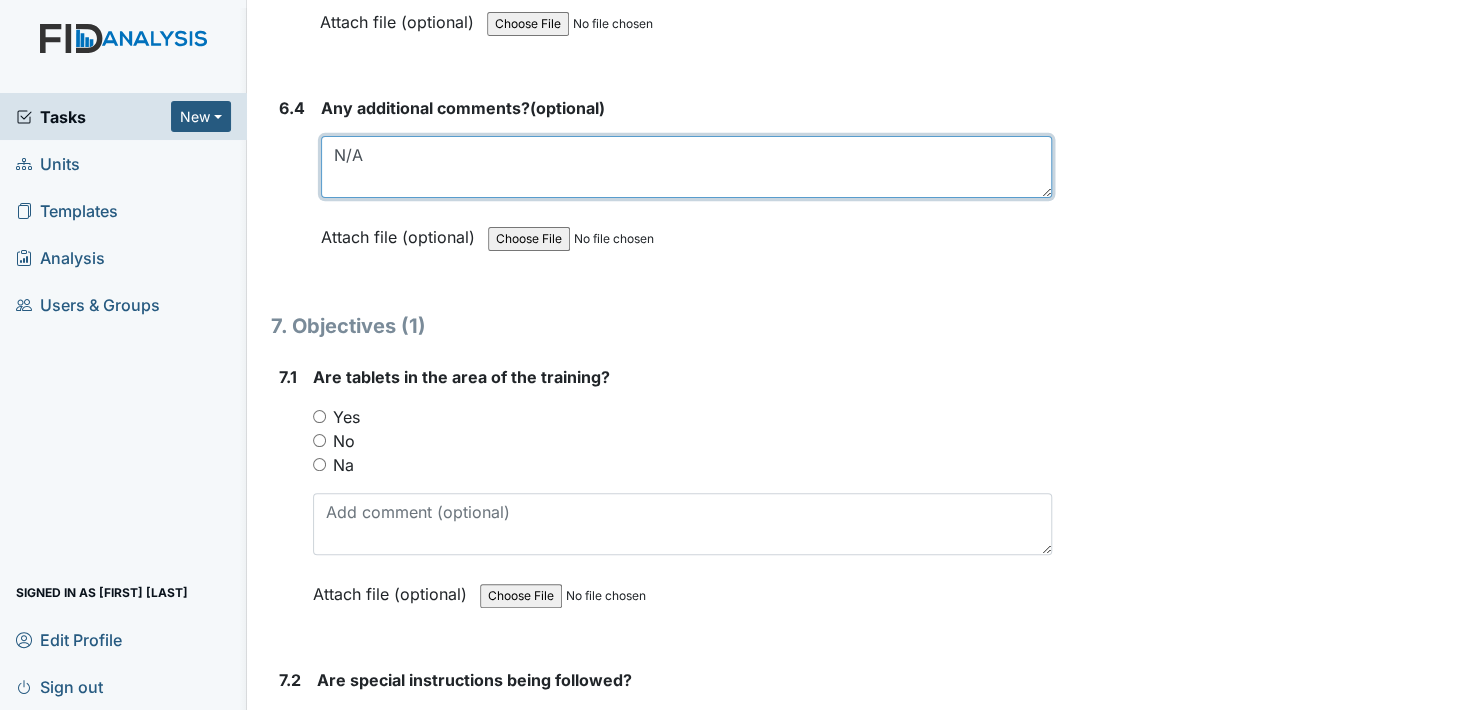 scroll, scrollTop: 11800, scrollLeft: 0, axis: vertical 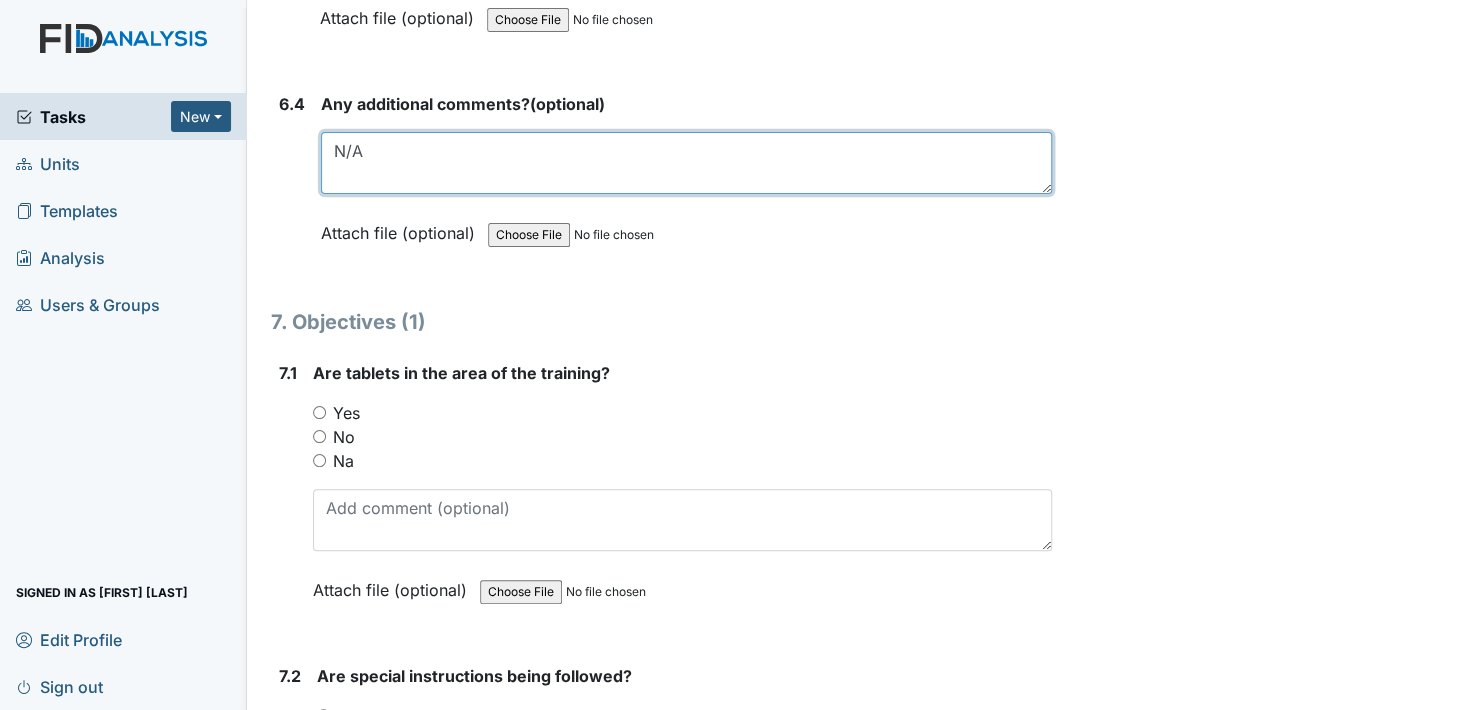 type on "N/A" 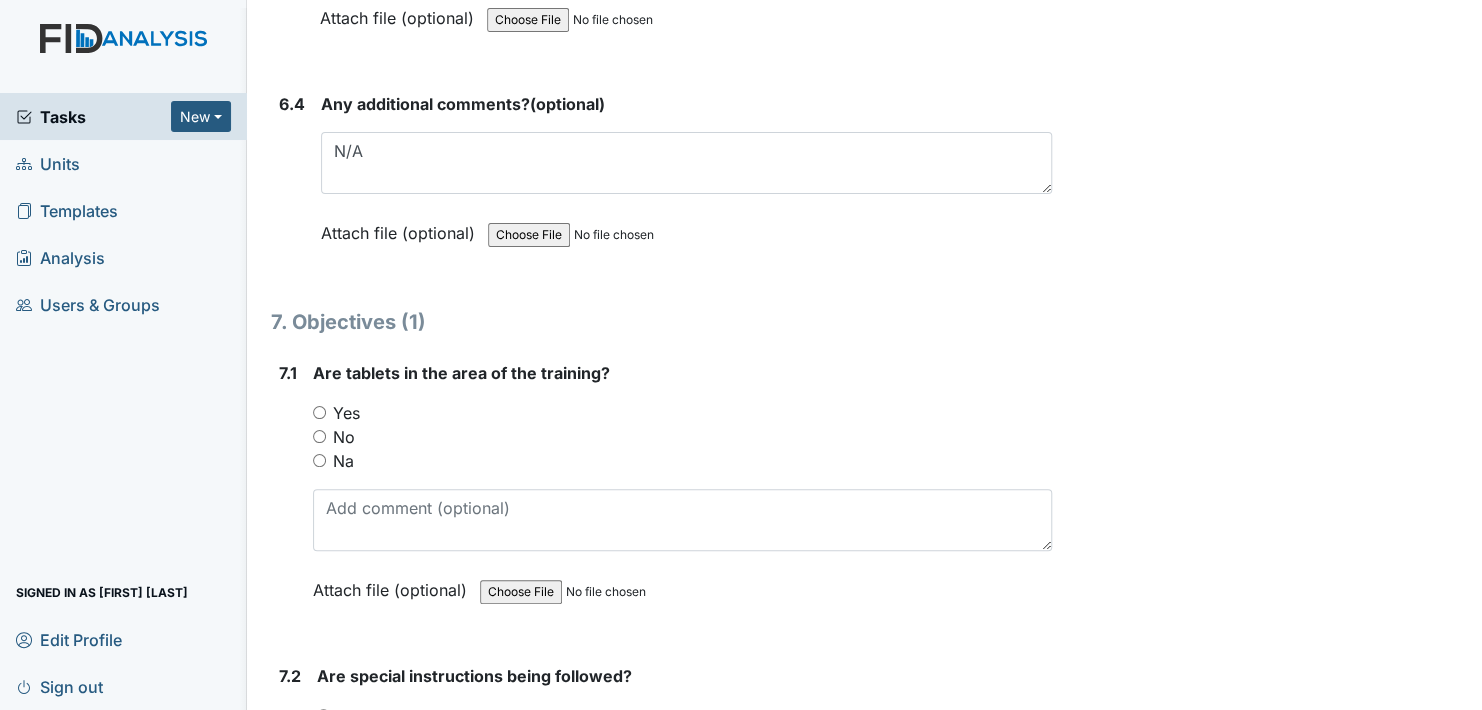 click on "Yes" at bounding box center [319, 412] 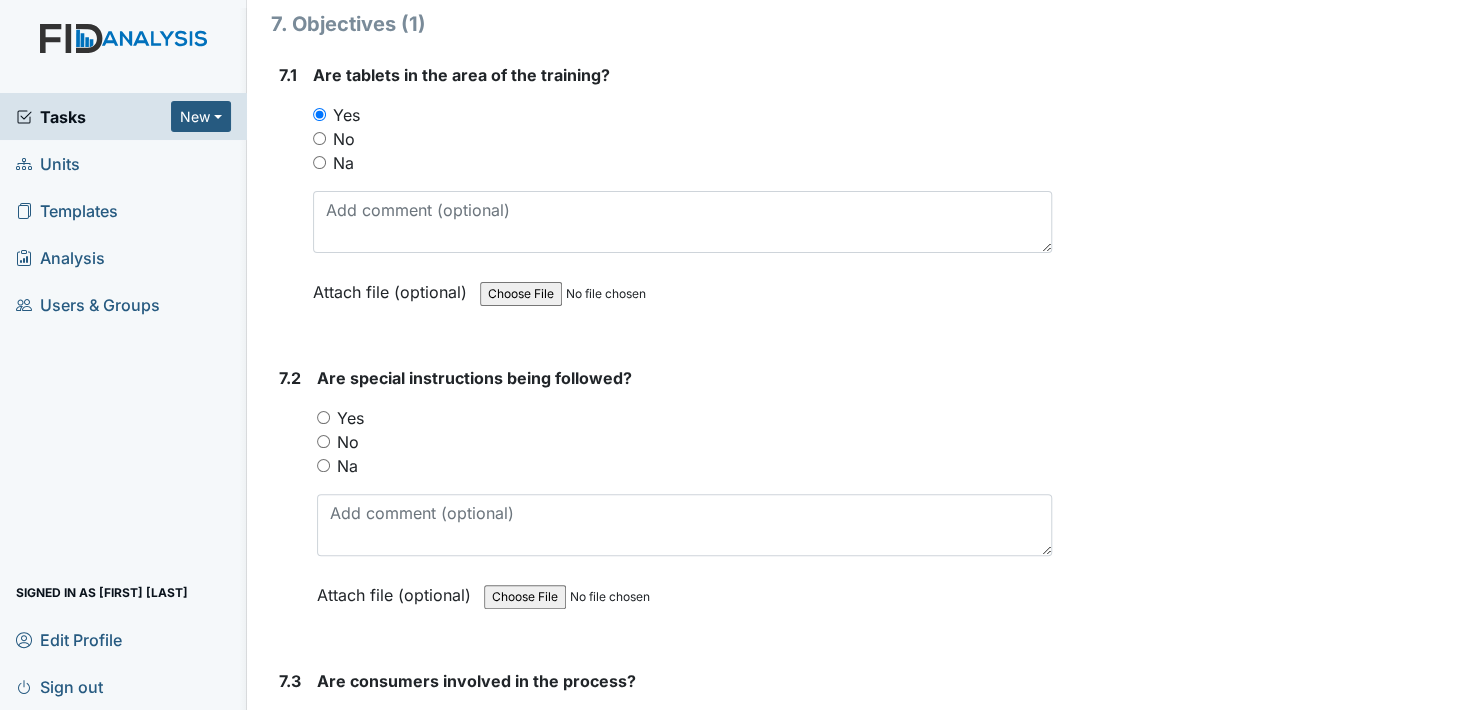 scroll, scrollTop: 12100, scrollLeft: 0, axis: vertical 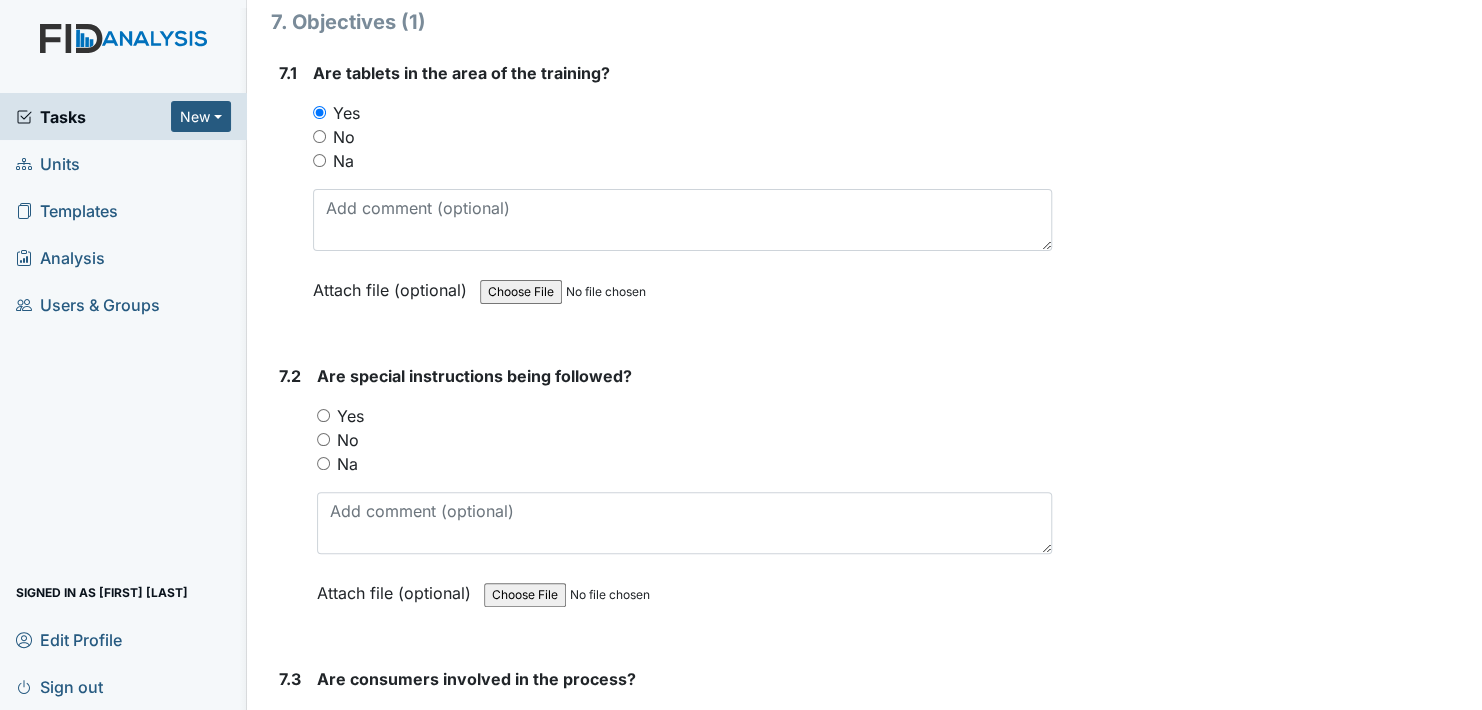 drag, startPoint x: 322, startPoint y: 375, endPoint x: 333, endPoint y: 376, distance: 11.045361 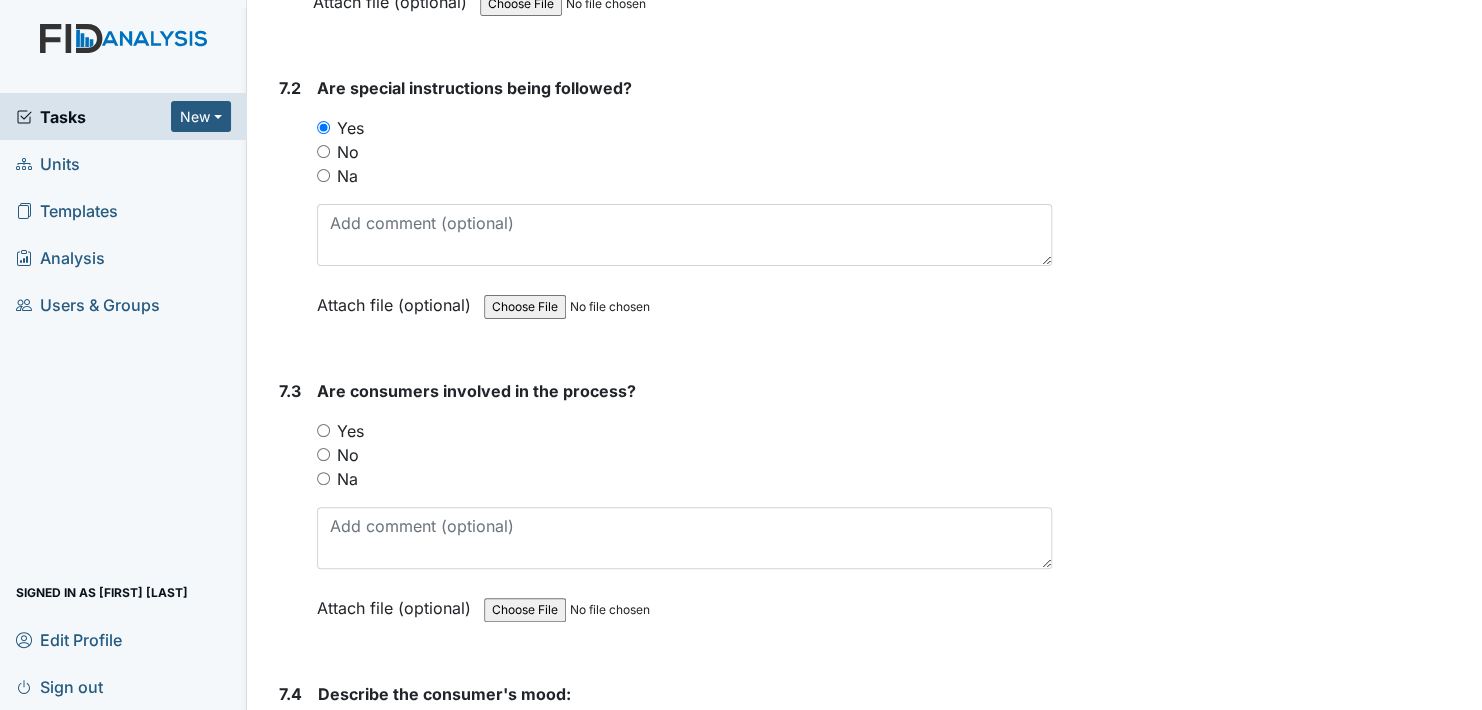 scroll, scrollTop: 12400, scrollLeft: 0, axis: vertical 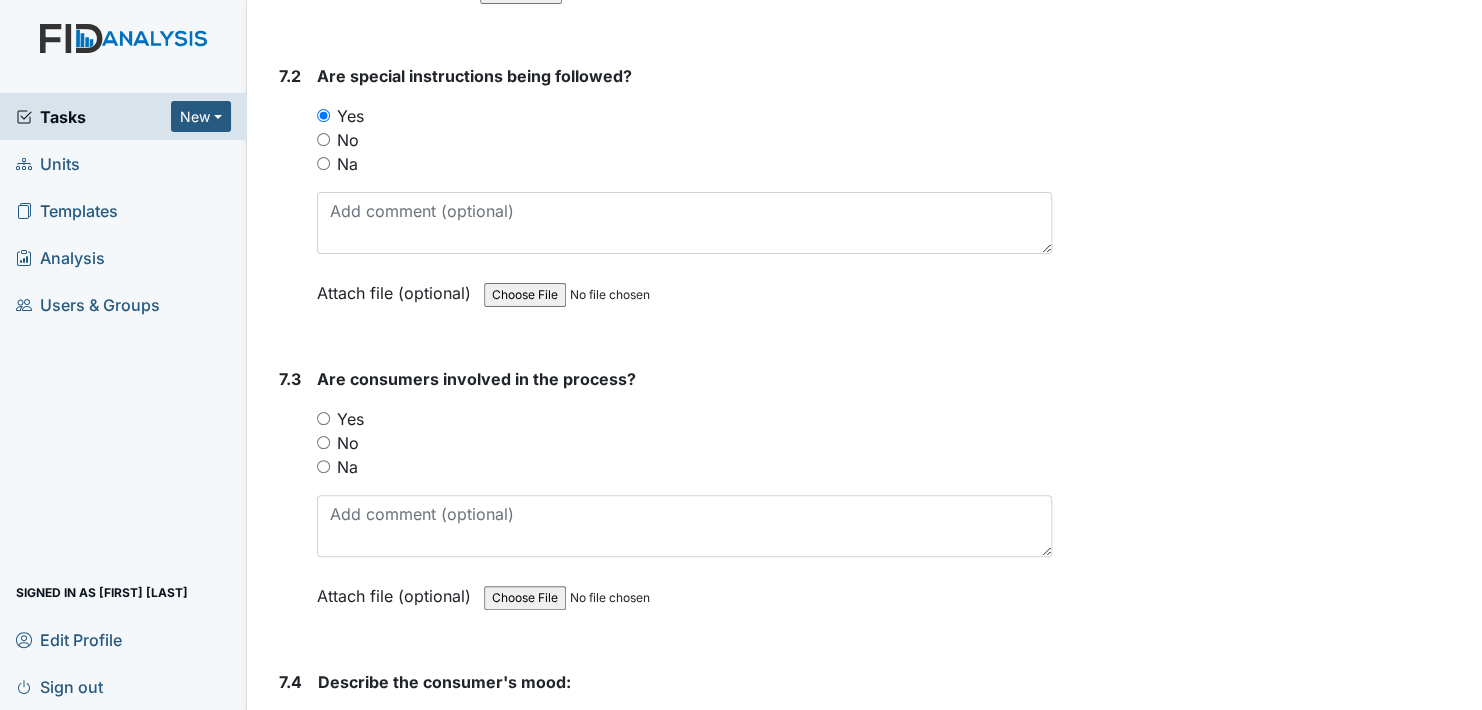 click on "Yes" at bounding box center (323, 418) 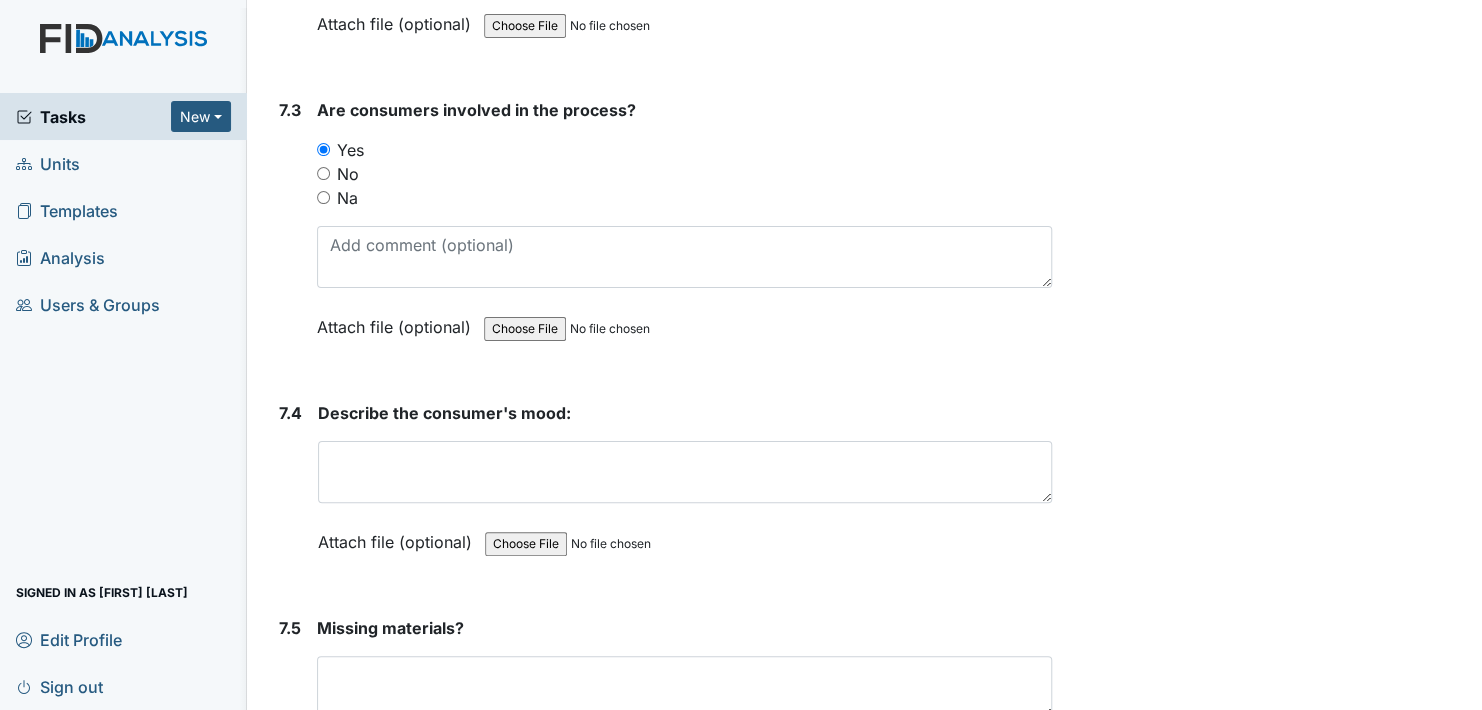 scroll, scrollTop: 12700, scrollLeft: 0, axis: vertical 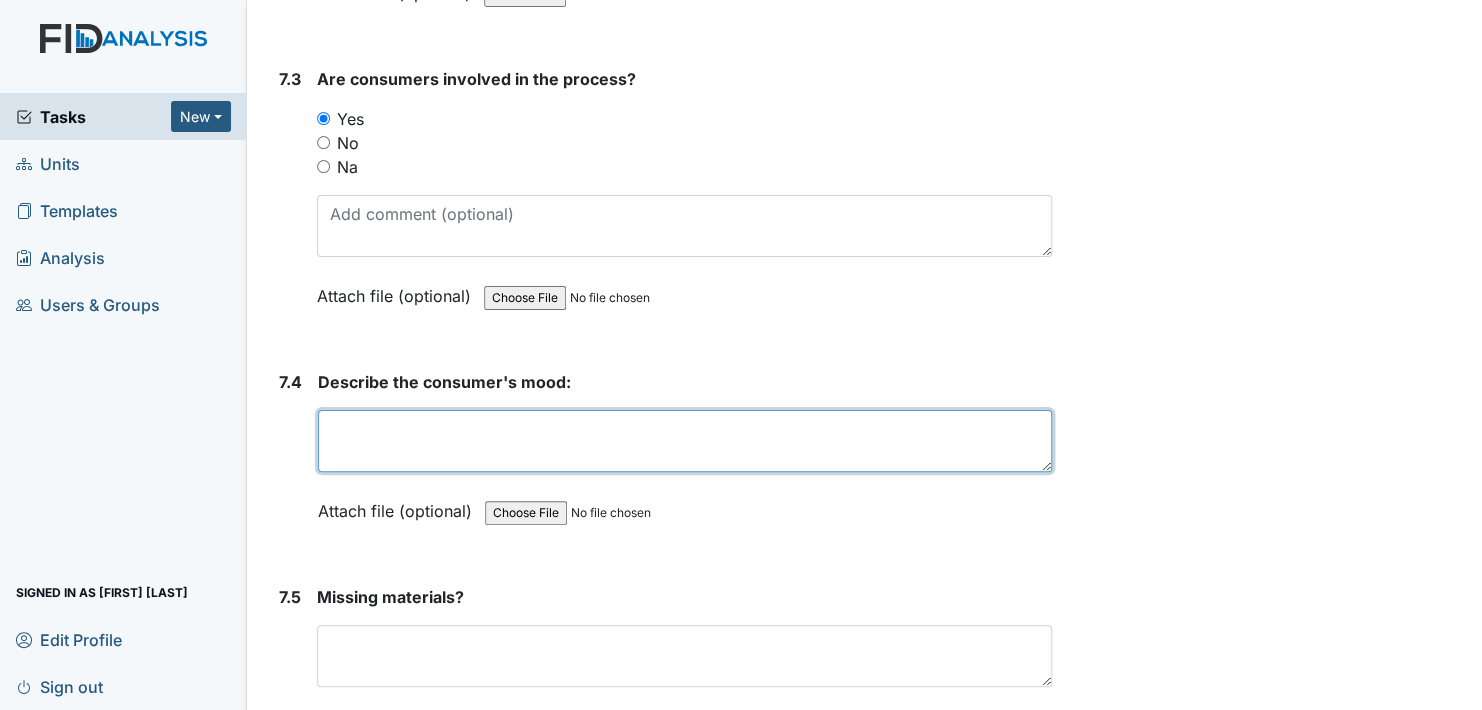 click at bounding box center [685, 441] 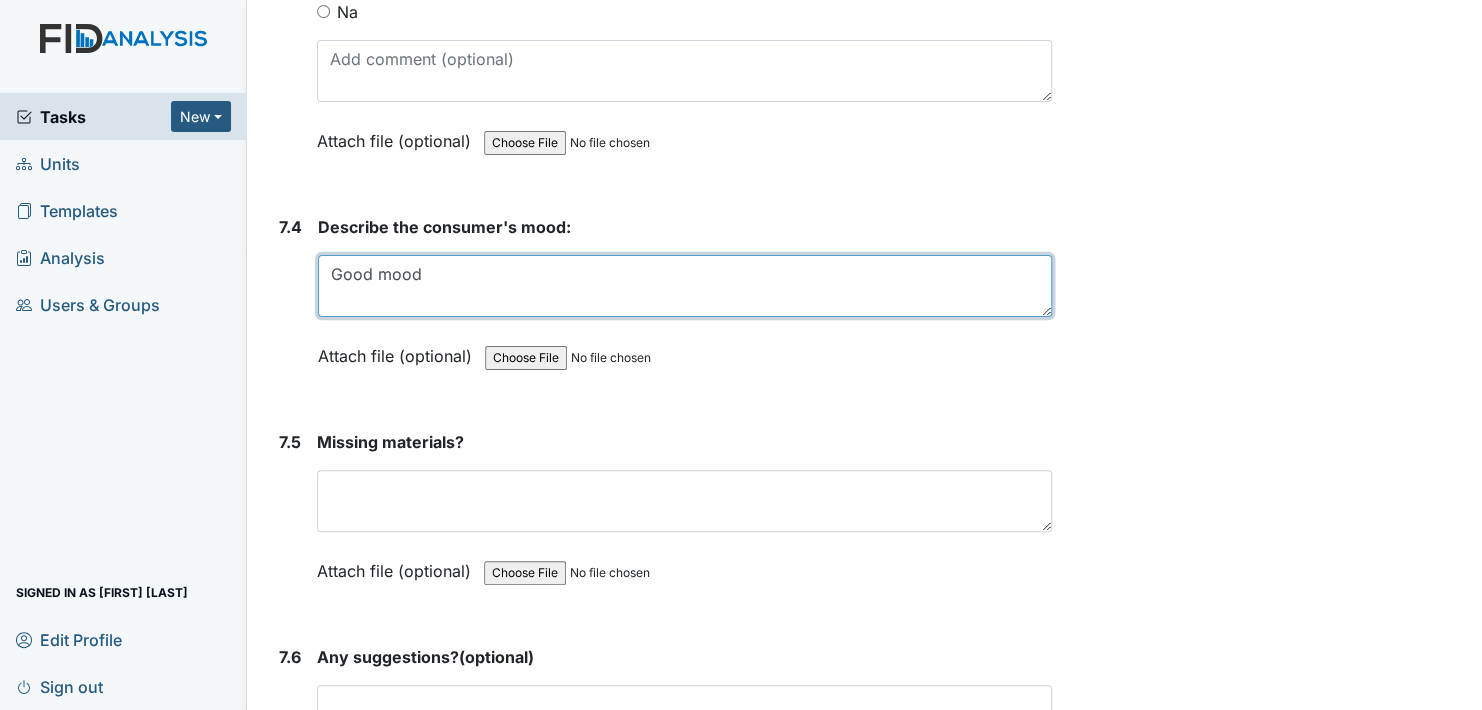 scroll, scrollTop: 12900, scrollLeft: 0, axis: vertical 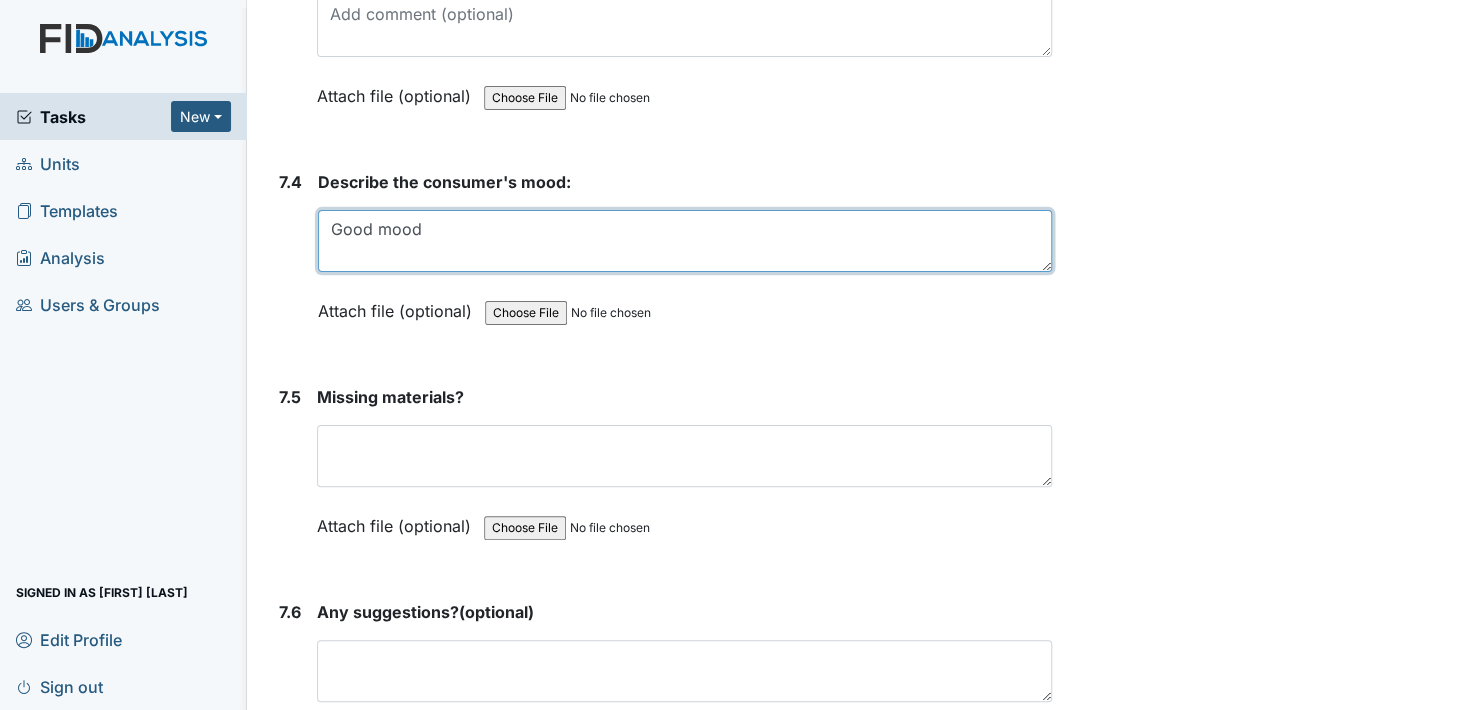 type on "Good mood" 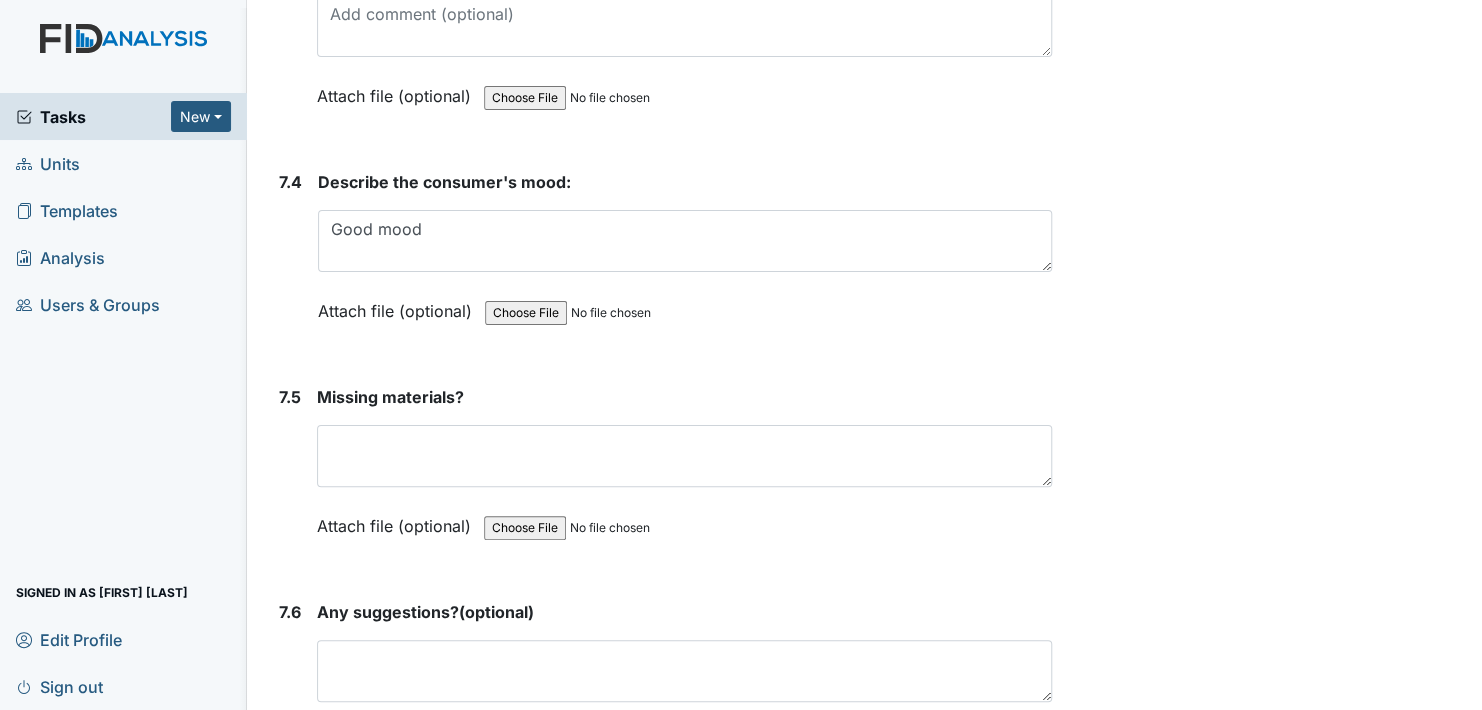 drag, startPoint x: 431, startPoint y: 355, endPoint x: 452, endPoint y: 394, distance: 44.294468 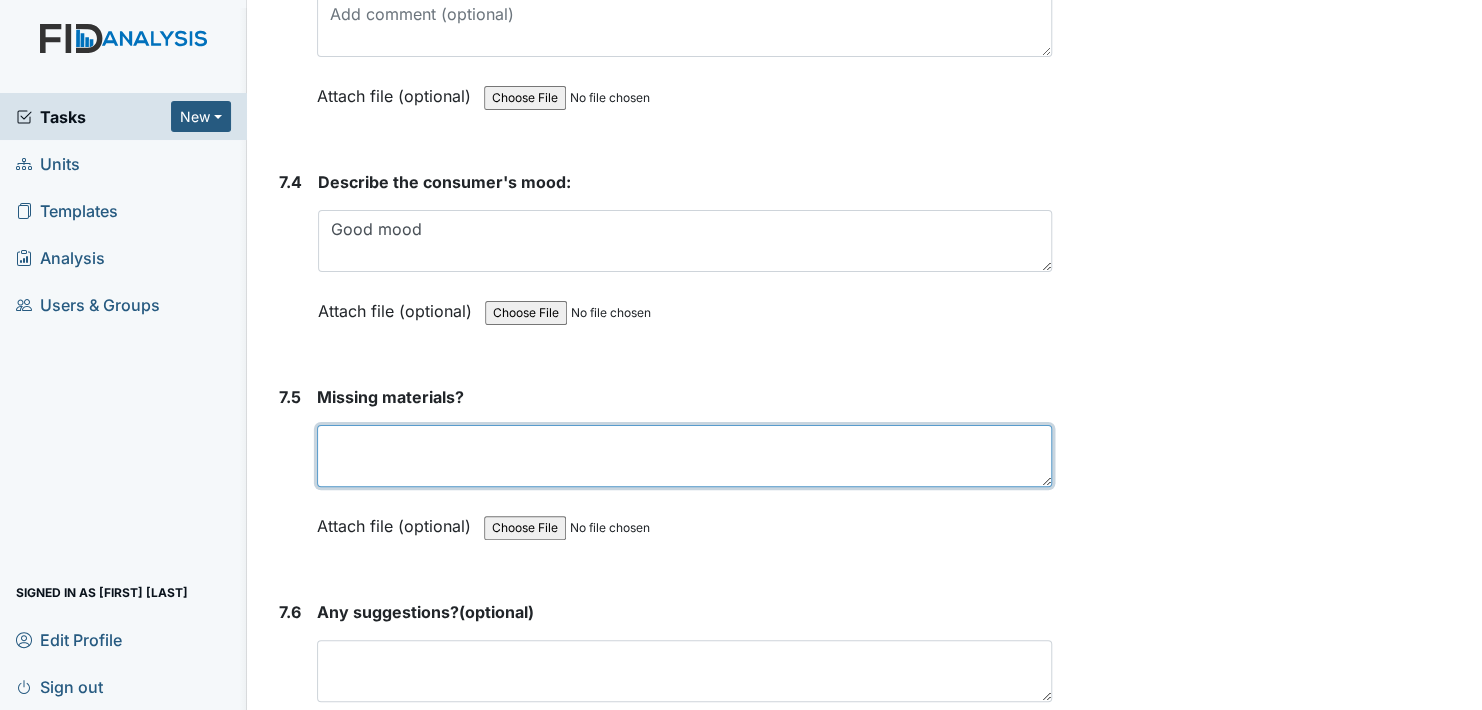 click at bounding box center (684, 456) 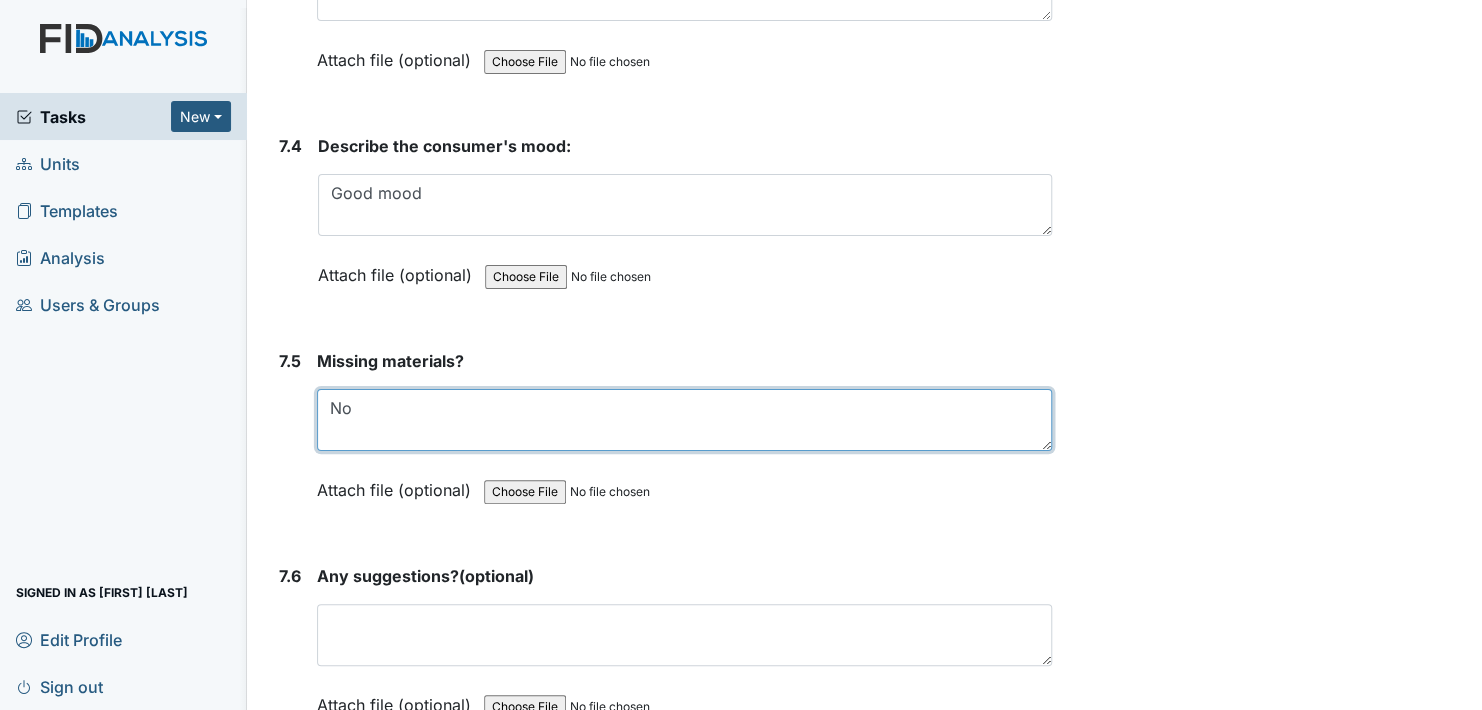 scroll, scrollTop: 13000, scrollLeft: 0, axis: vertical 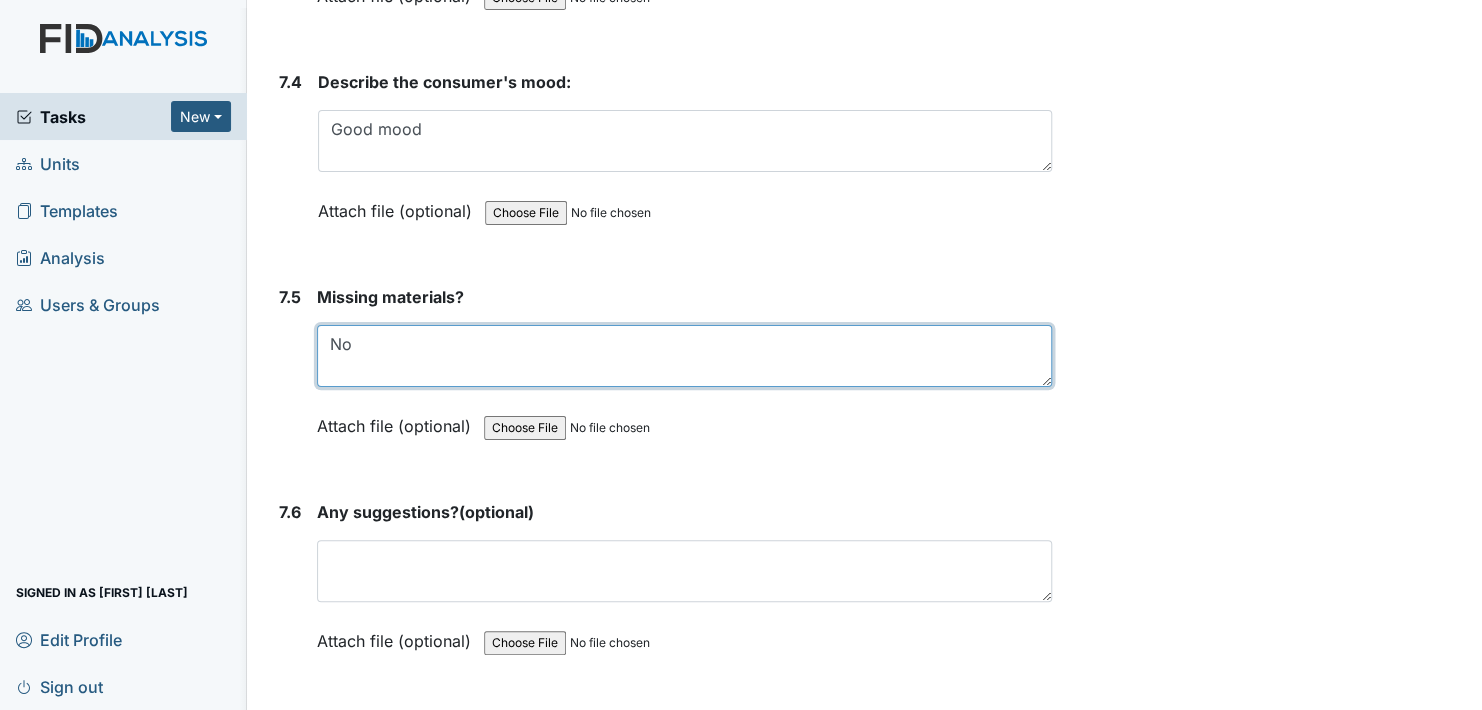 type on "No" 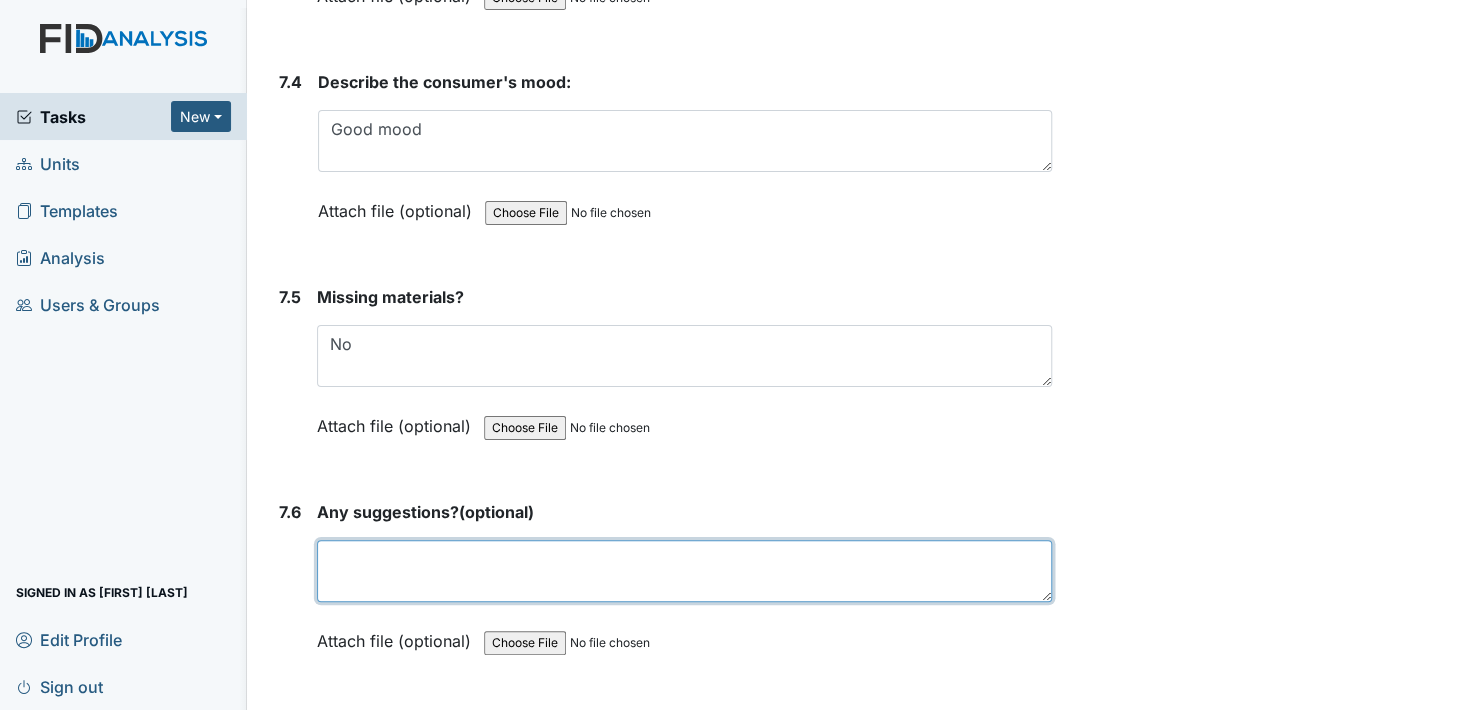 click at bounding box center (684, 571) 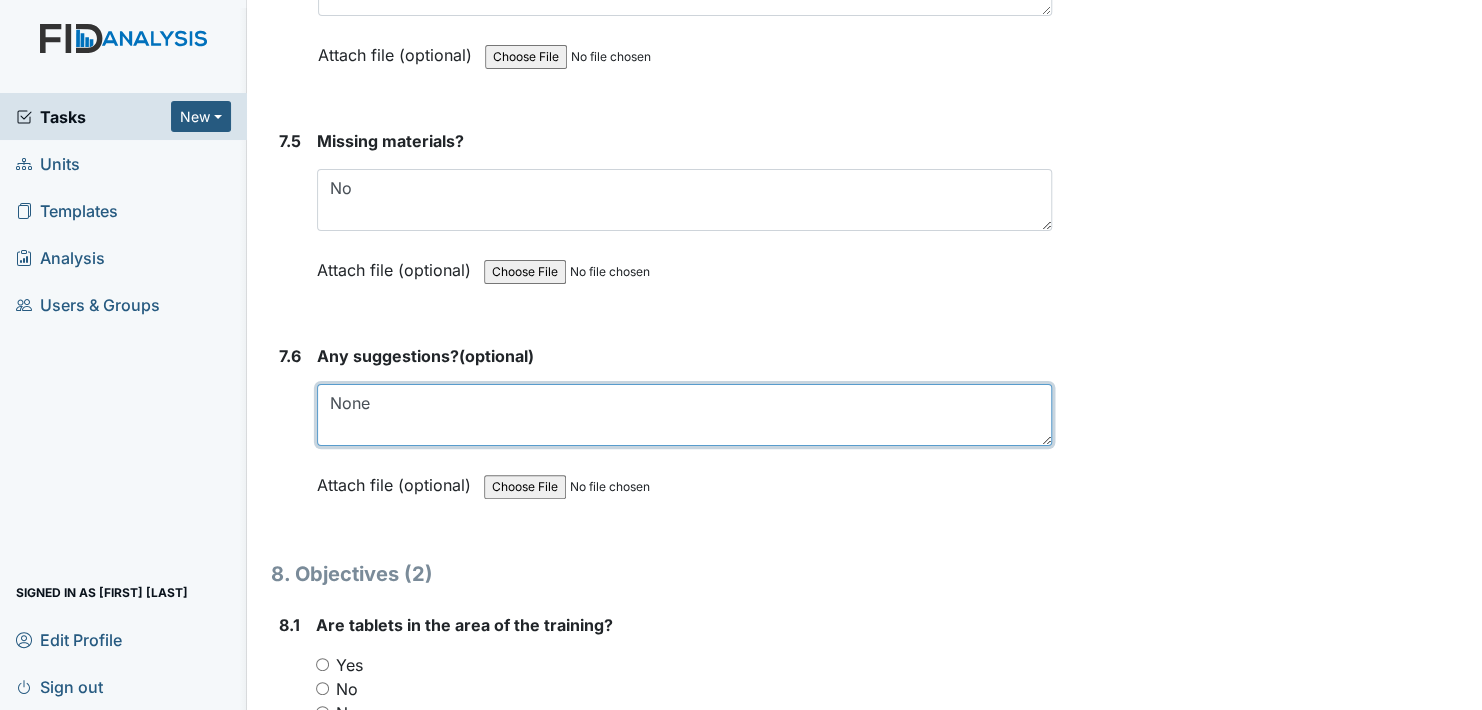 scroll, scrollTop: 13200, scrollLeft: 0, axis: vertical 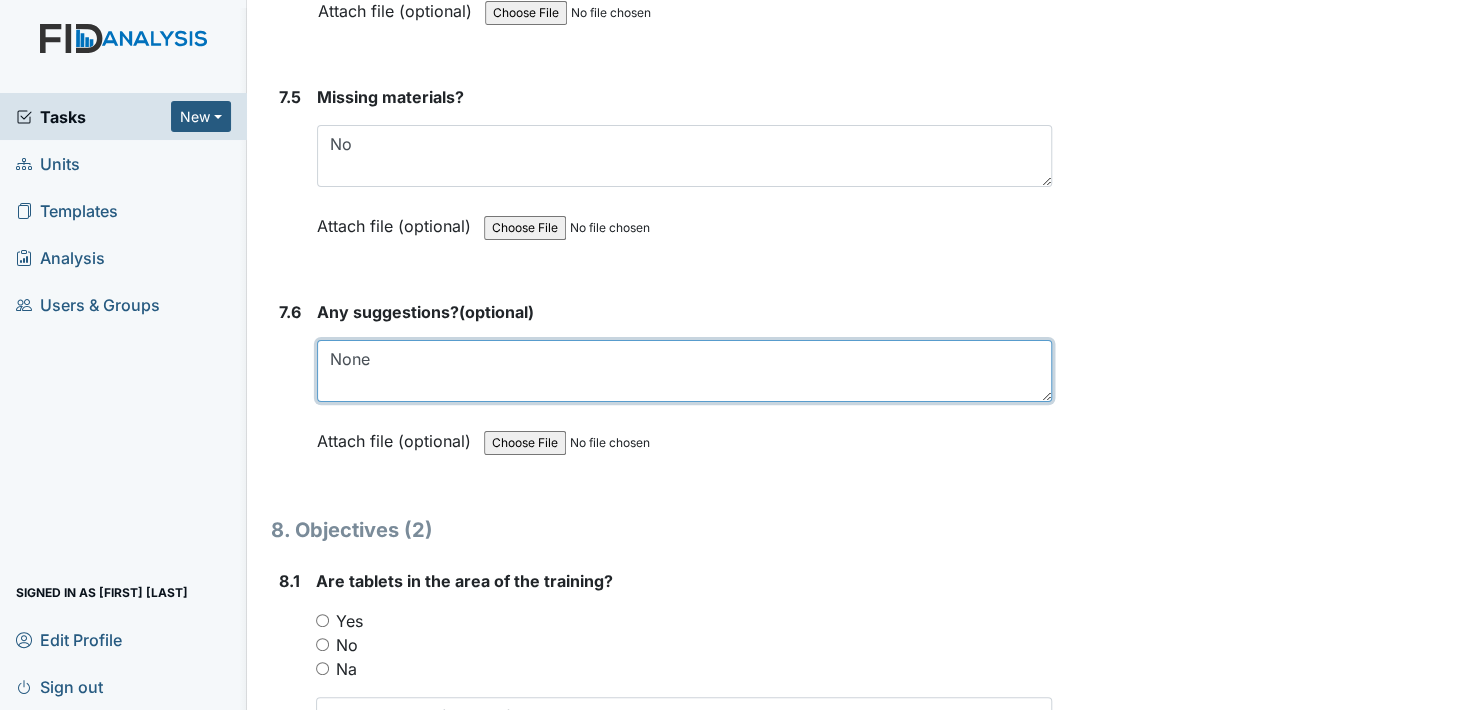 type on "None" 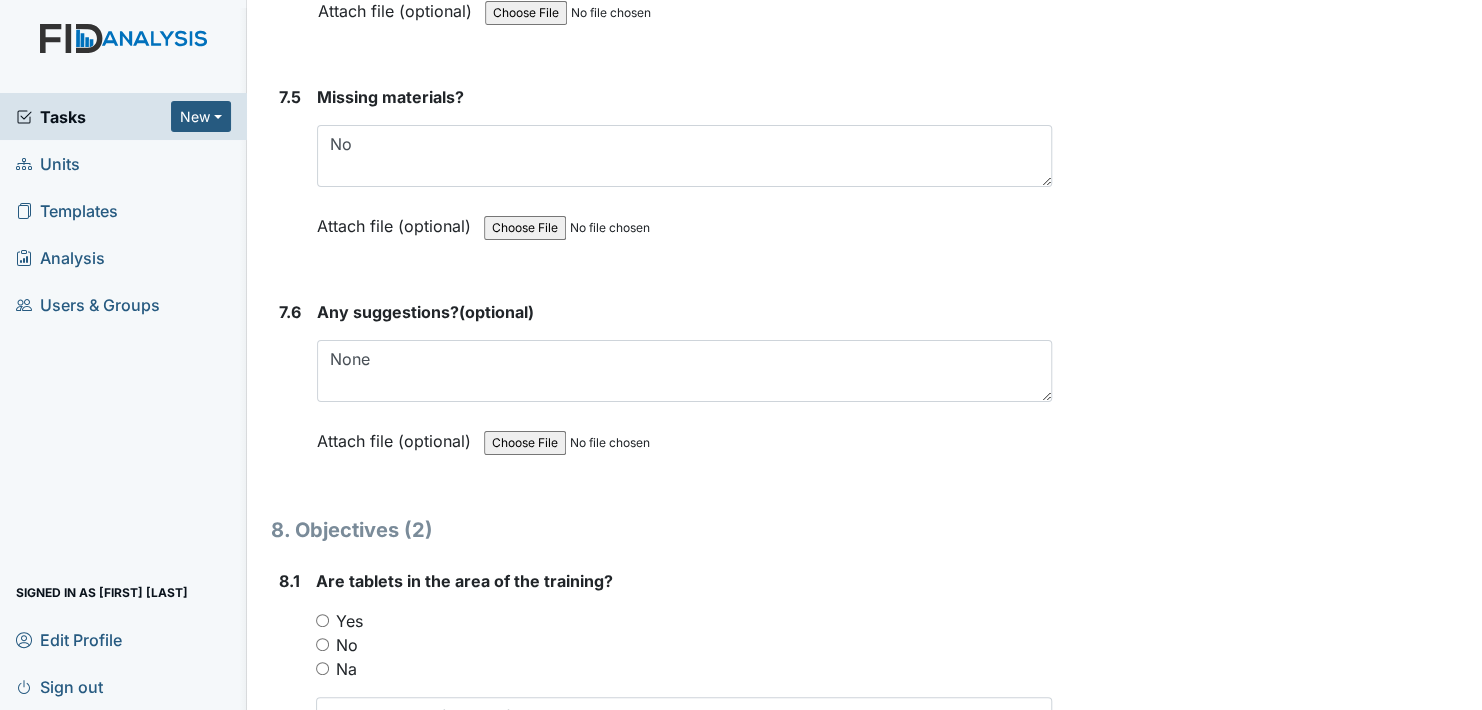 click on "Yes" at bounding box center (322, 620) 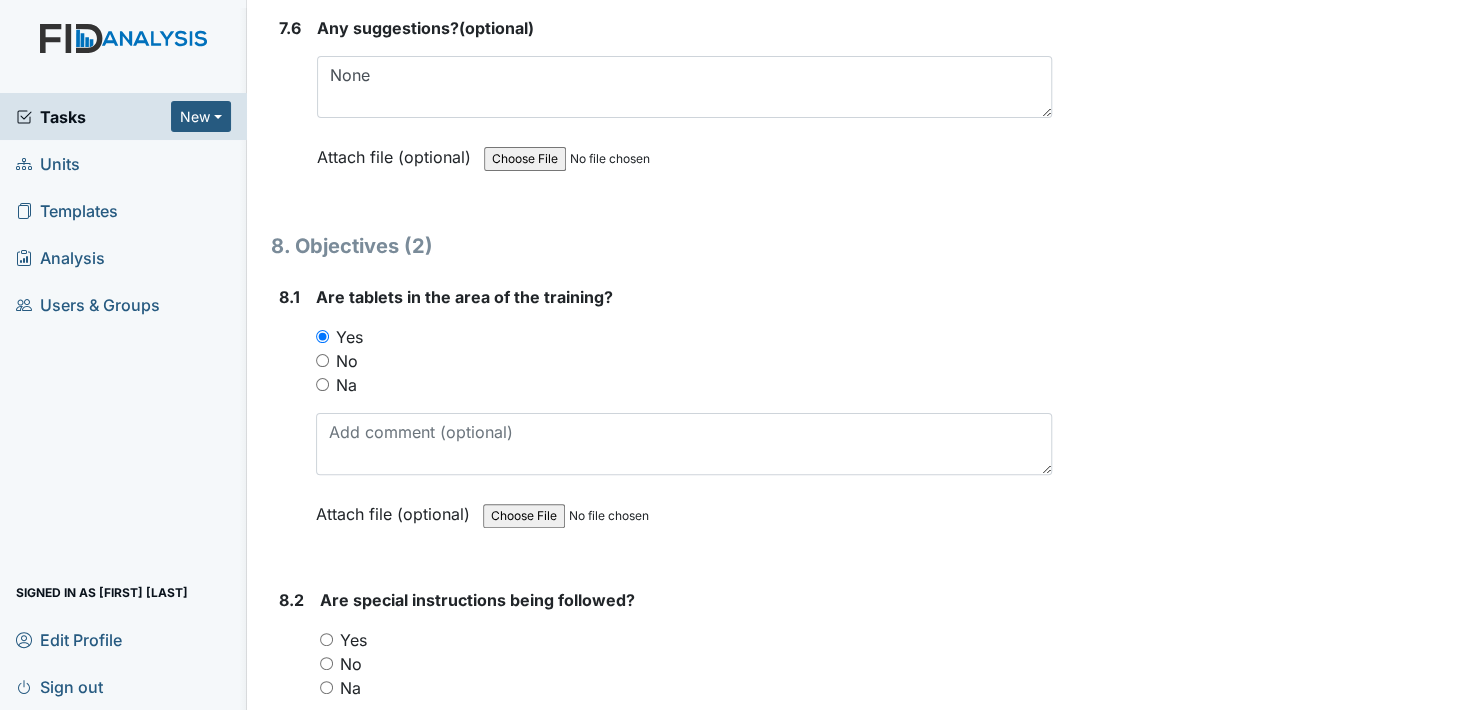 scroll, scrollTop: 13500, scrollLeft: 0, axis: vertical 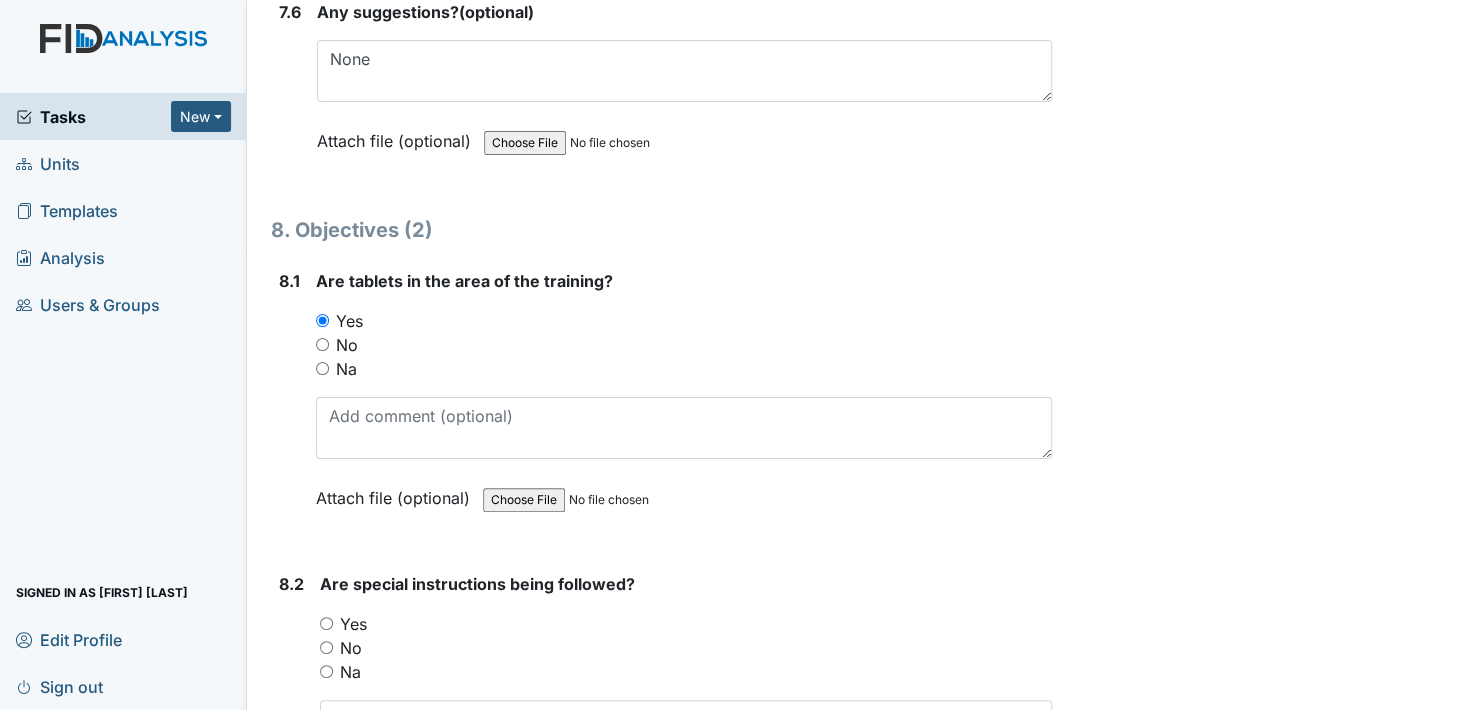 click on "Yes" at bounding box center (326, 623) 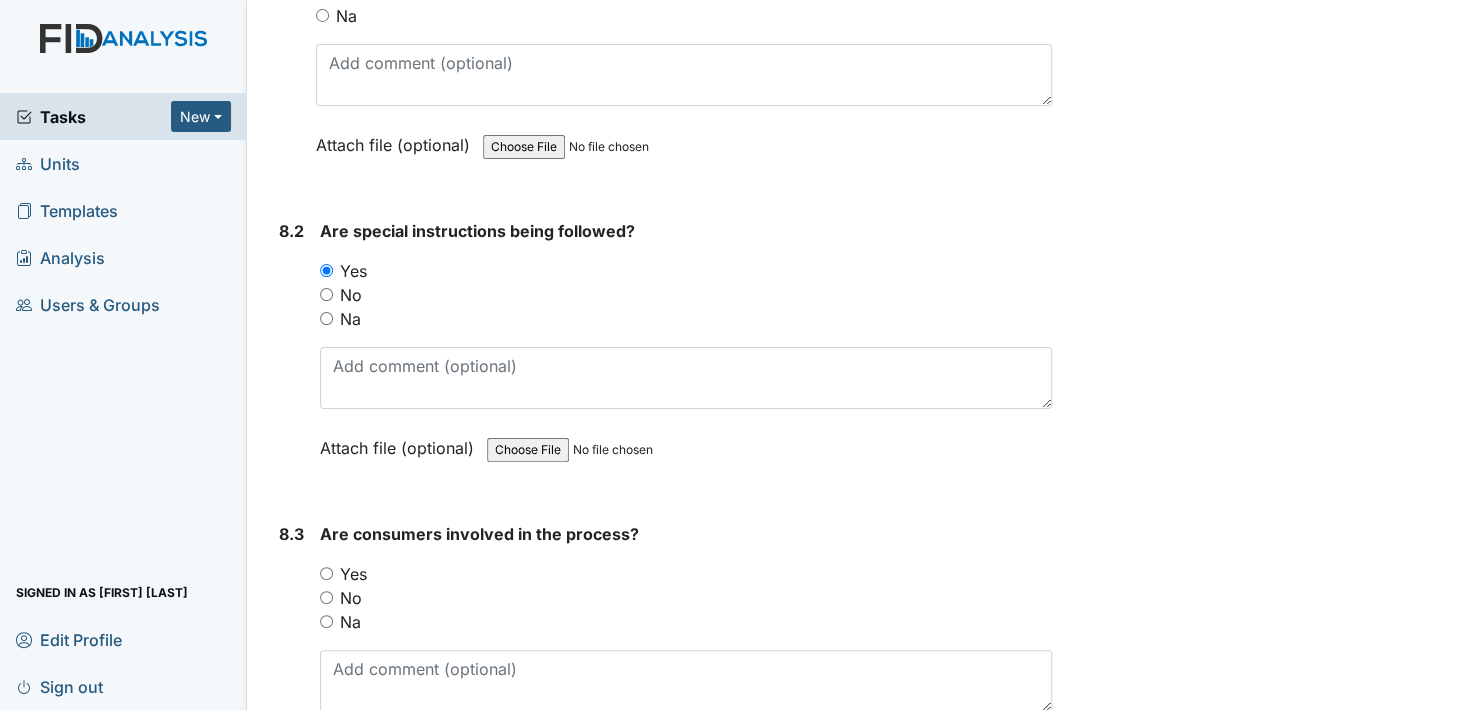 scroll, scrollTop: 13900, scrollLeft: 0, axis: vertical 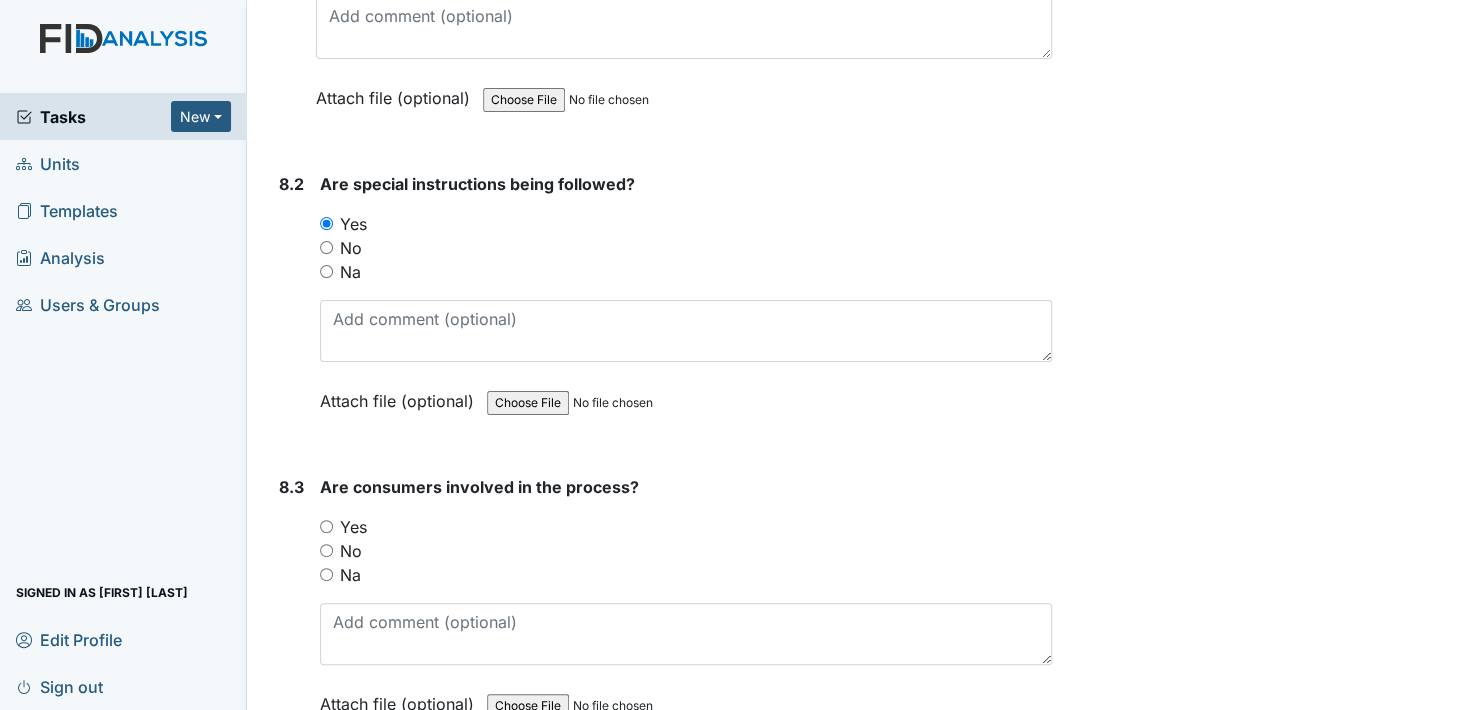 click on "Yes" at bounding box center (326, 526) 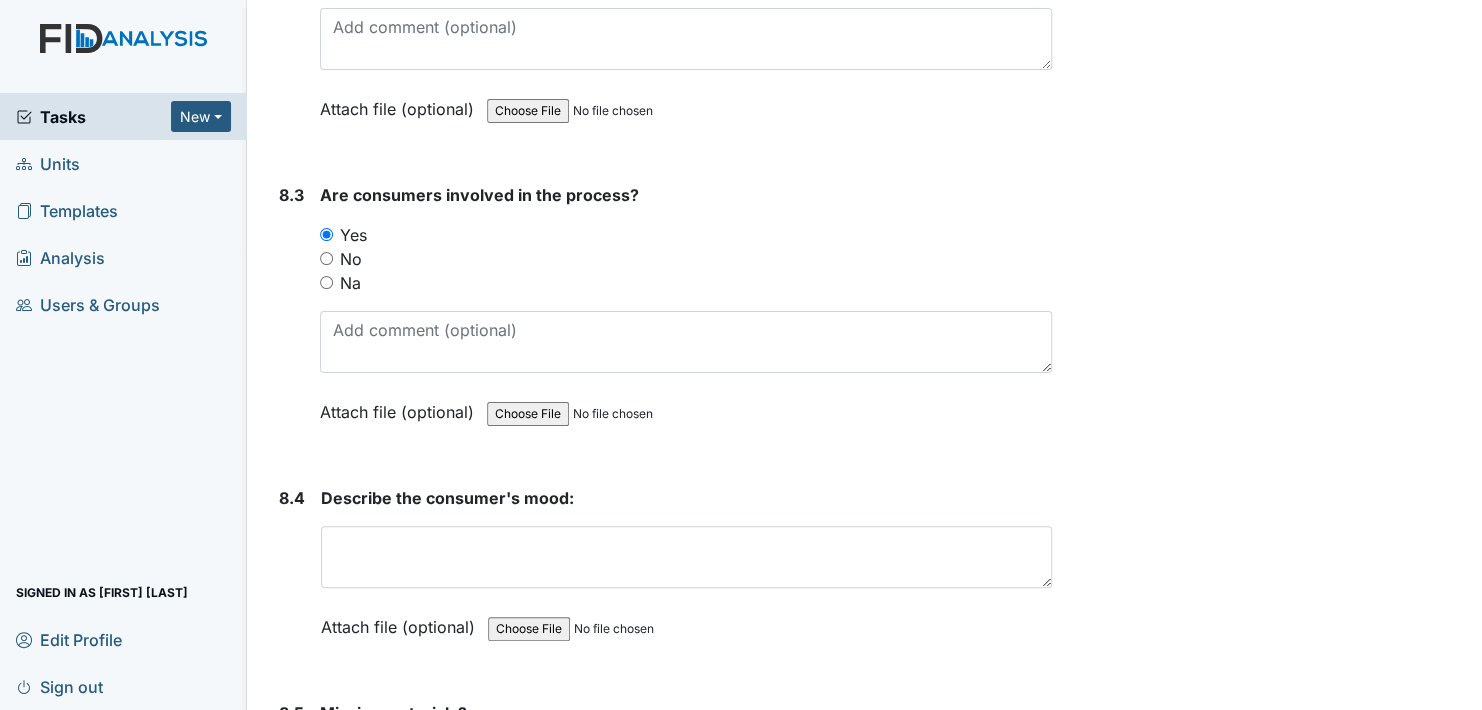 scroll, scrollTop: 14200, scrollLeft: 0, axis: vertical 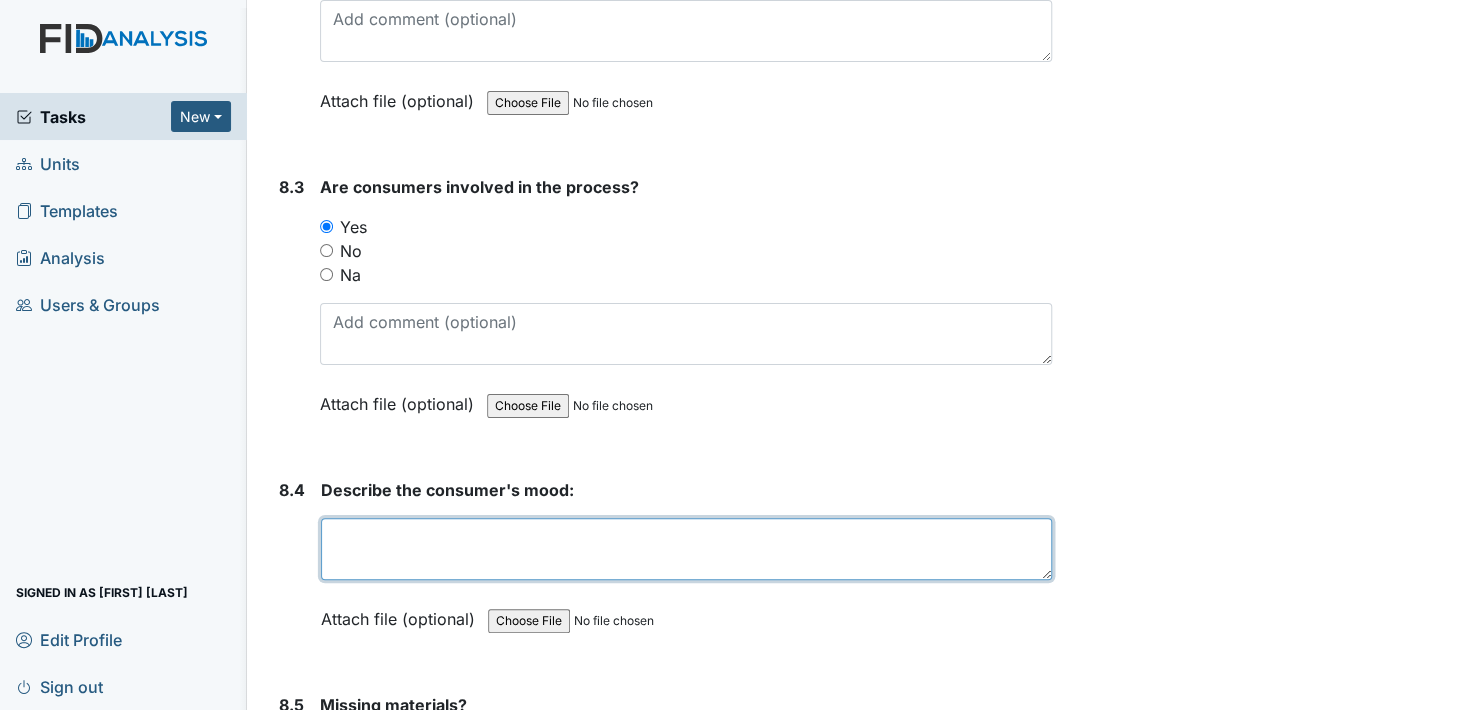 click at bounding box center [686, 549] 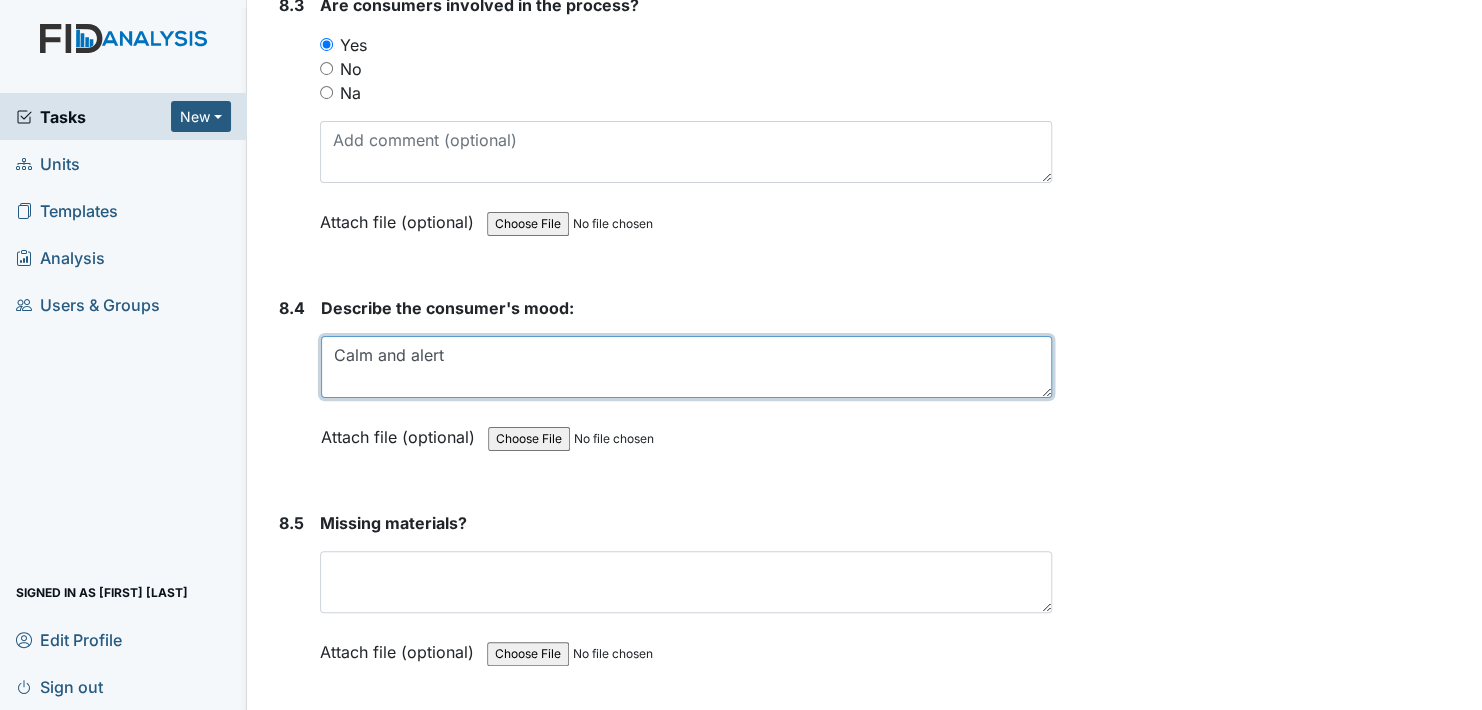scroll, scrollTop: 14400, scrollLeft: 0, axis: vertical 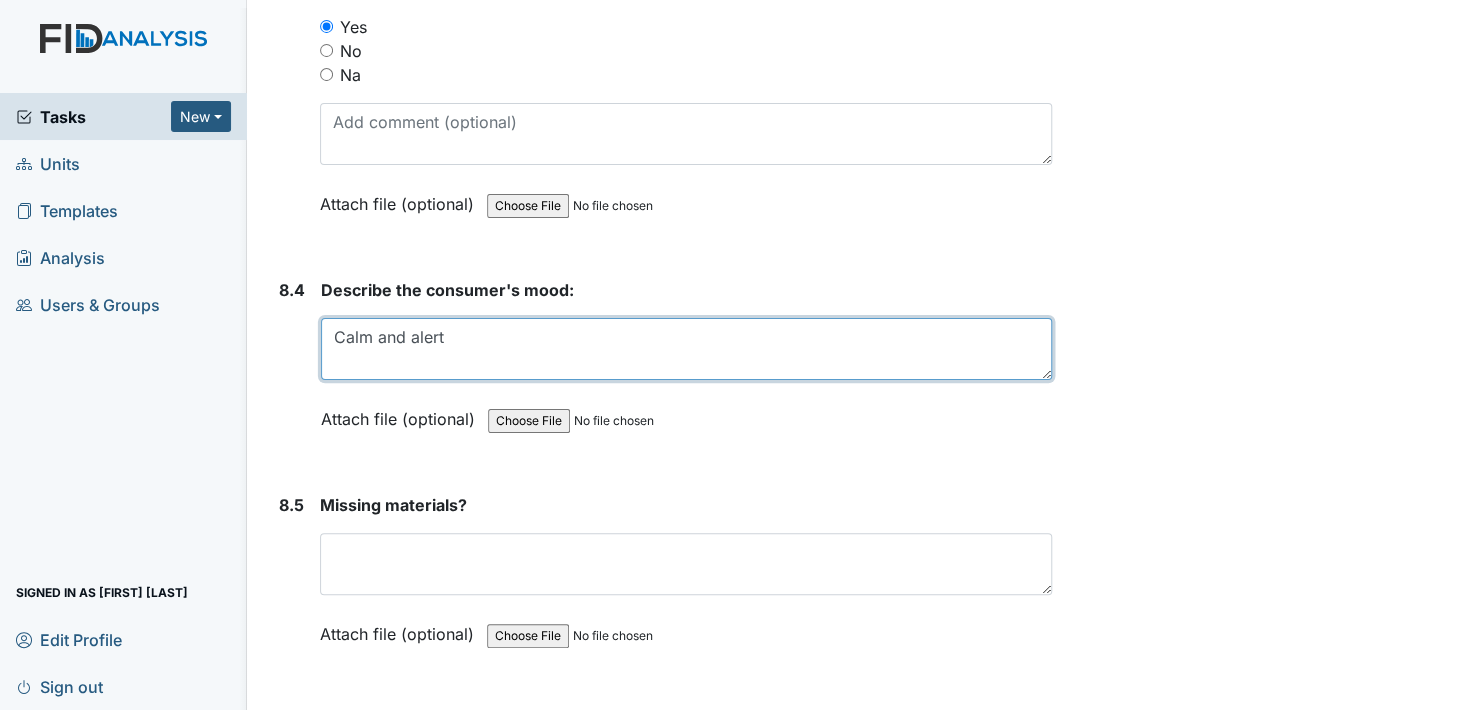 type on "Calm and alert" 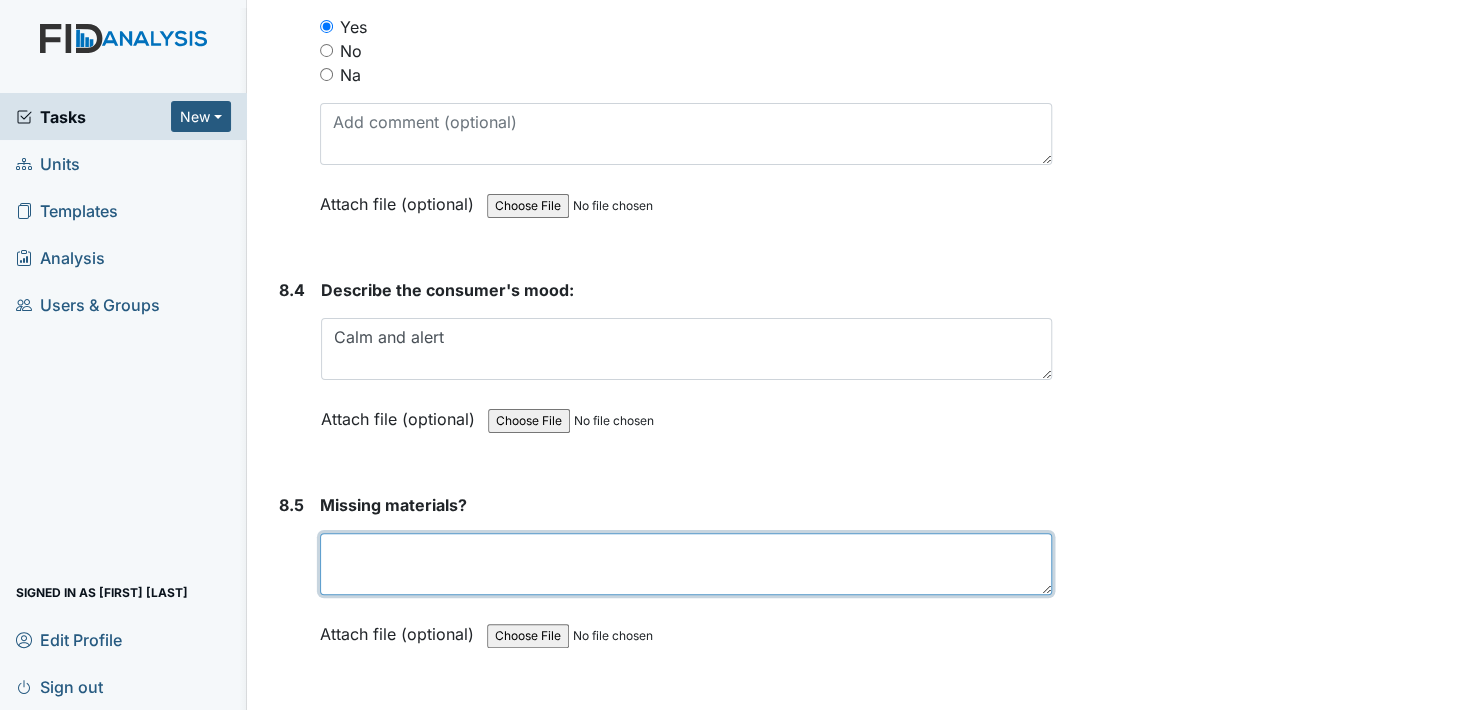 click at bounding box center [686, 564] 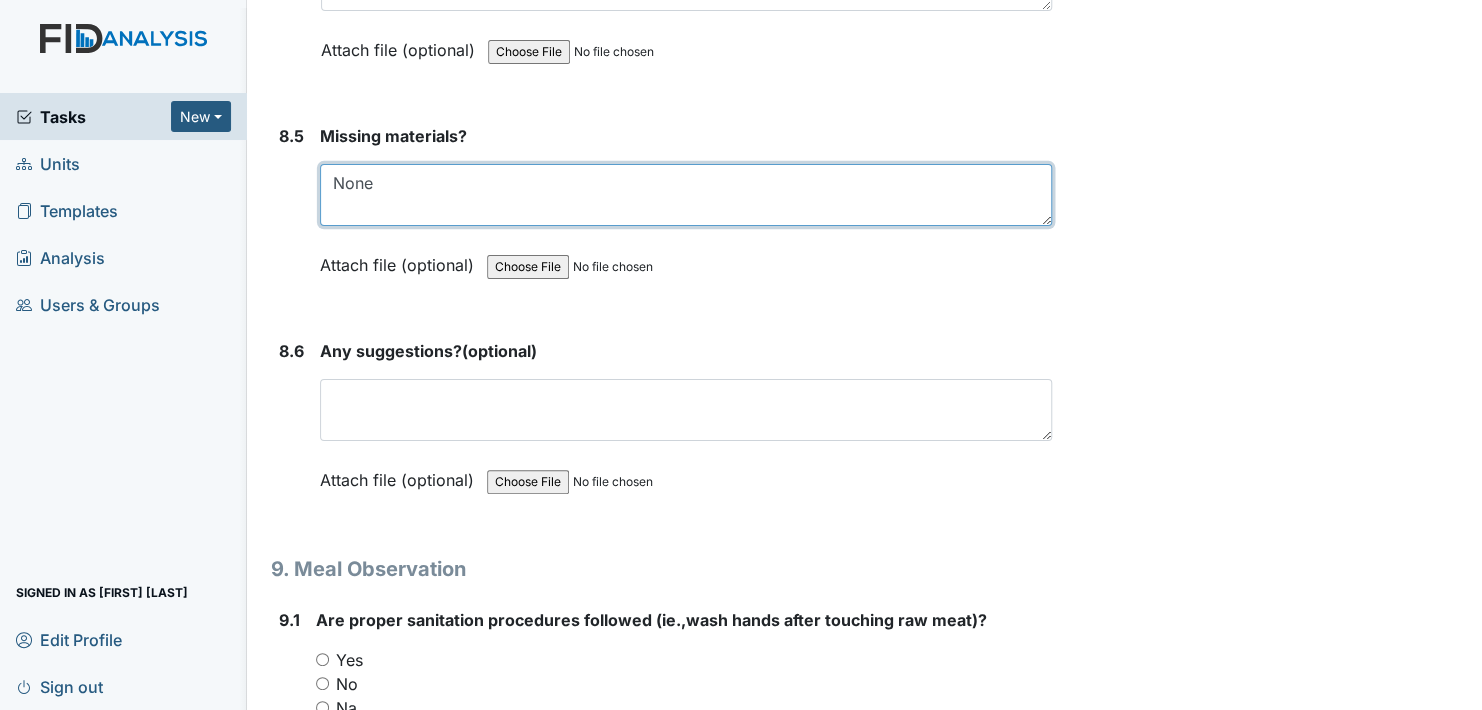 scroll, scrollTop: 14800, scrollLeft: 0, axis: vertical 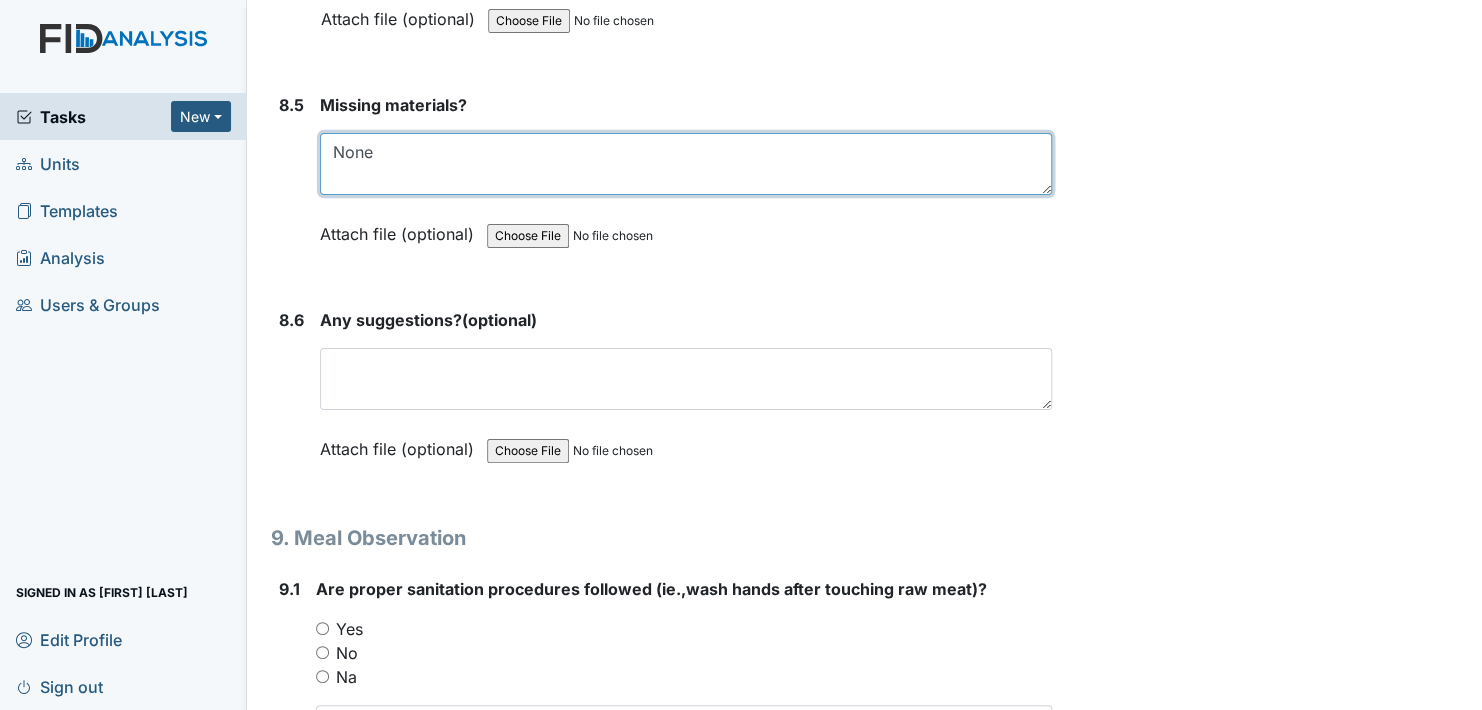 type on "None" 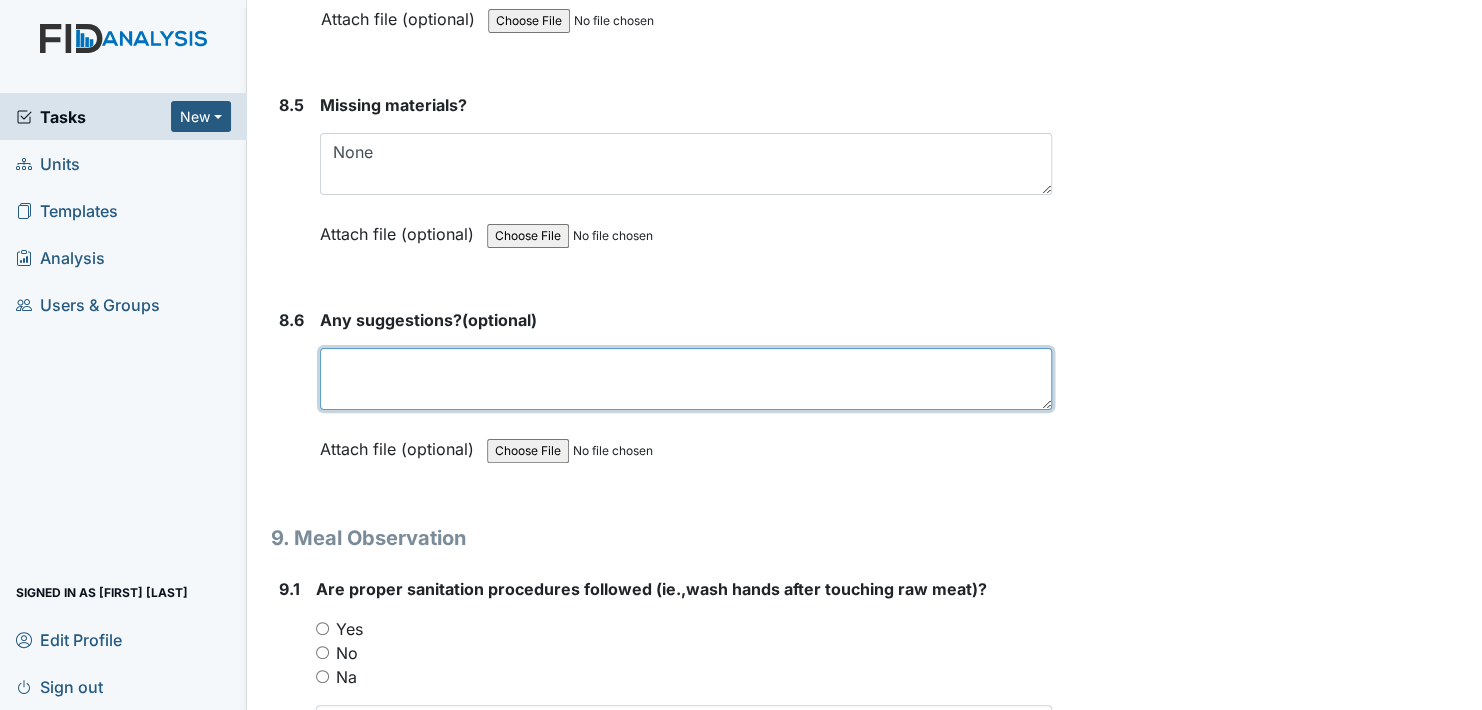 click at bounding box center [686, 379] 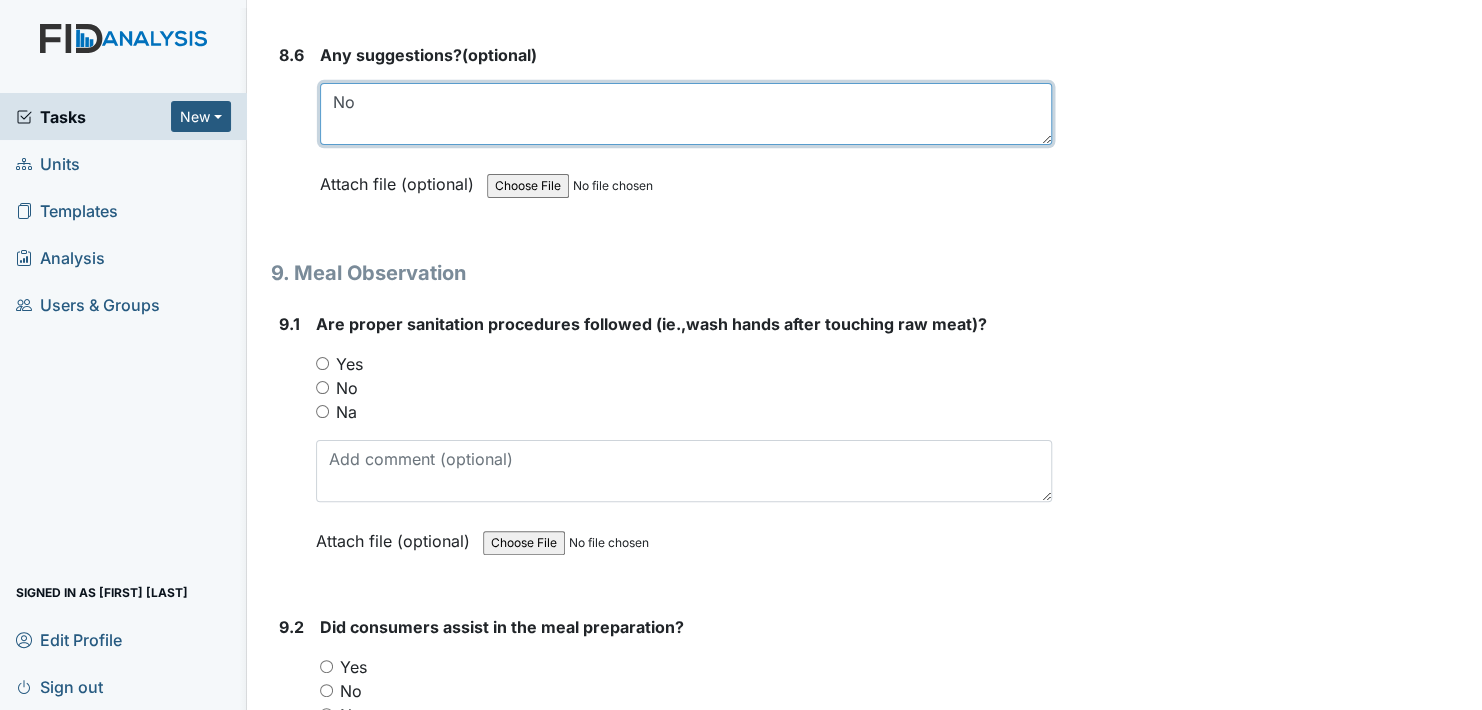 scroll, scrollTop: 15100, scrollLeft: 0, axis: vertical 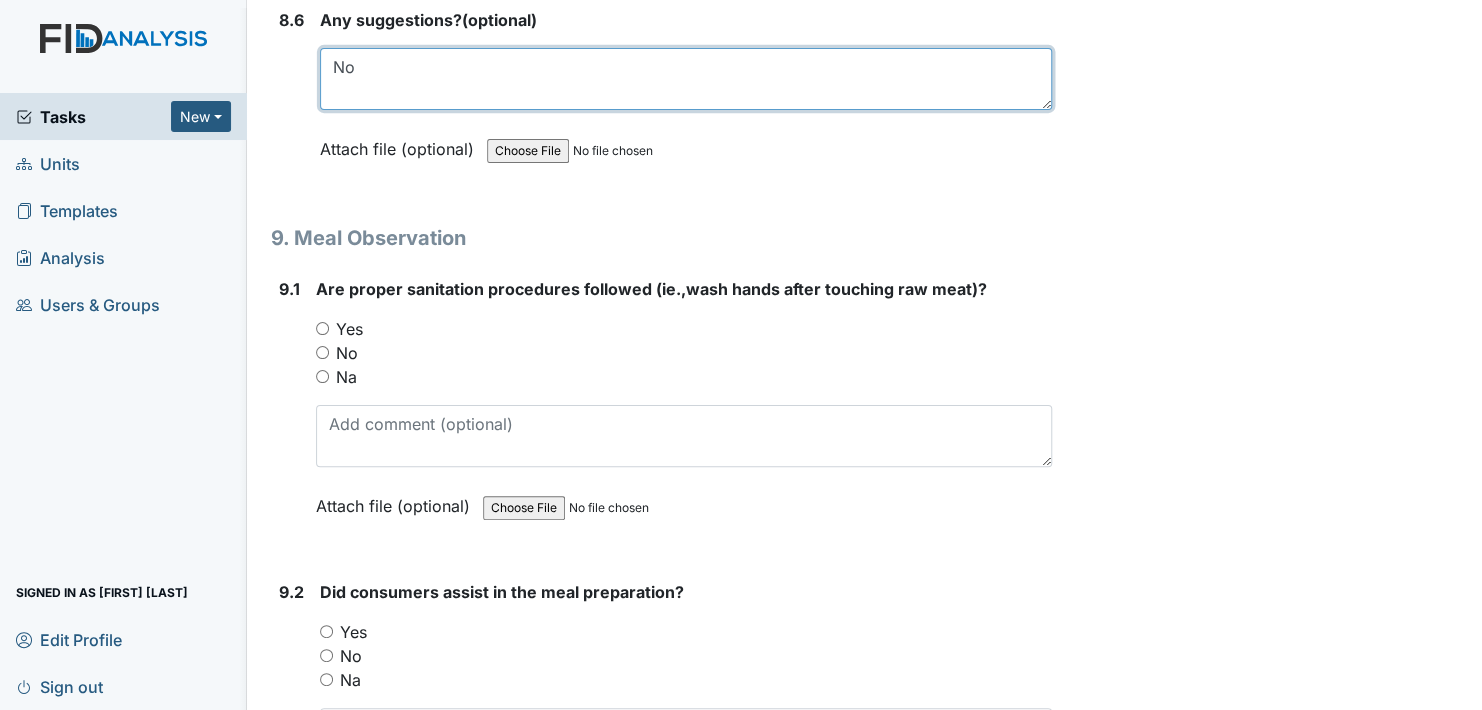 type on "No" 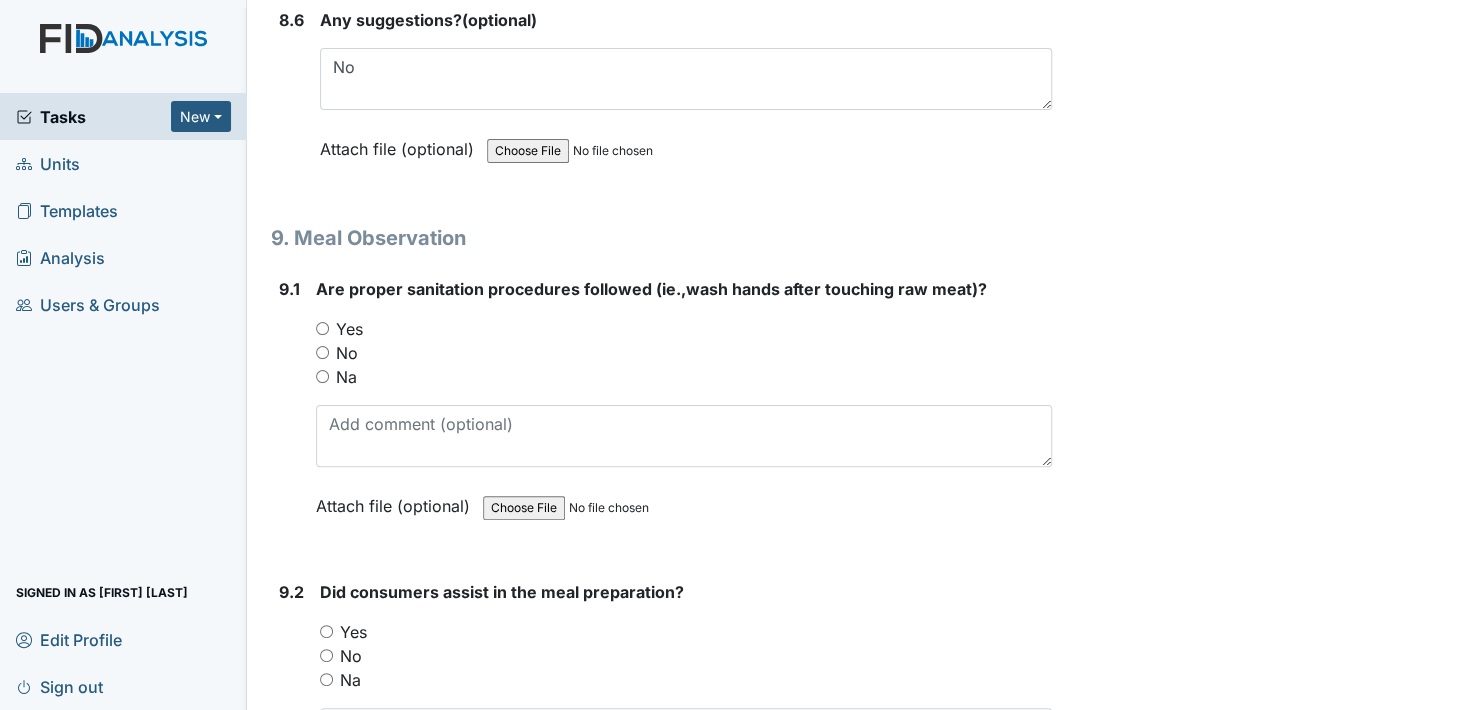 click on "Yes" at bounding box center (322, 328) 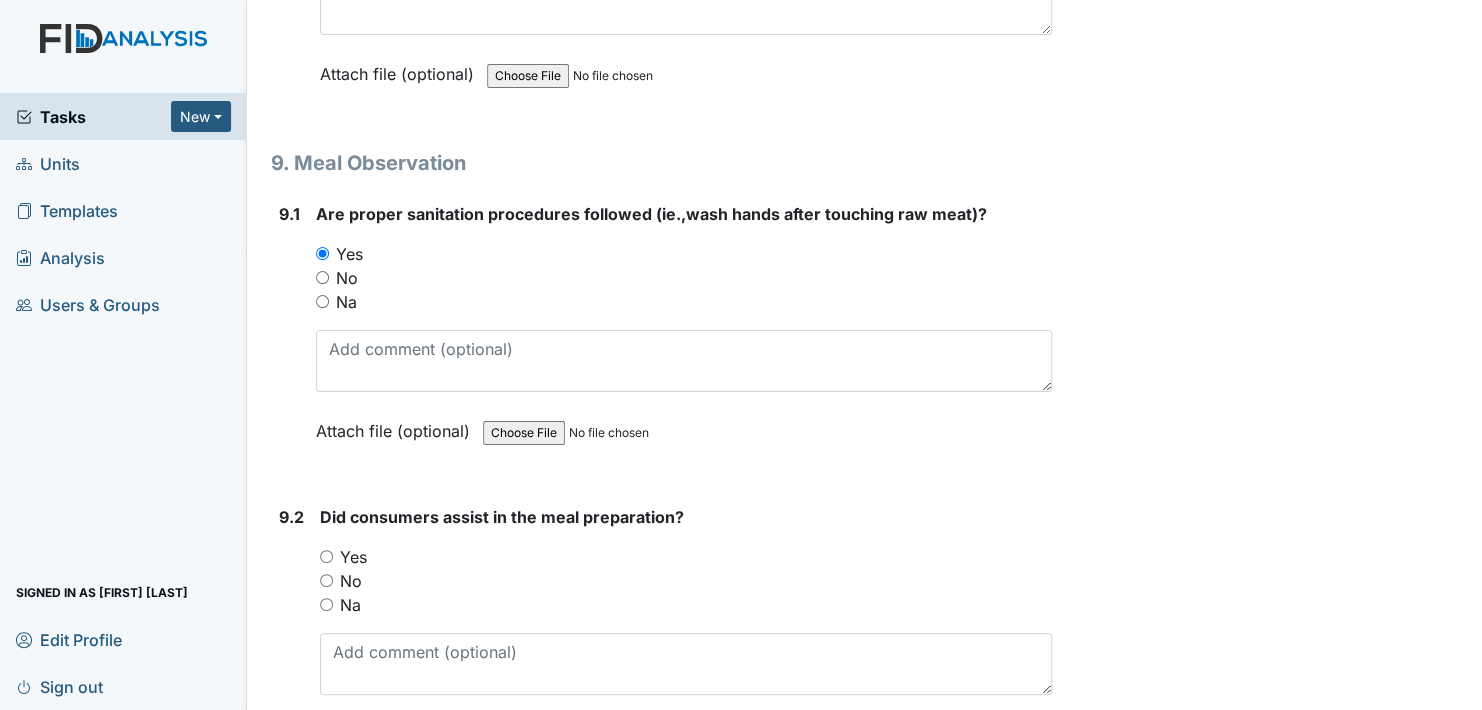 scroll, scrollTop: 15400, scrollLeft: 0, axis: vertical 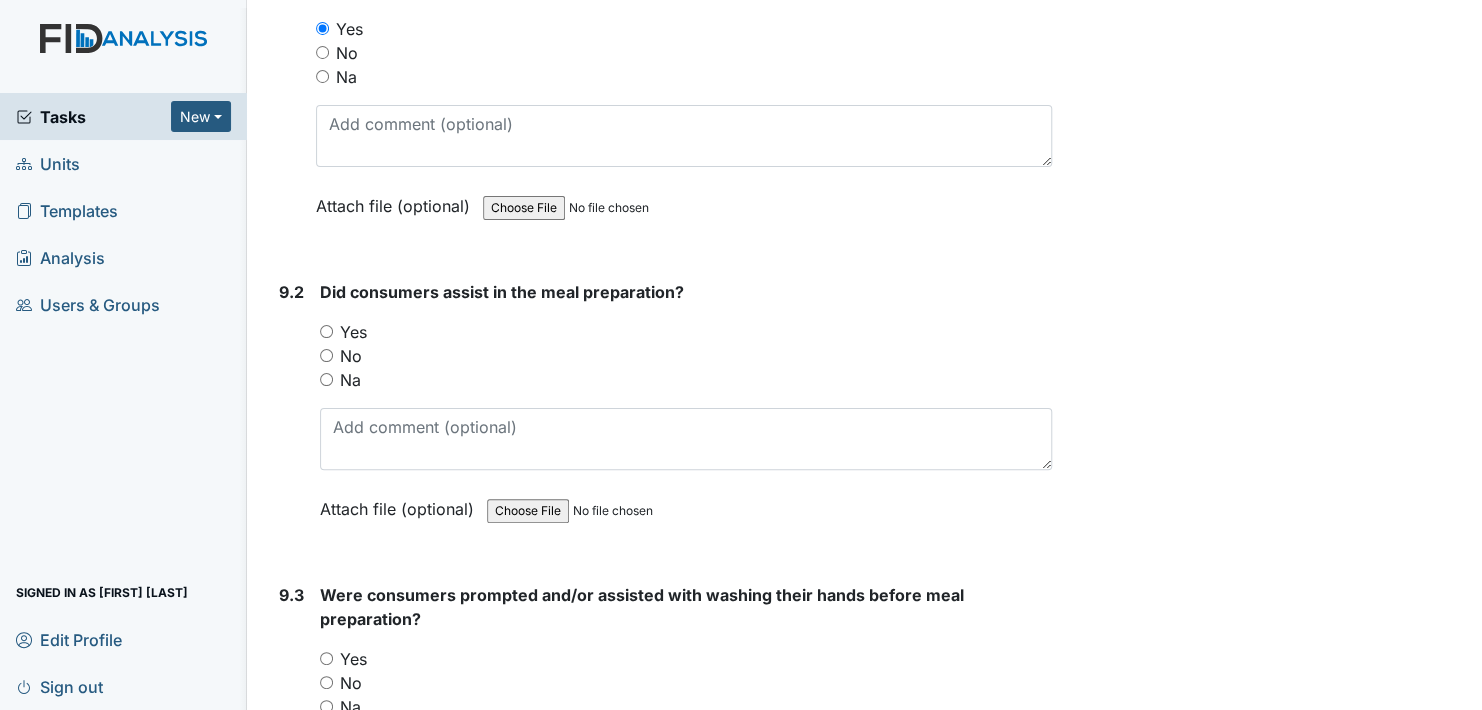click on "Yes" at bounding box center [326, 331] 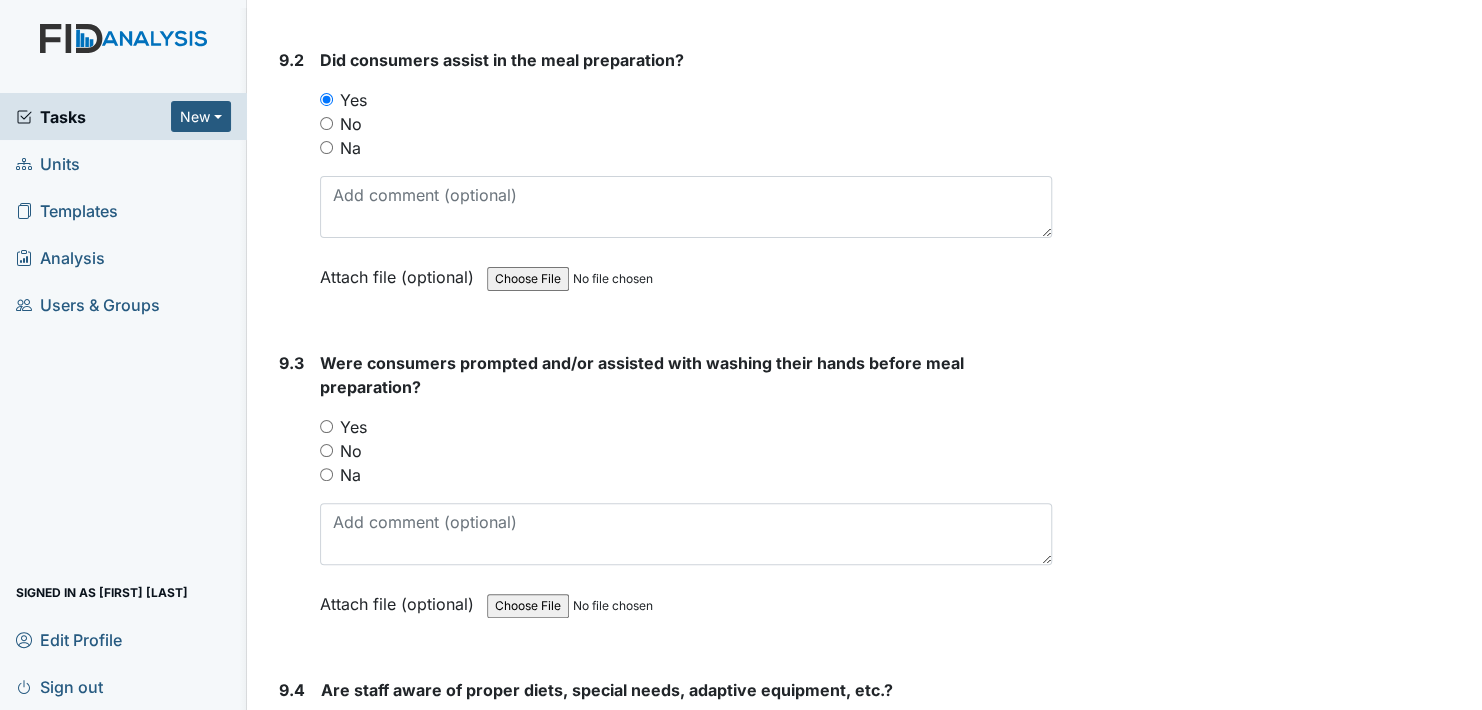 scroll, scrollTop: 15700, scrollLeft: 0, axis: vertical 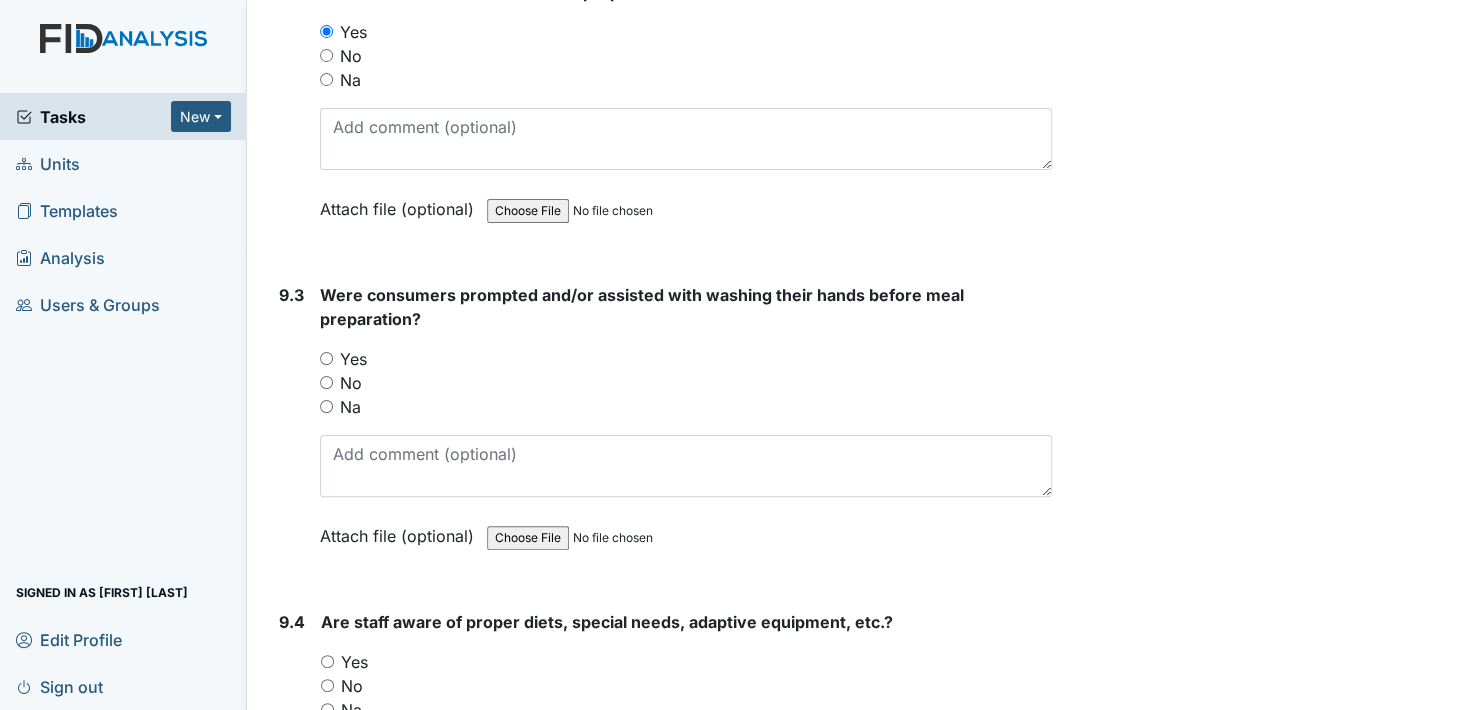 click on "Yes" at bounding box center (326, 358) 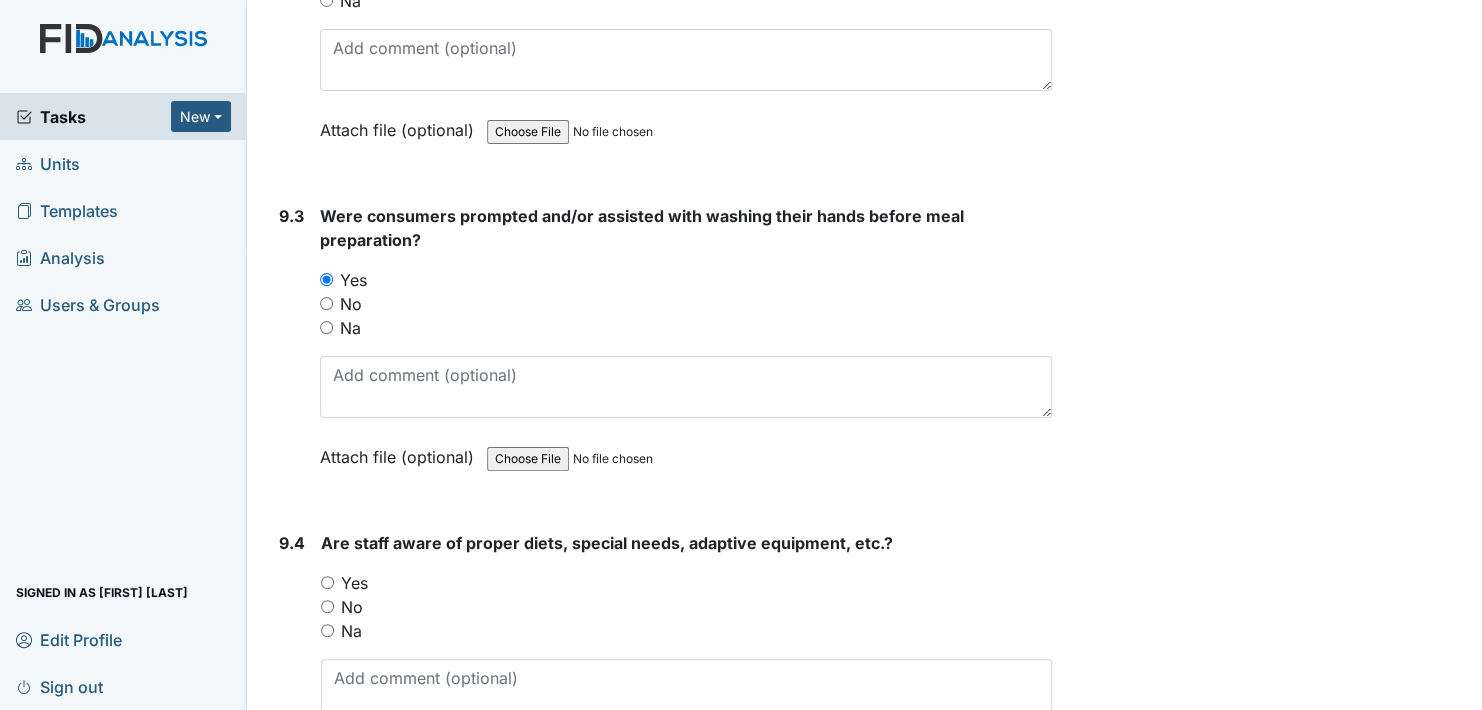 scroll, scrollTop: 16000, scrollLeft: 0, axis: vertical 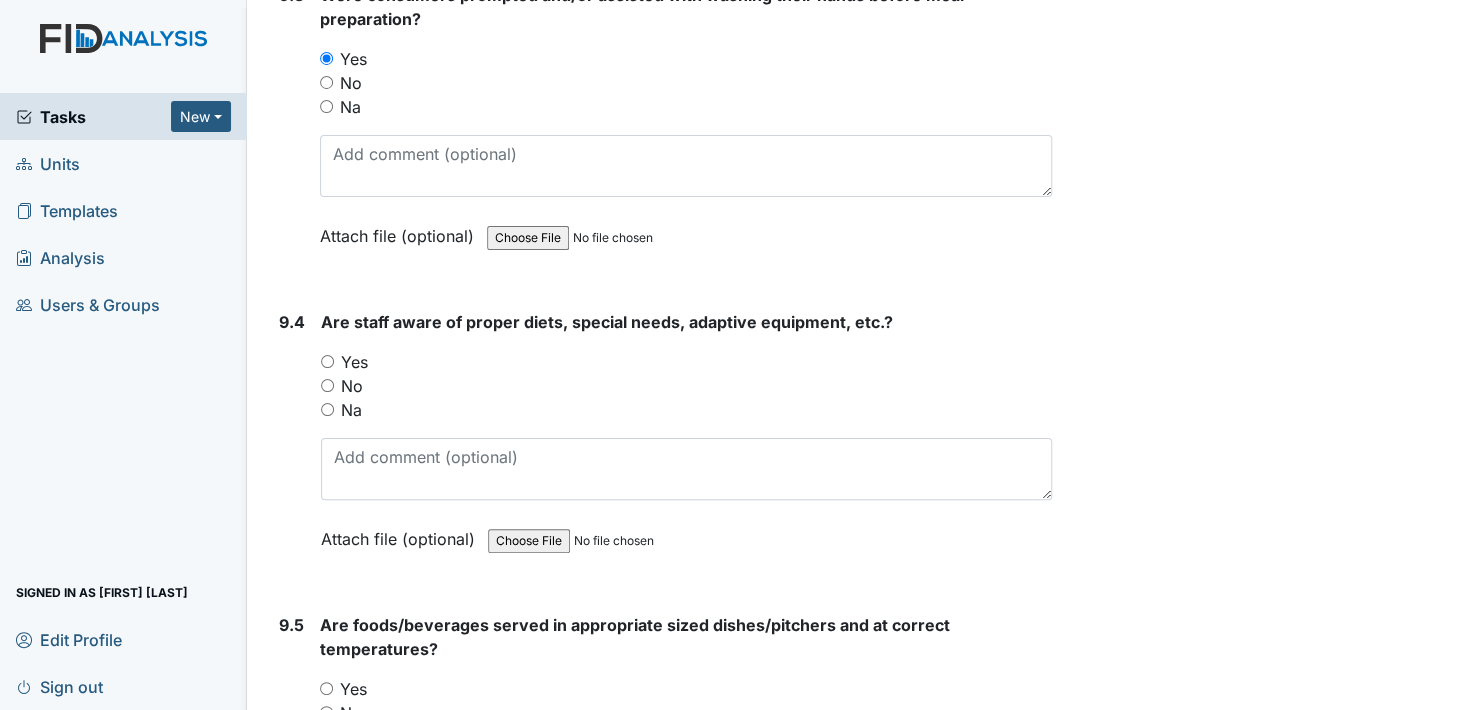 click on "Yes" at bounding box center (327, 361) 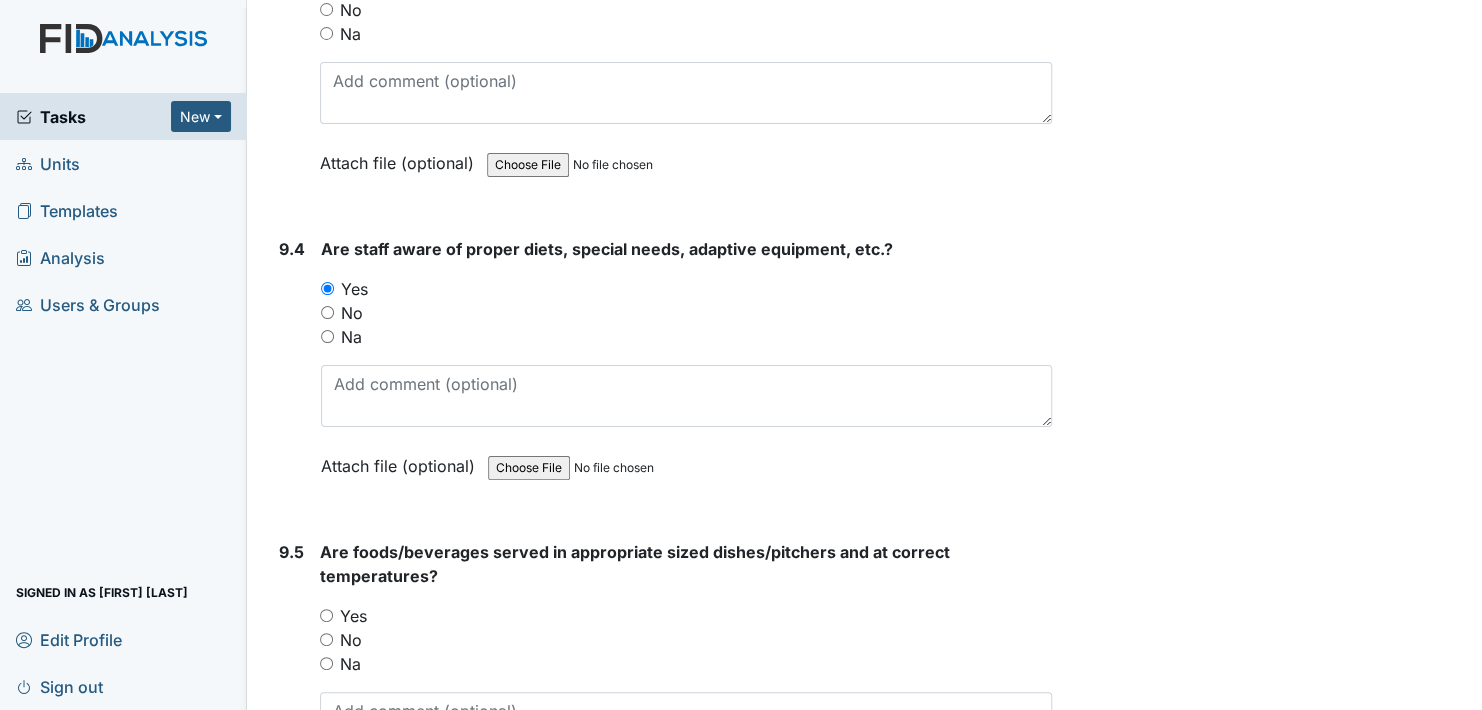 scroll, scrollTop: 16300, scrollLeft: 0, axis: vertical 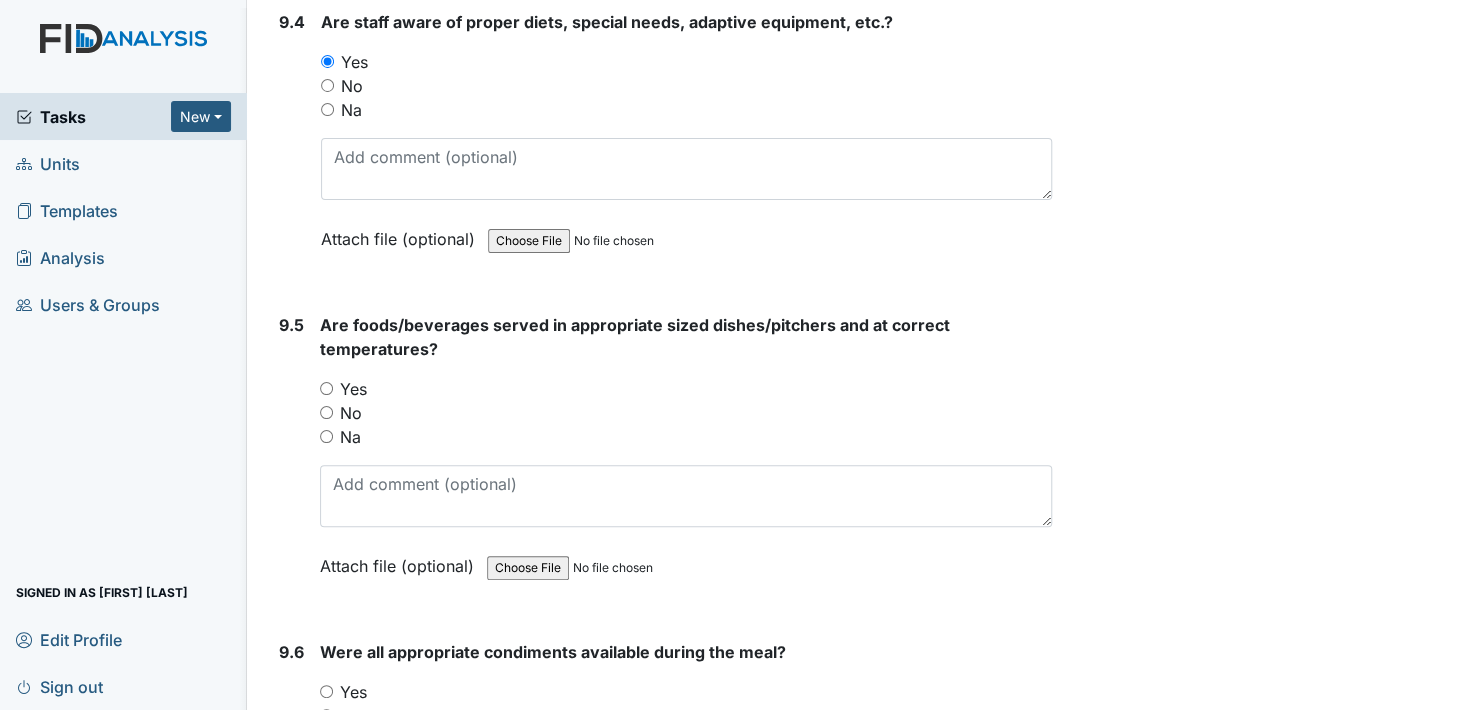 click on "Yes" at bounding box center [326, 388] 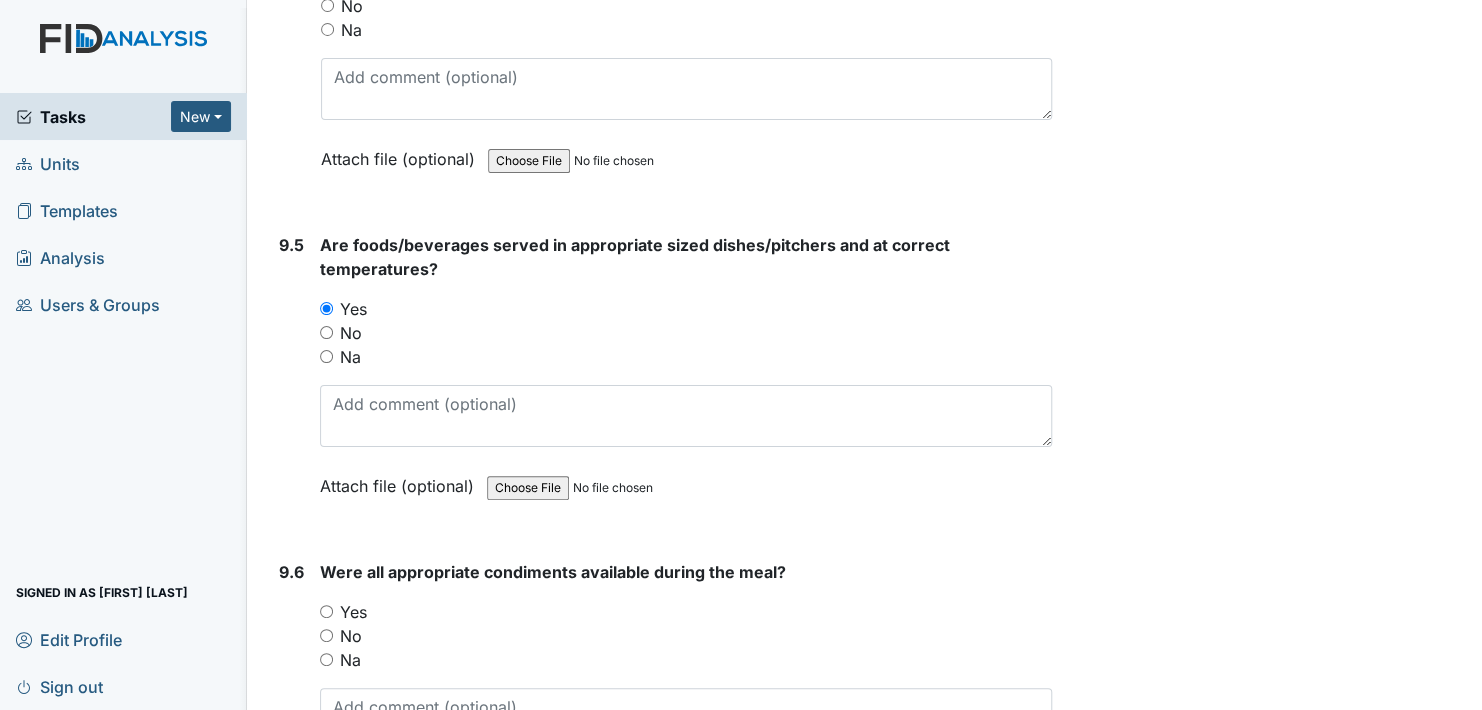 scroll, scrollTop: 16600, scrollLeft: 0, axis: vertical 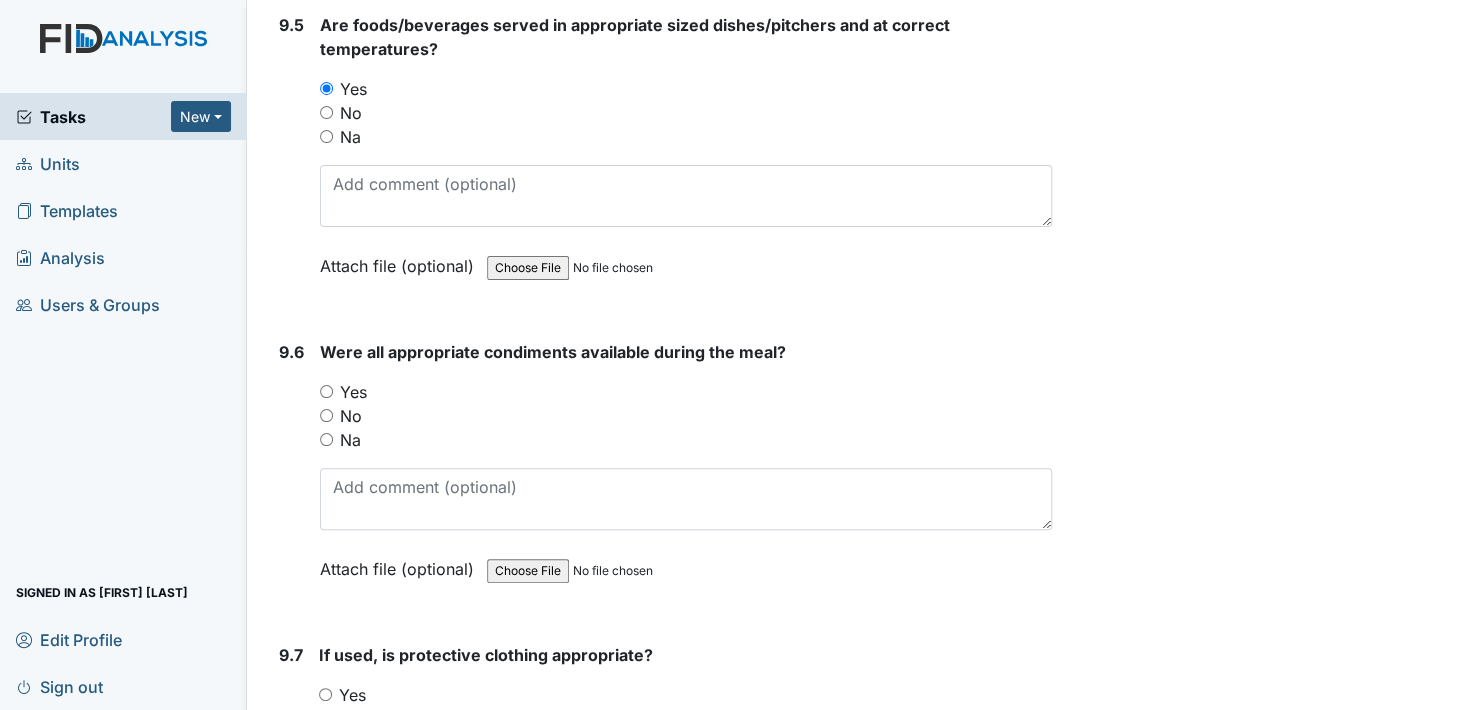 click on "Yes" at bounding box center [326, 391] 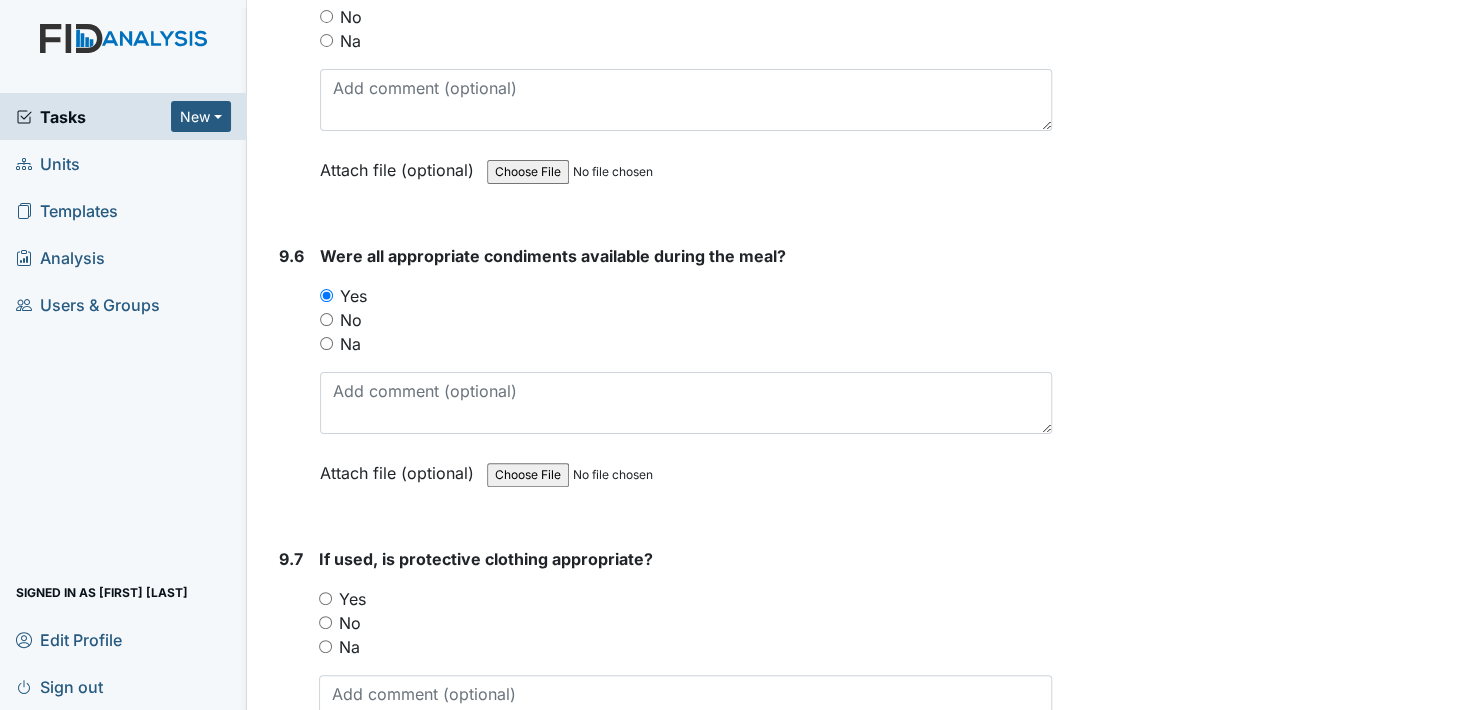scroll, scrollTop: 16900, scrollLeft: 0, axis: vertical 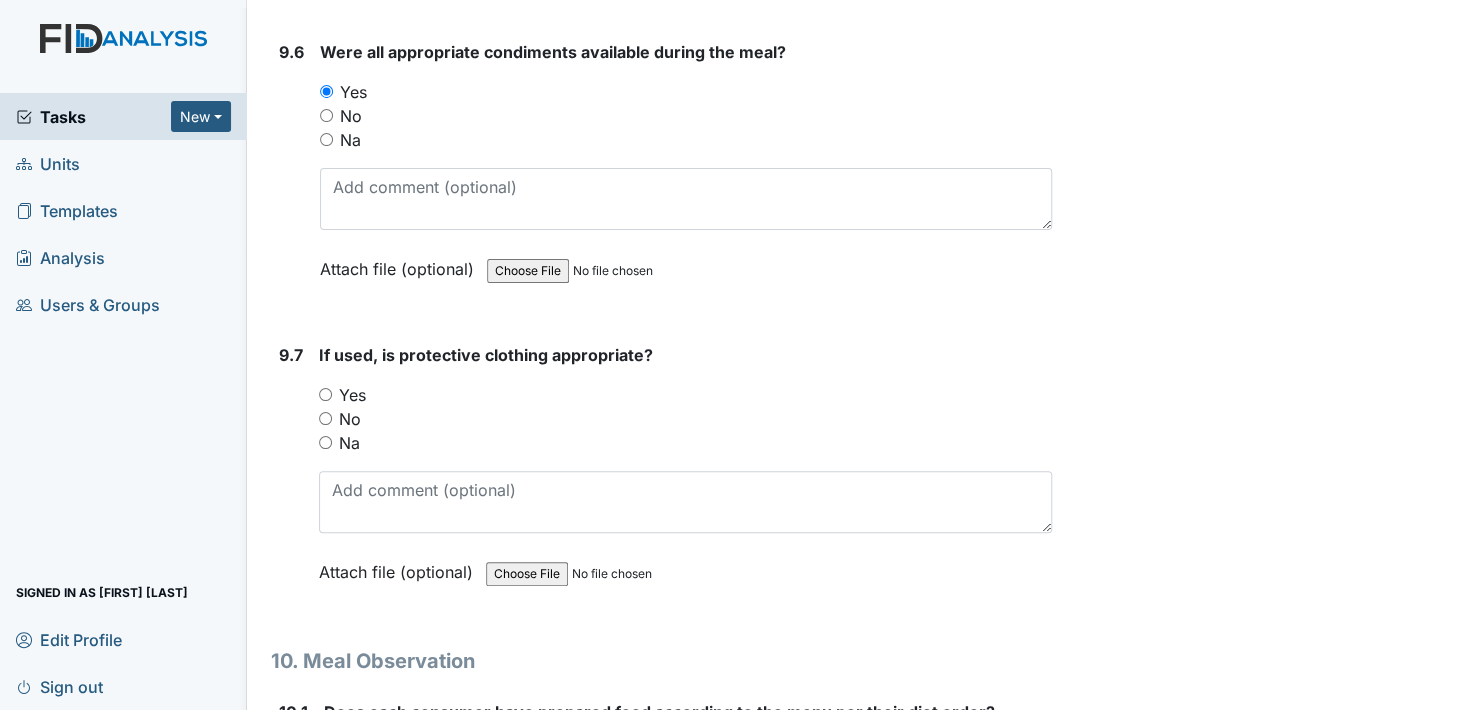 click on "Yes" at bounding box center [325, 394] 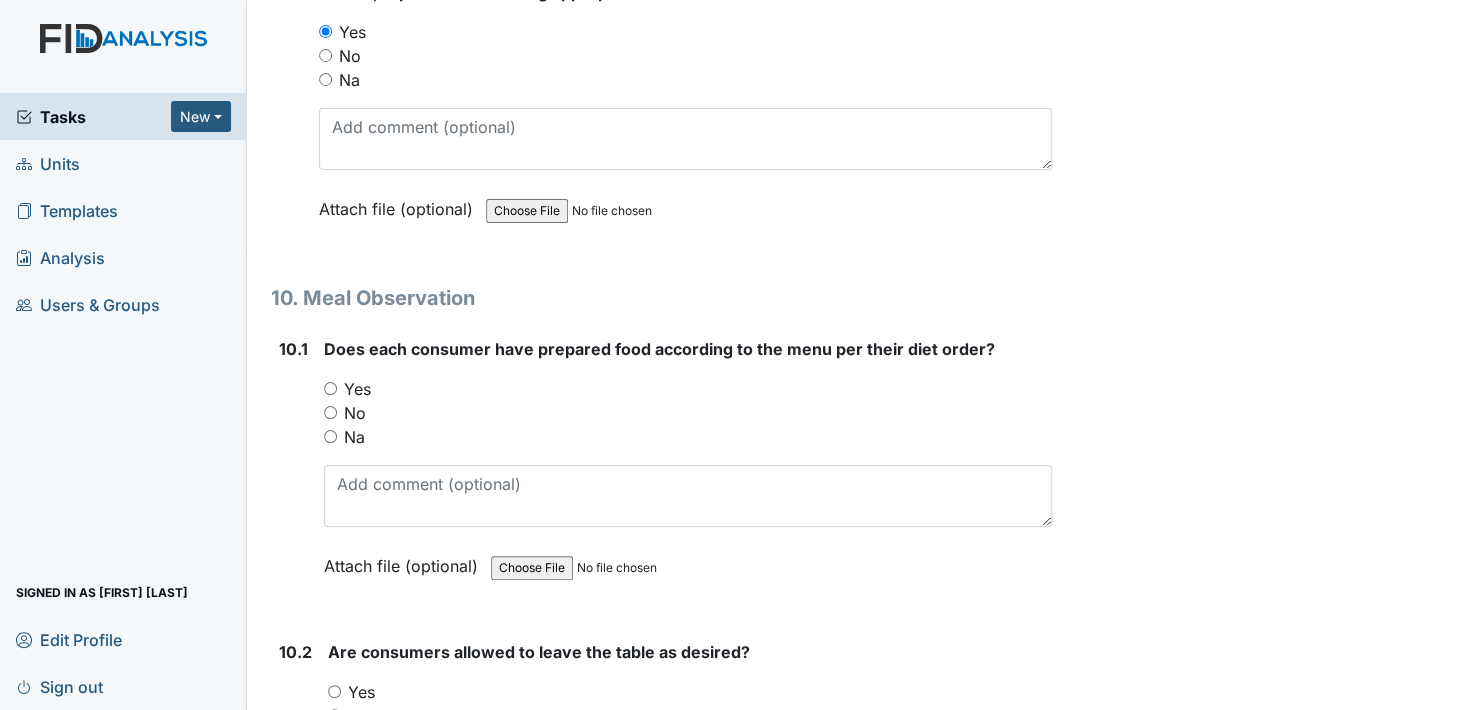 scroll, scrollTop: 17300, scrollLeft: 0, axis: vertical 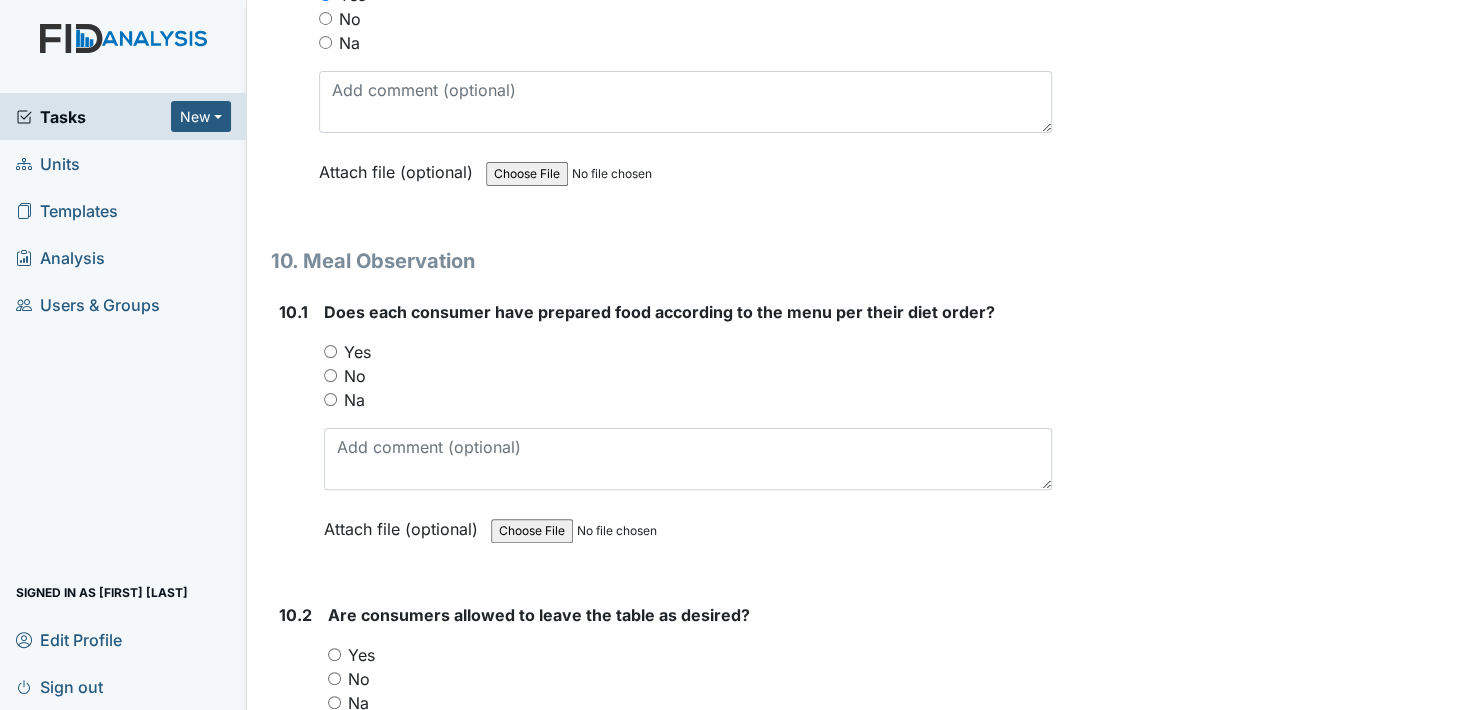 drag, startPoint x: 325, startPoint y: 290, endPoint x: 339, endPoint y: 312, distance: 26.076809 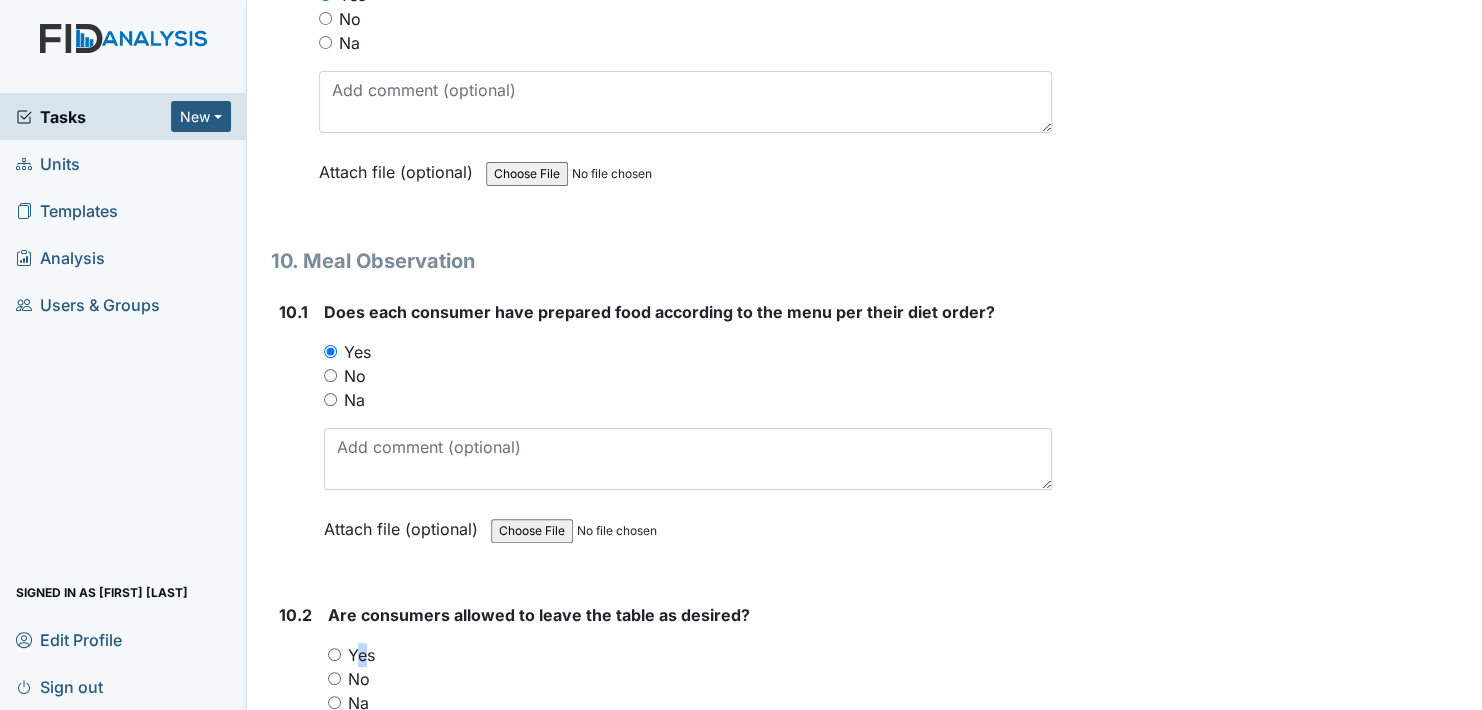 click on "Yes" at bounding box center (361, 655) 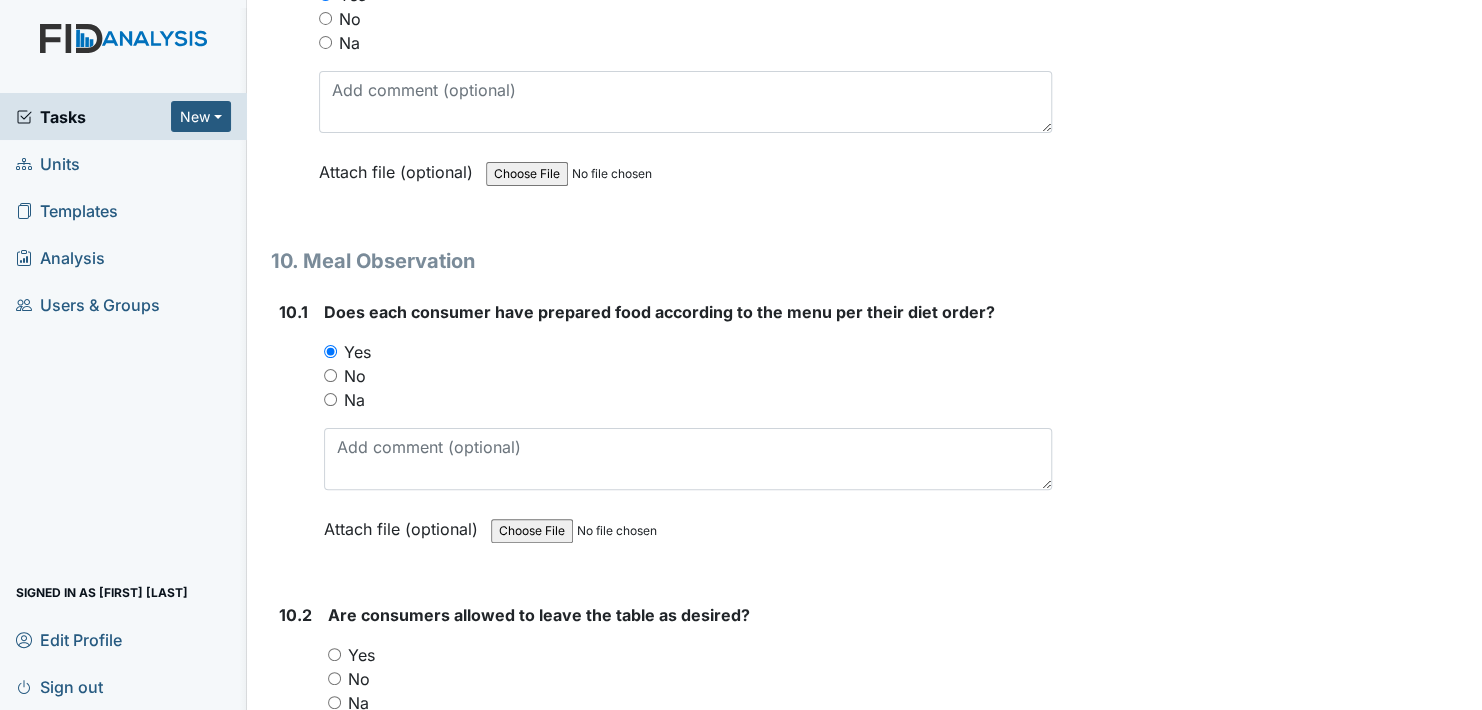 click on "1. Staff Information
1.1
Upon arrival, what is staff doing?
Assisting the consumers and getting them ready for the morning
This field is required.
Attach file (optional)
You can upload .pdf, .txt, .jpg, .jpeg, .png, .csv, .xls, or .doc files under 100MB.
1.2
Did staff communicate with coworkers appropriately?
You must select one of the below options.
Yes
No
Na
Attach file (optional)
You can upload .pdf, .txt, .jpg, .jpeg, .png, .csv, .xls, or .doc files under 100MB.
1.3
Did staff communicate in a positive demeanor with consumers?
You must select one of the below options.
Yes
No
Na
Attach file (optional)
You can upload .pdf, .txt, .jpg, .jpeg, .png, .csv, .xls, or .doc files under 100MB.
1.4
Did you observe staff using sign language, communication board or pictures as needed?" at bounding box center (661, 2250) 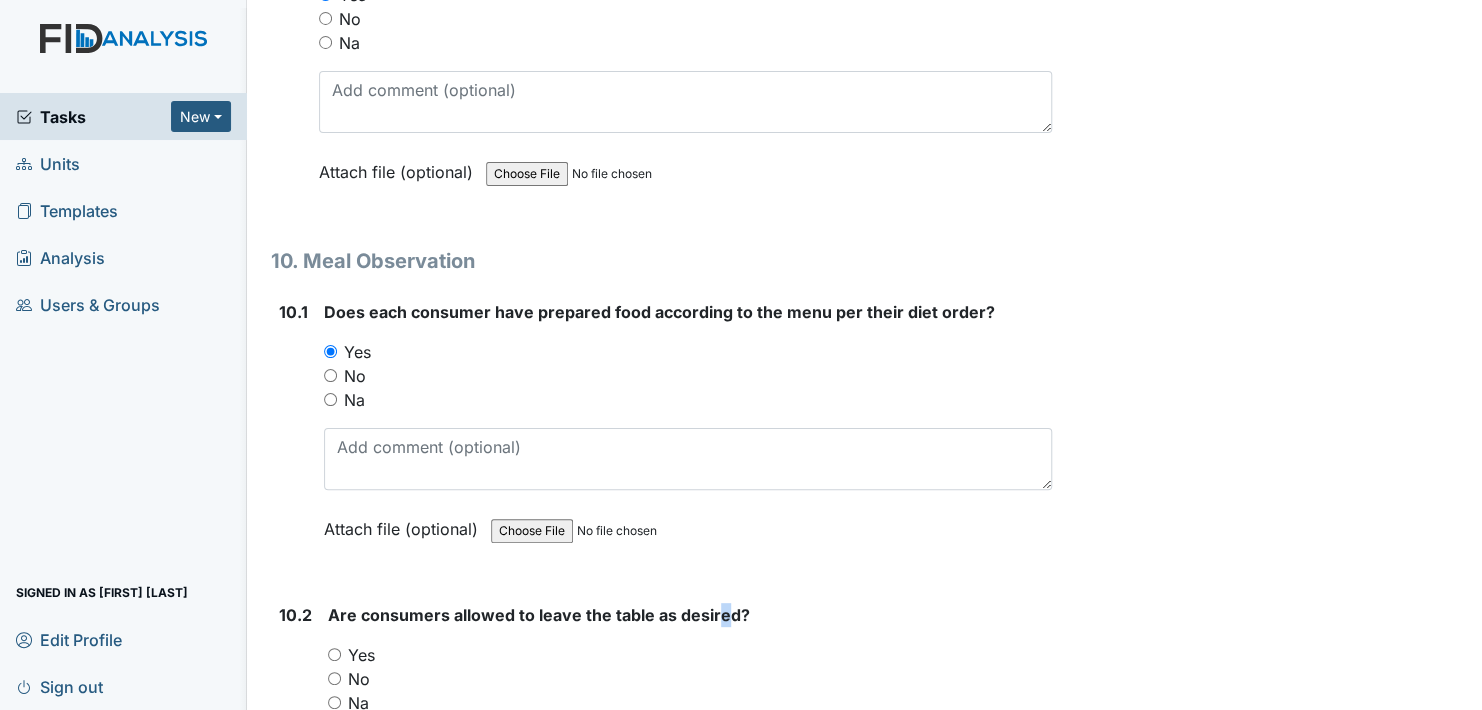 drag, startPoint x: 333, startPoint y: 594, endPoint x: 345, endPoint y: 591, distance: 12.369317 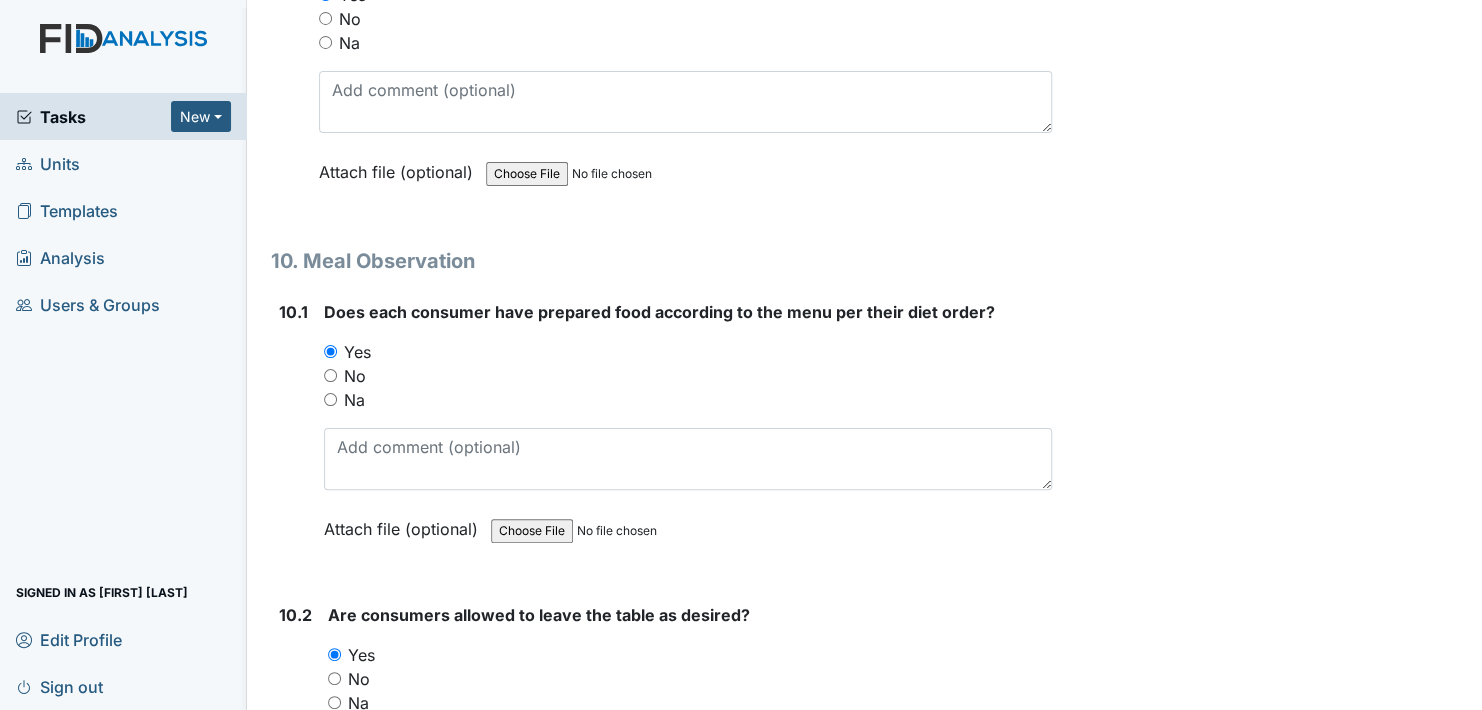 click on "Are consumers allowed to leave the table as desired?
You must select one of the below options.
Yes
No
Na
Attach file (optional)
You can upload .pdf, .txt, .jpg, .jpeg, .png, .csv, .xls, or .doc files under 100MB." at bounding box center [690, 730] 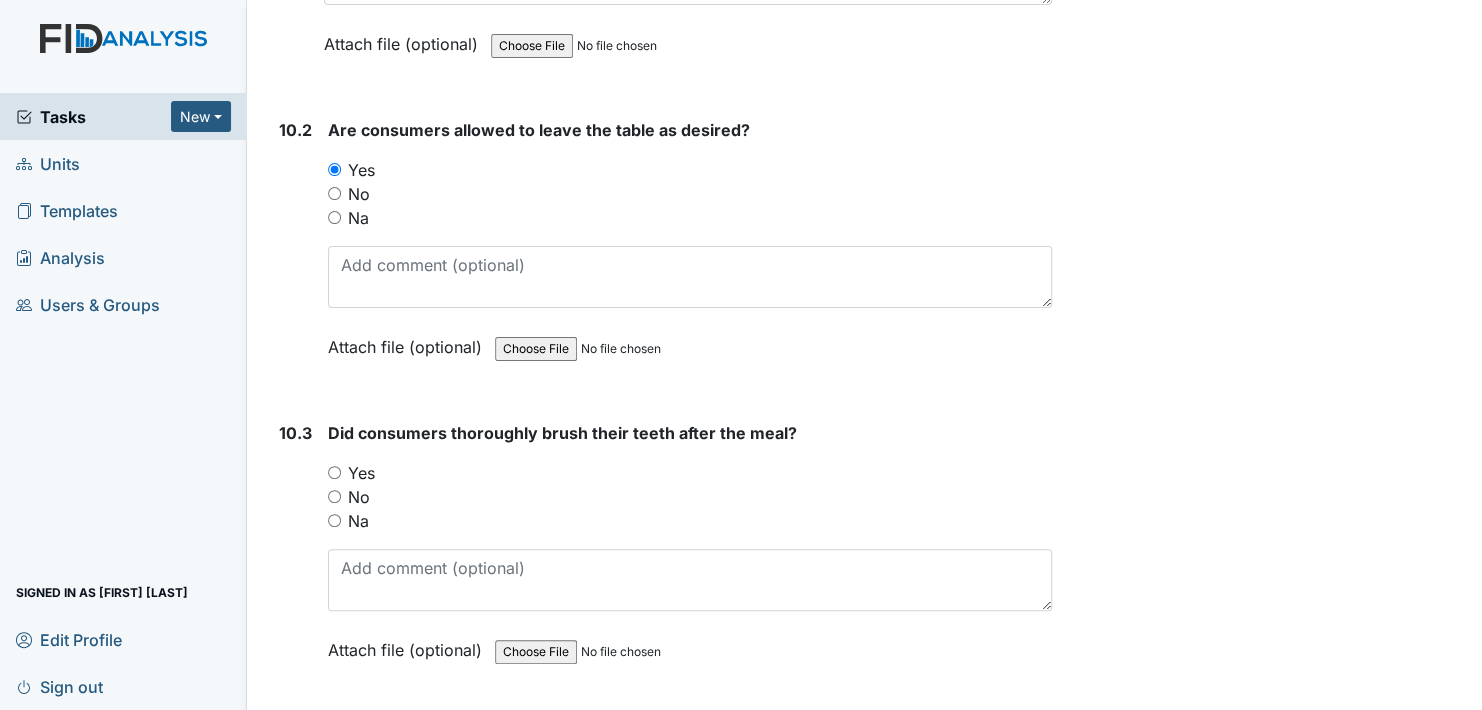scroll, scrollTop: 17800, scrollLeft: 0, axis: vertical 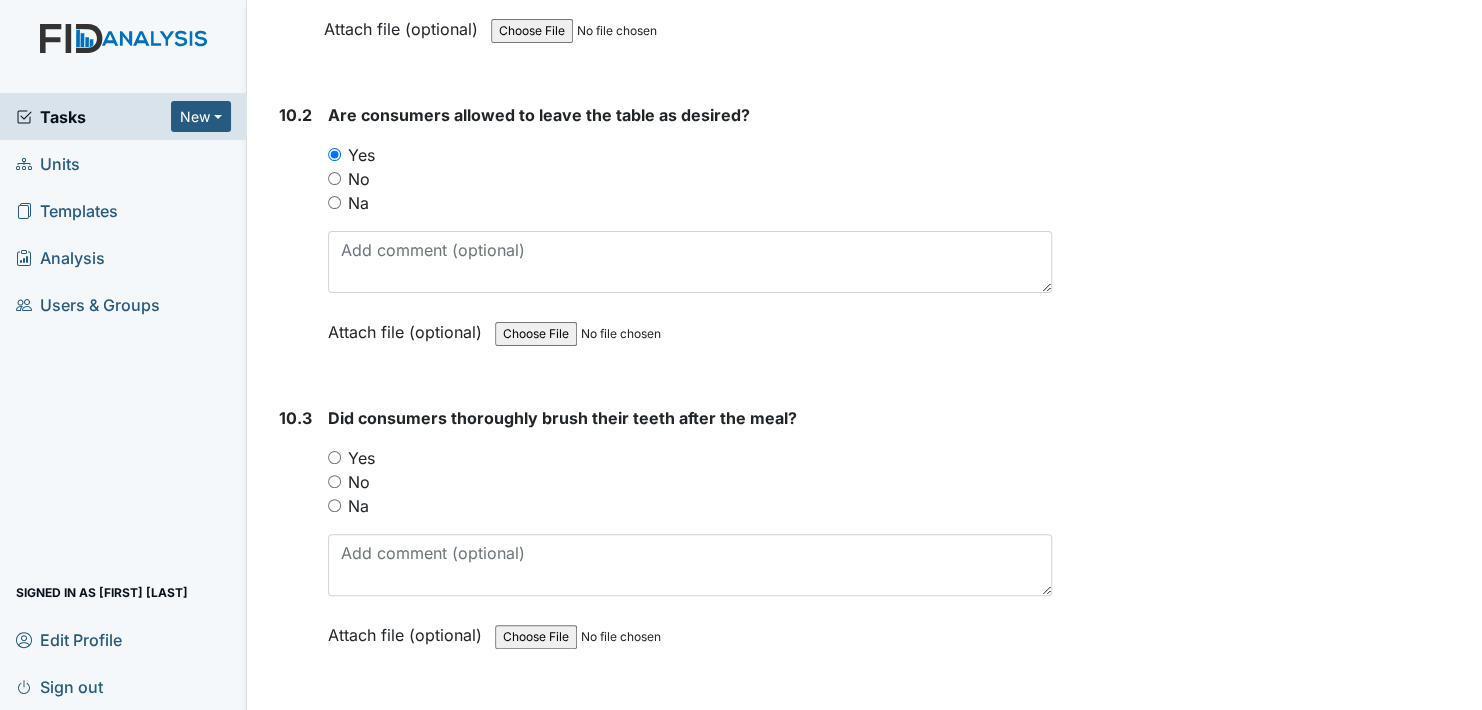 click on "Yes" at bounding box center (334, 457) 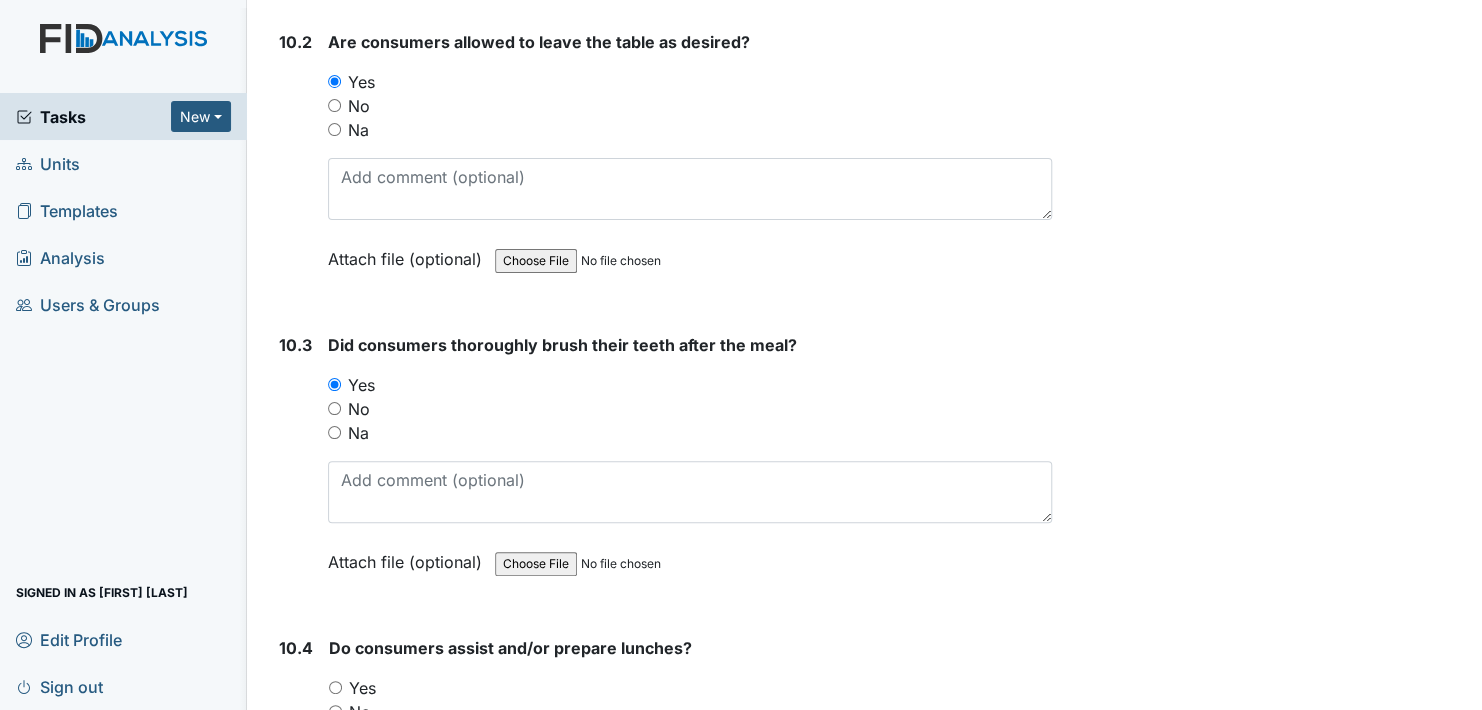 scroll, scrollTop: 18100, scrollLeft: 0, axis: vertical 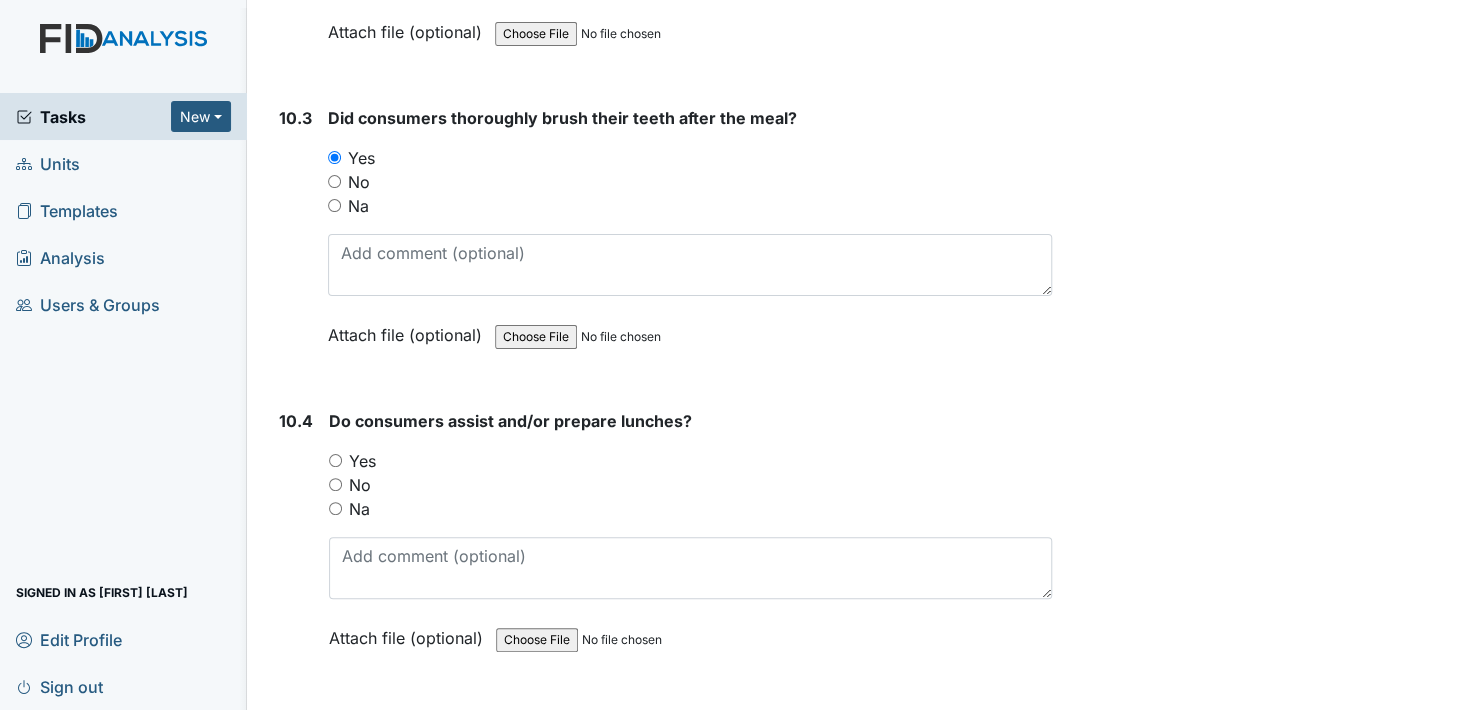 click on "Yes" at bounding box center [335, 460] 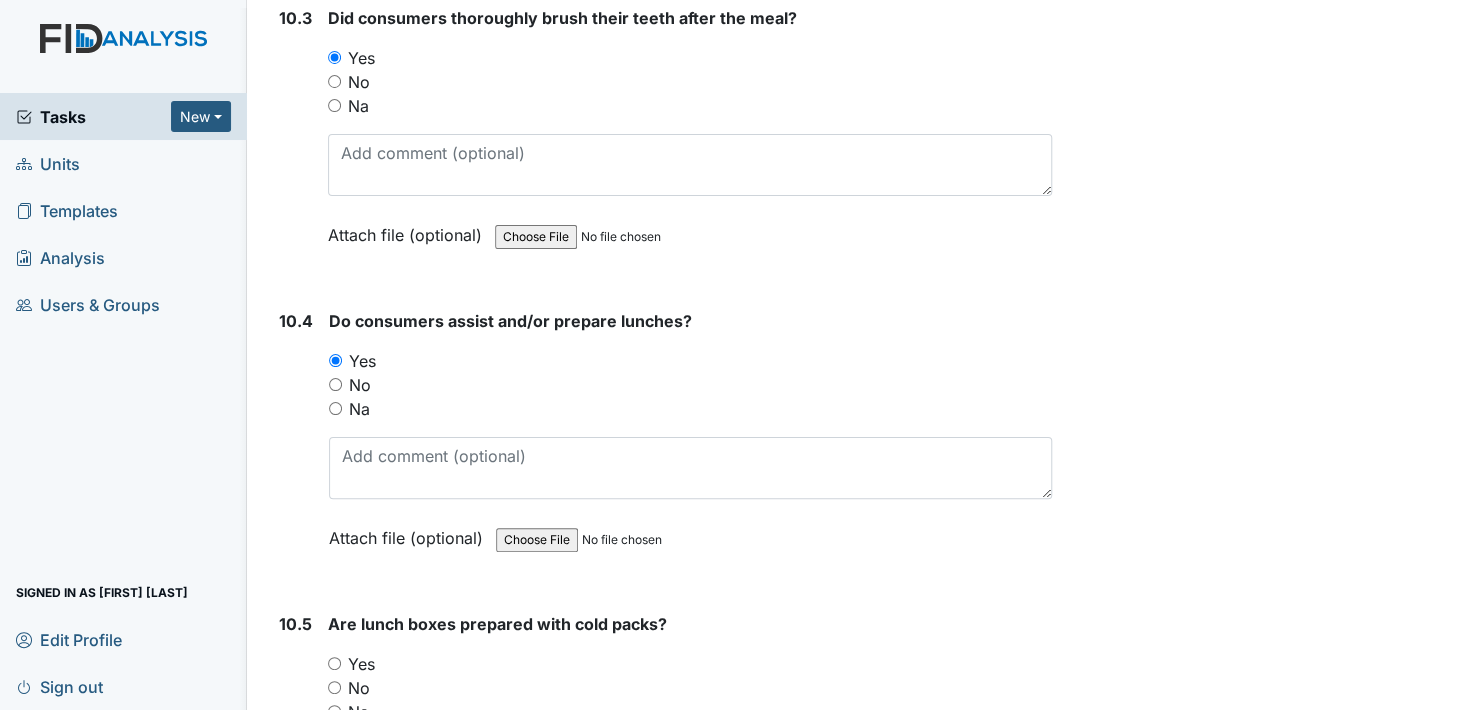 scroll, scrollTop: 18400, scrollLeft: 0, axis: vertical 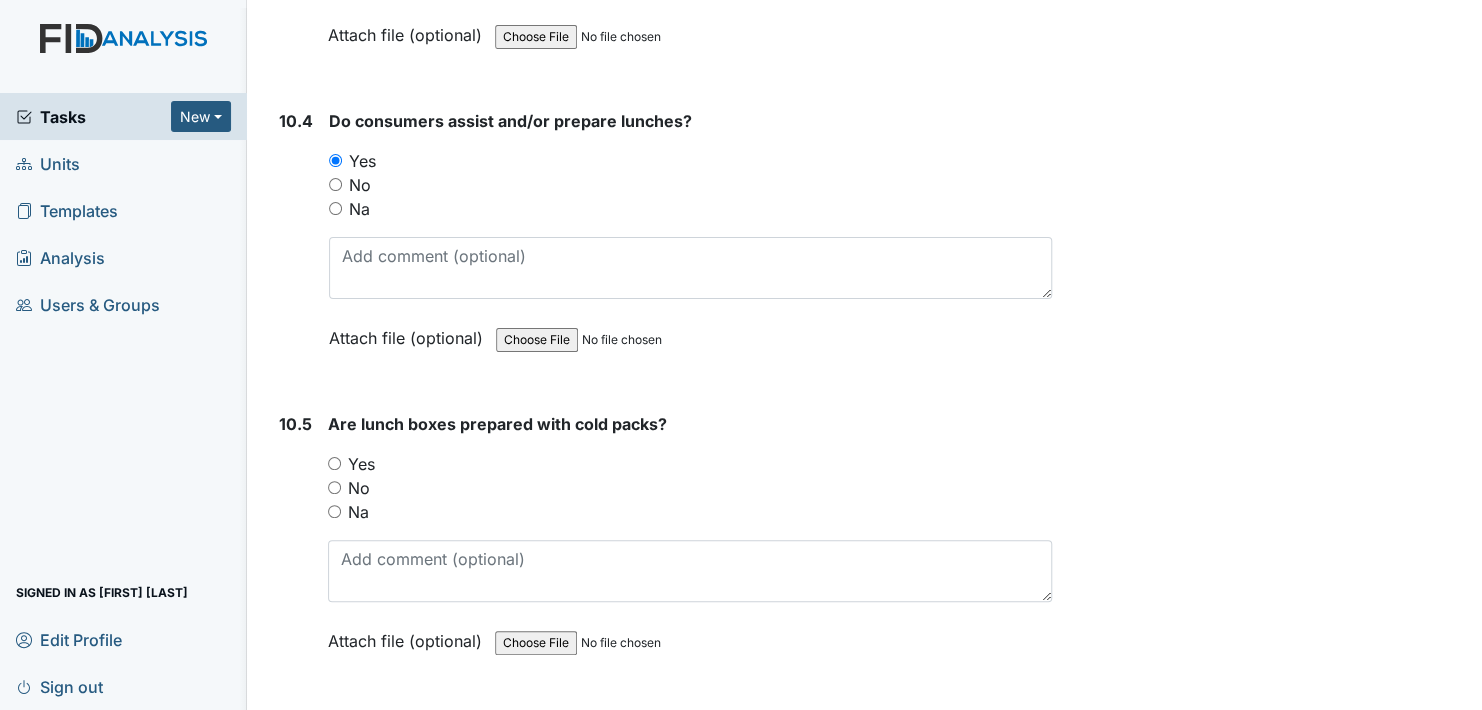 click on "Yes" at bounding box center [334, 463] 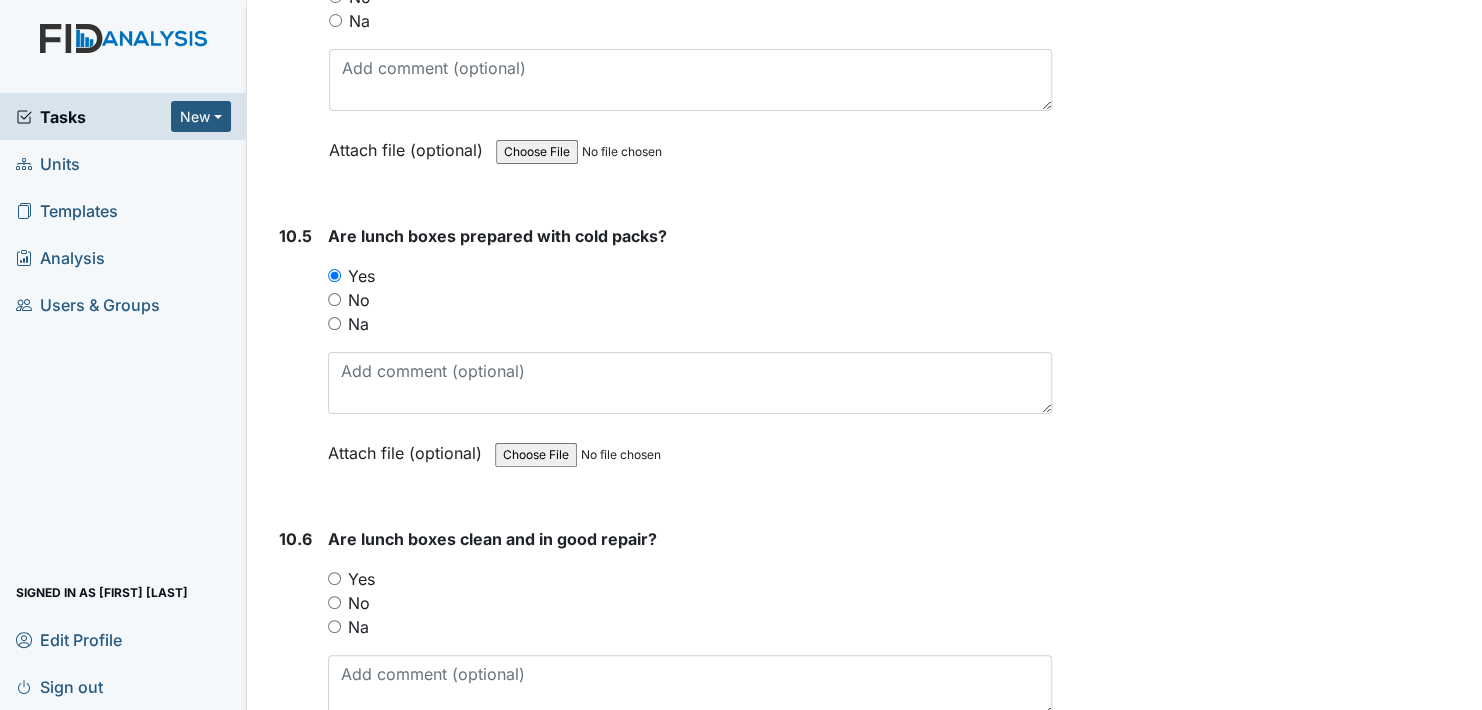 scroll, scrollTop: 18600, scrollLeft: 0, axis: vertical 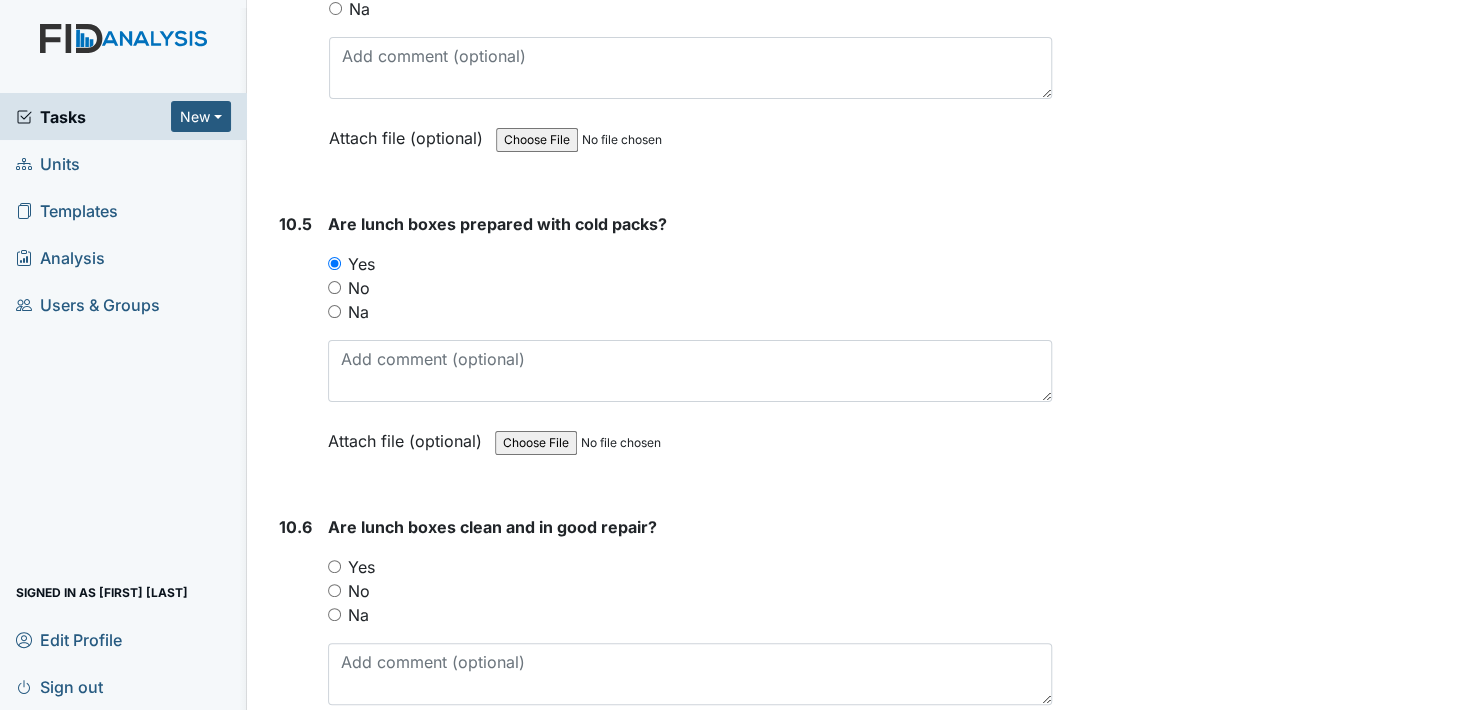 click on "Yes" at bounding box center (334, 566) 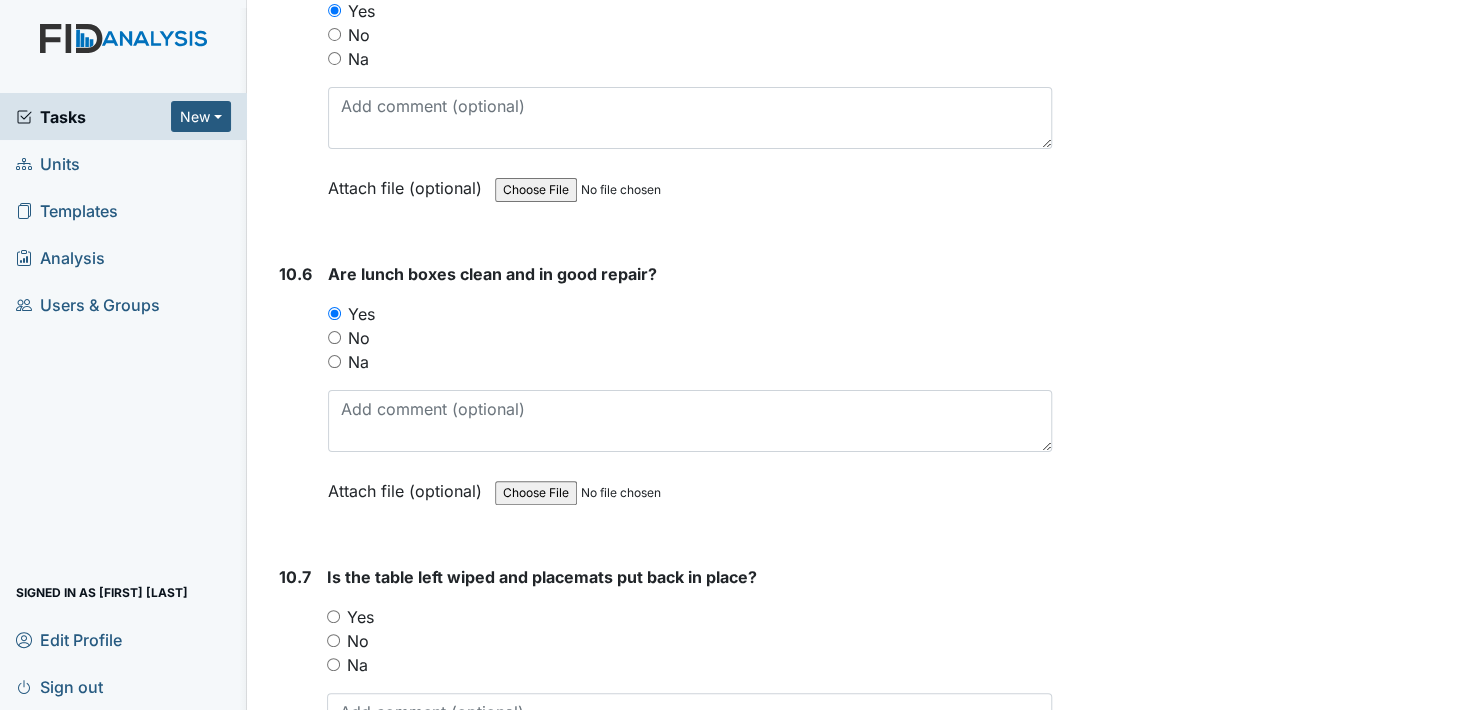 scroll, scrollTop: 18900, scrollLeft: 0, axis: vertical 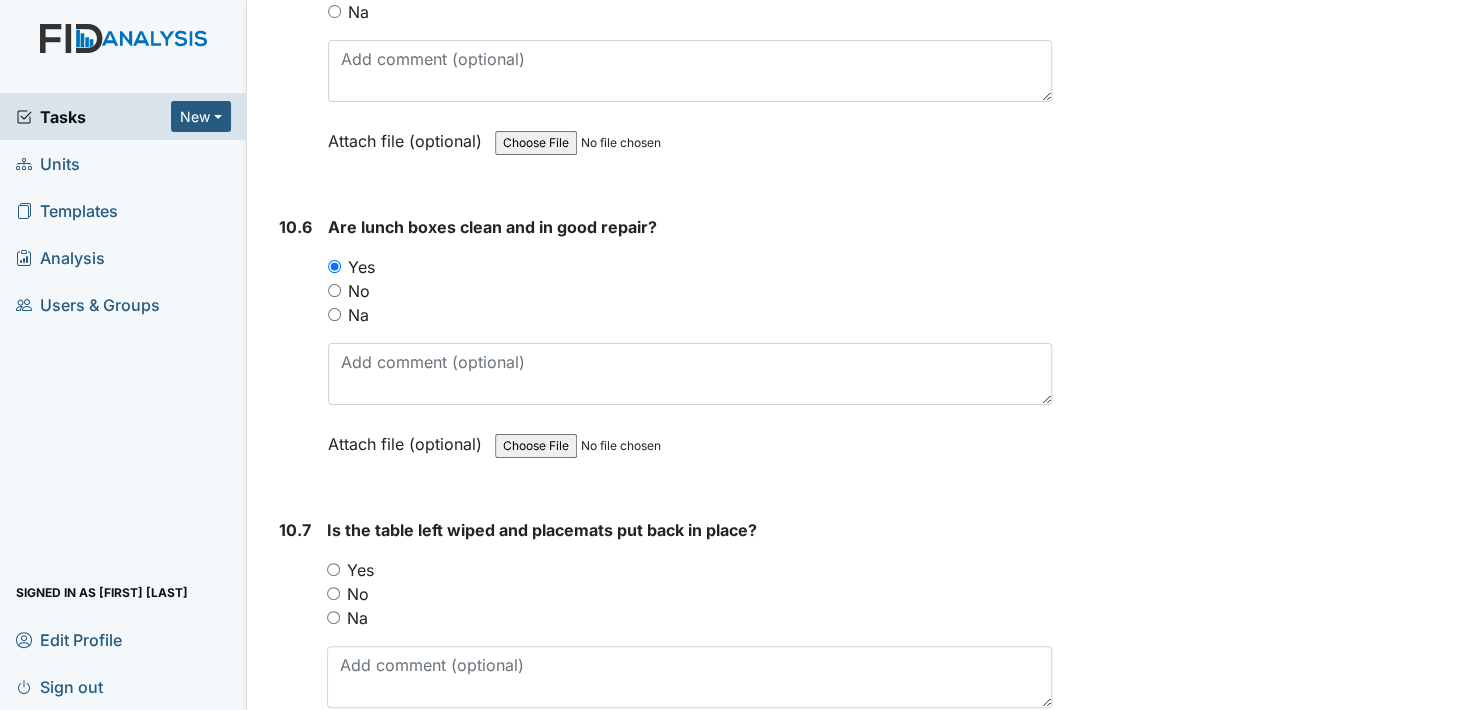 click on "Yes" at bounding box center (333, 569) 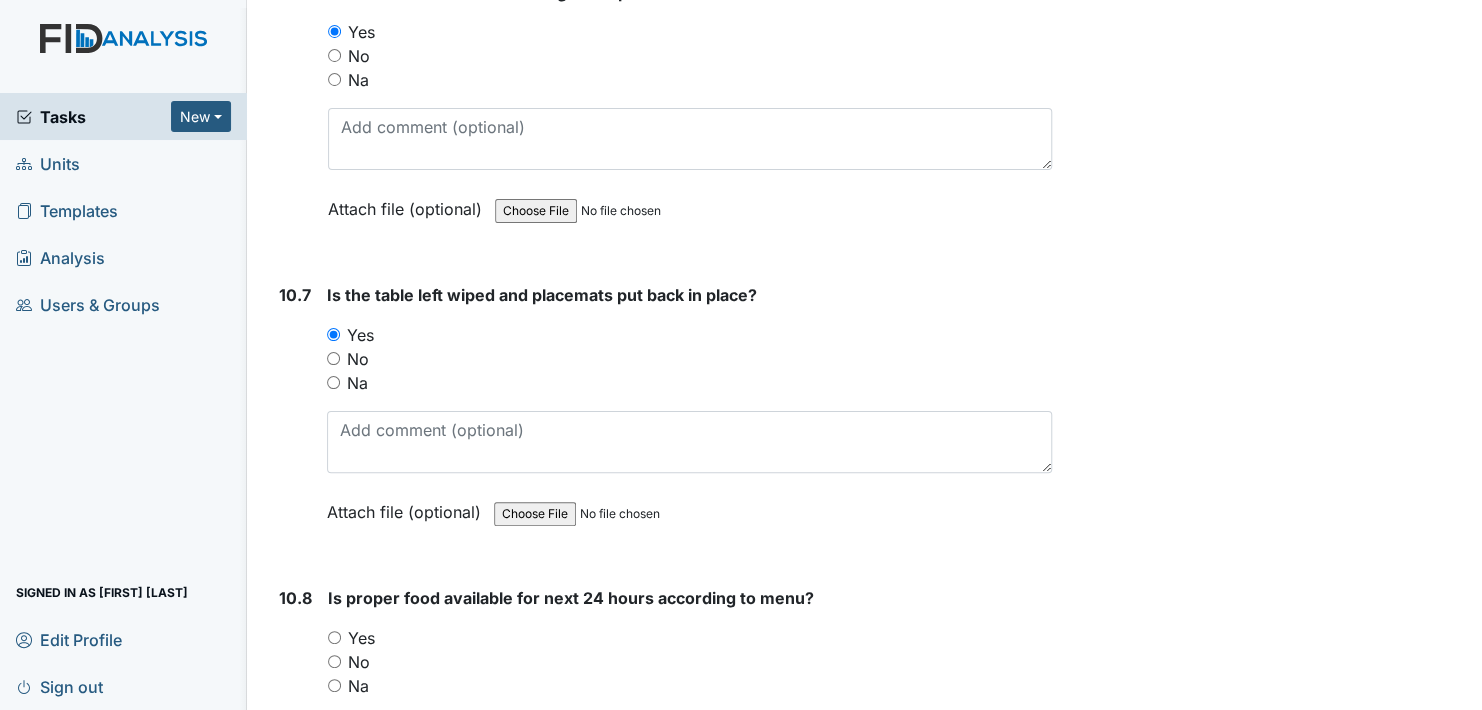 scroll, scrollTop: 19200, scrollLeft: 0, axis: vertical 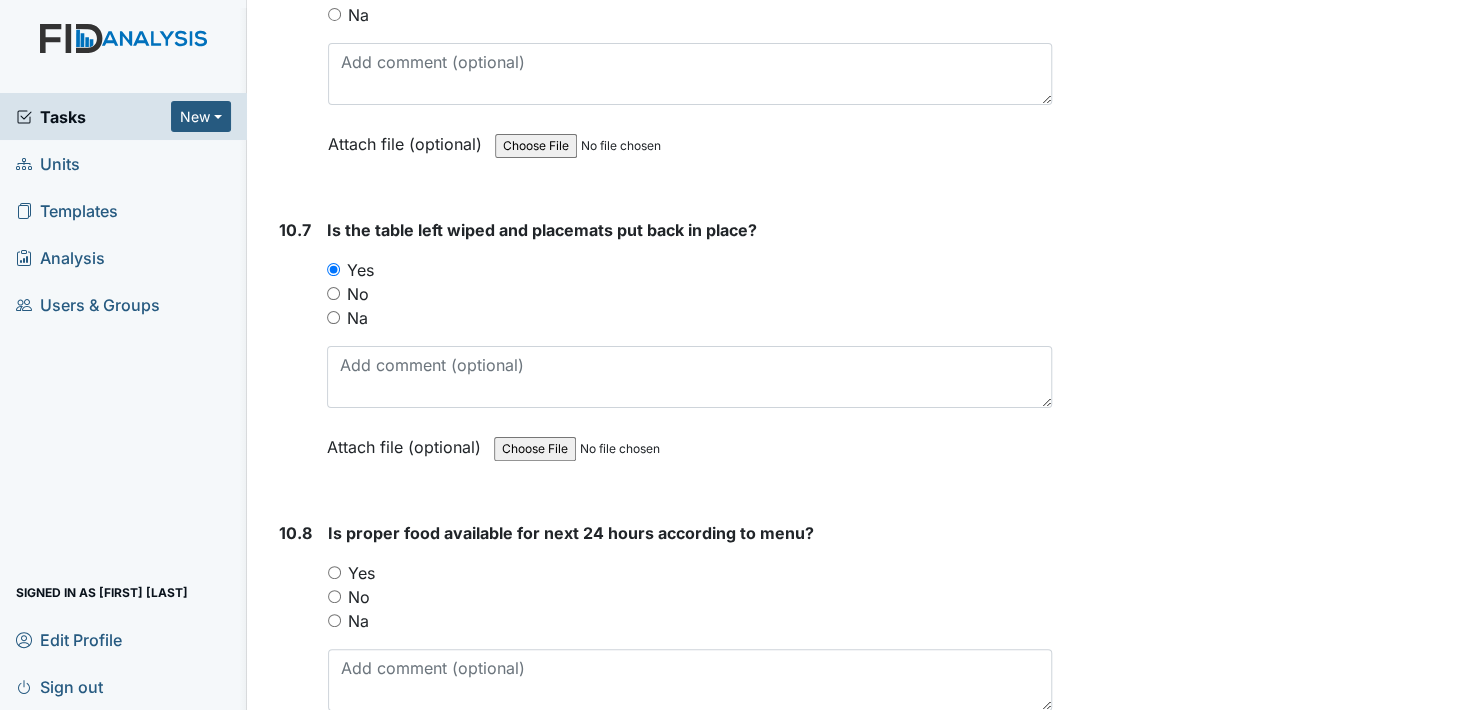 click on "Yes" at bounding box center [334, 572] 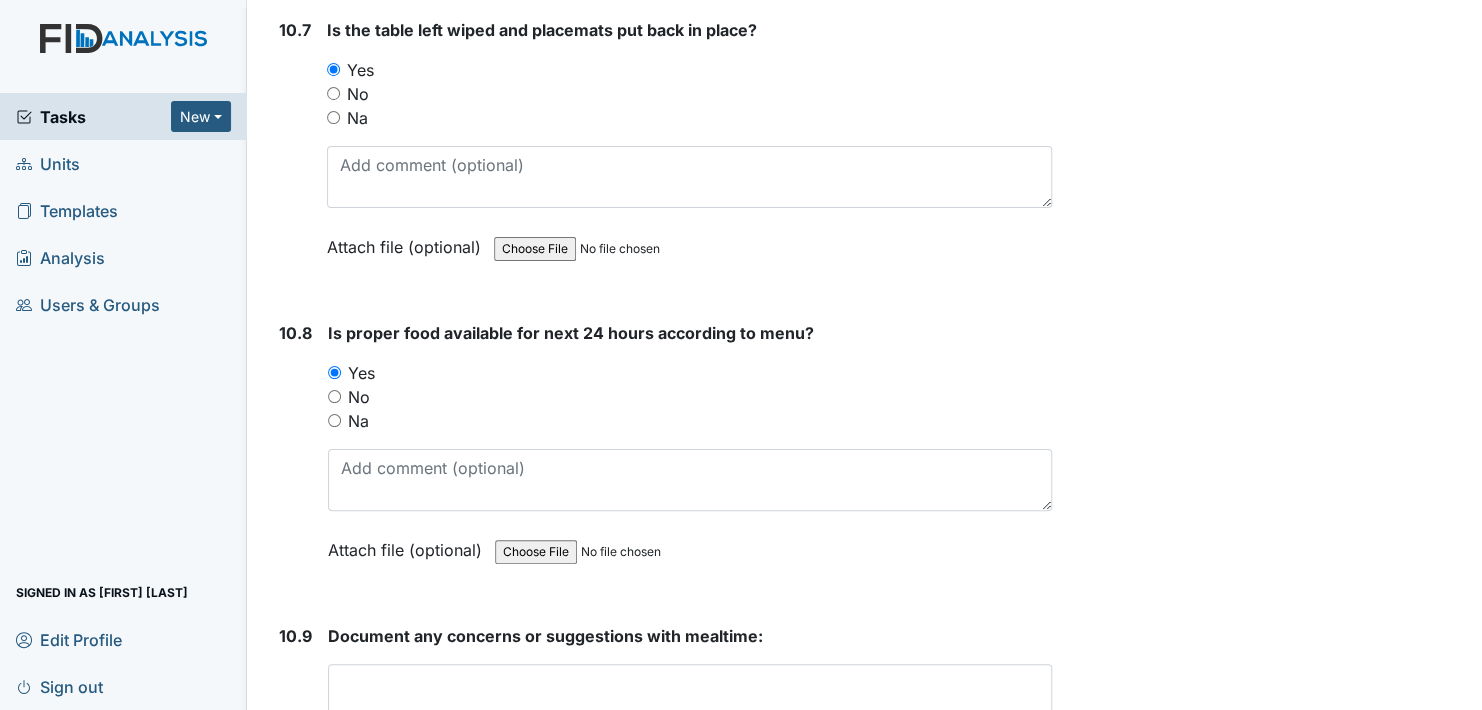 scroll, scrollTop: 19500, scrollLeft: 0, axis: vertical 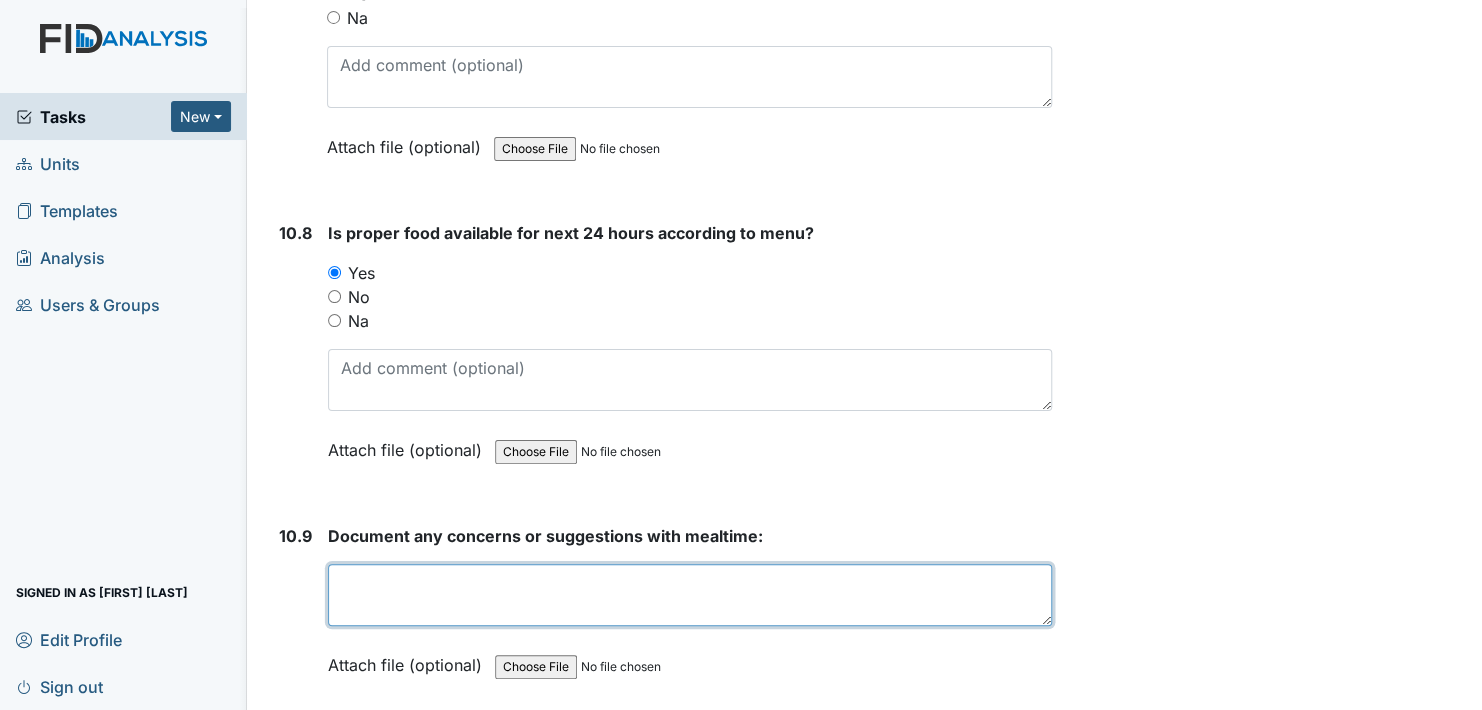 click at bounding box center (690, 595) 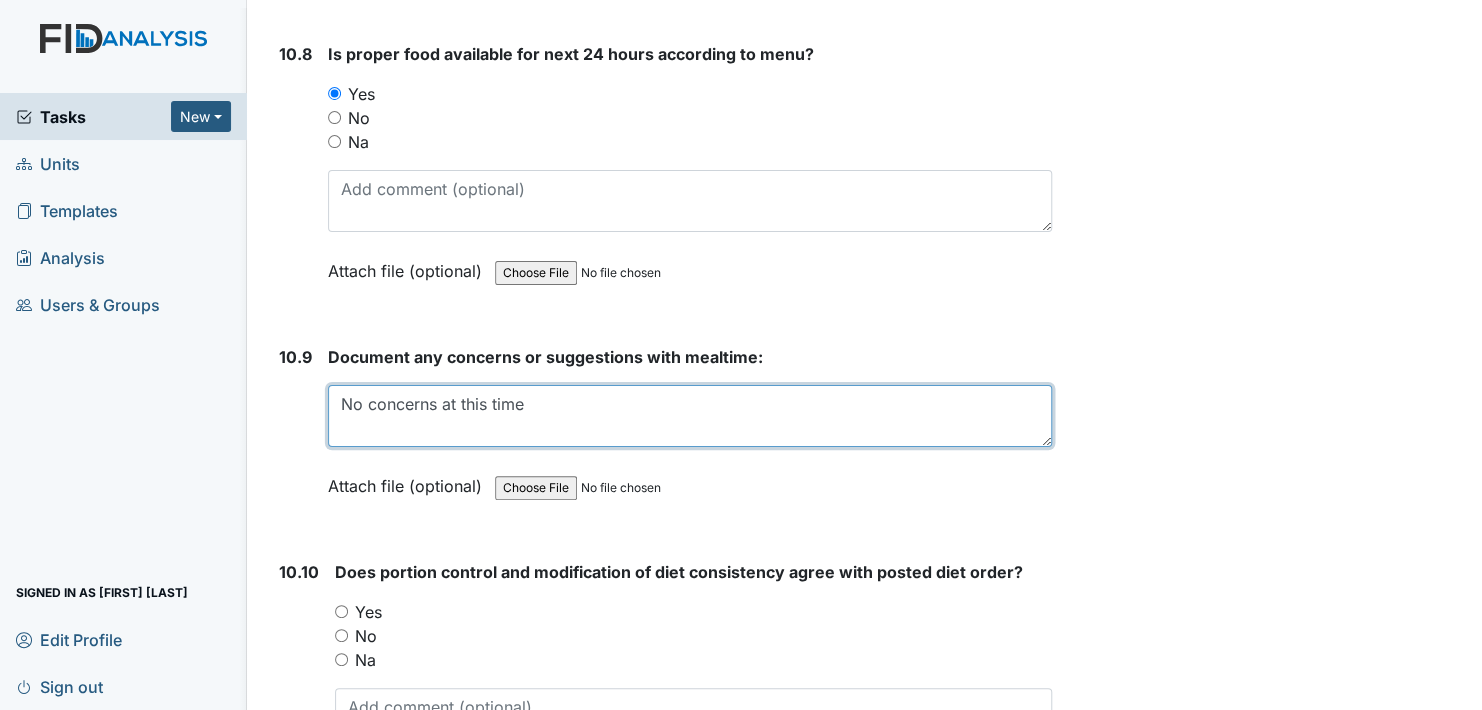 scroll, scrollTop: 19700, scrollLeft: 0, axis: vertical 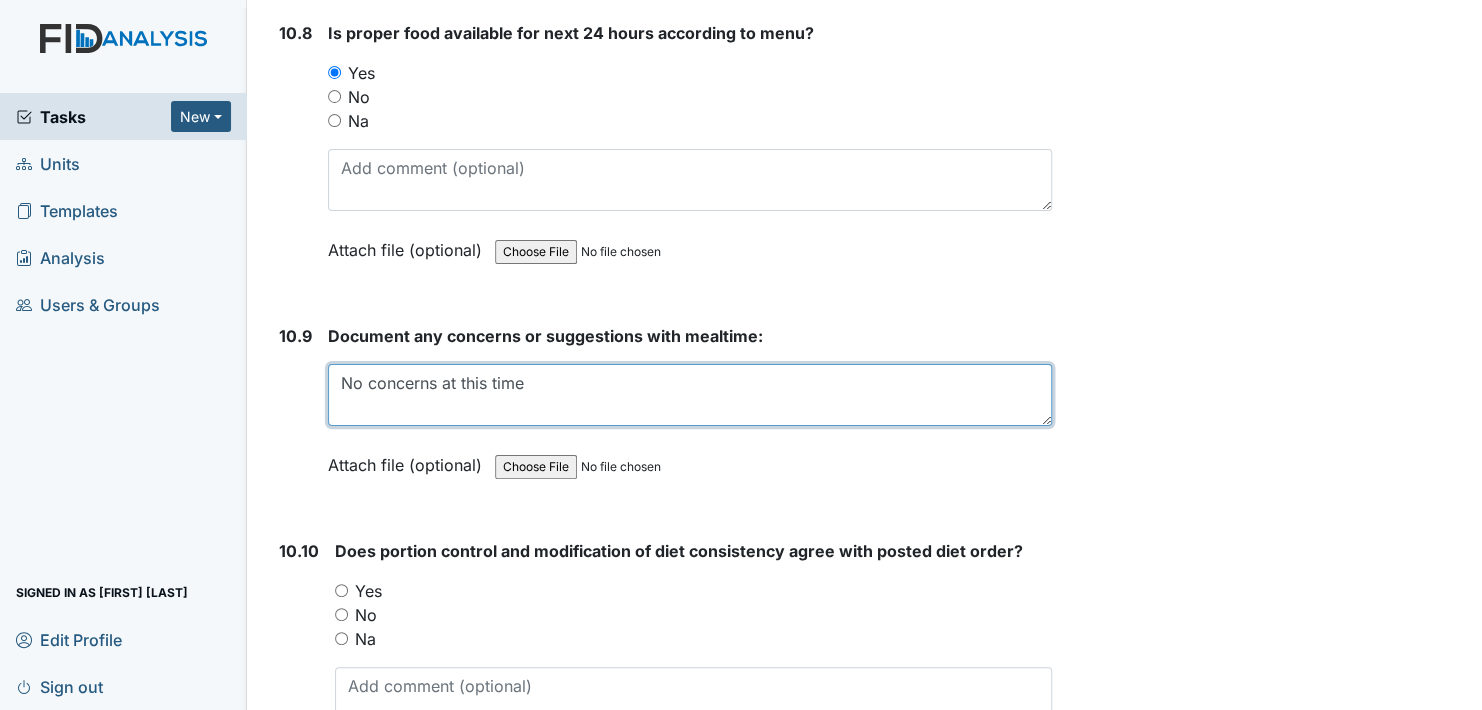 type on "No concerns at this time" 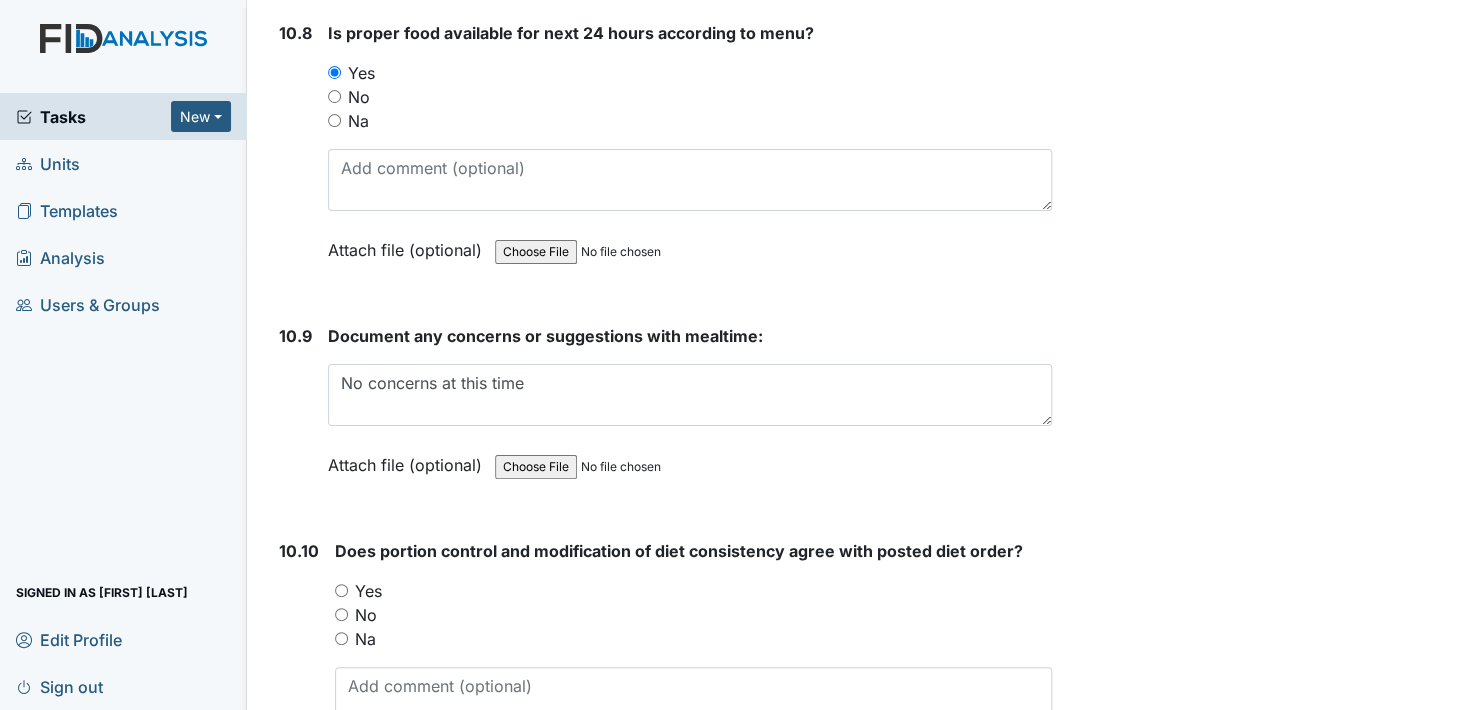 click on "Yes" at bounding box center [341, 590] 